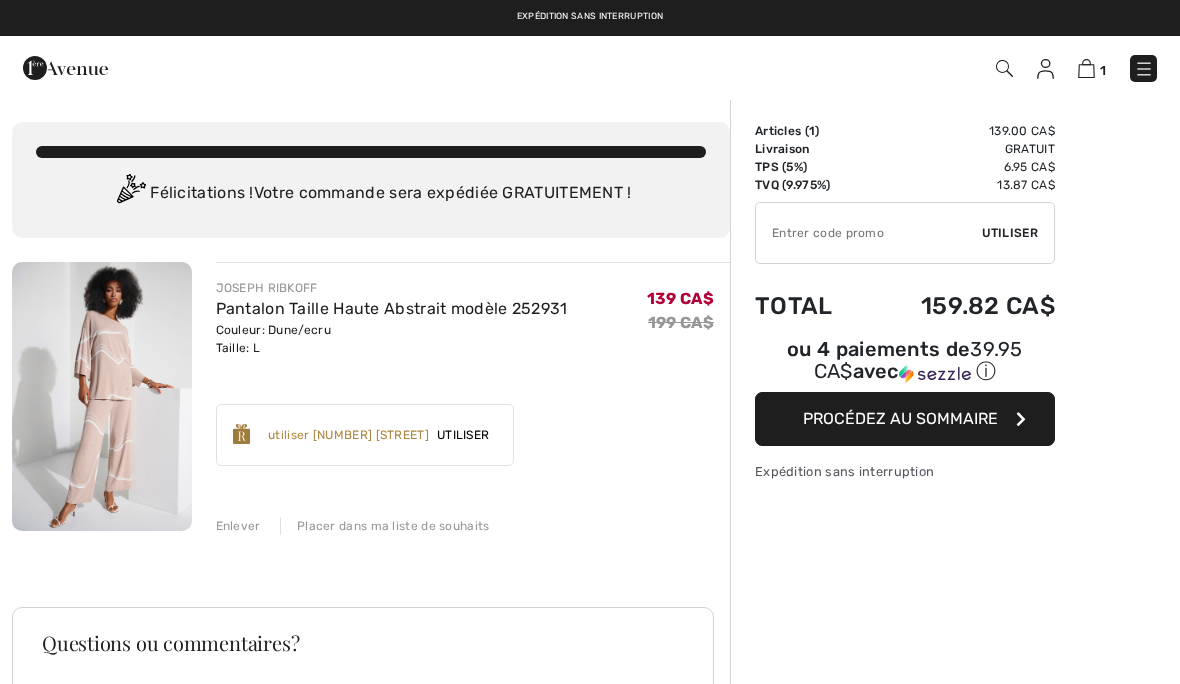 scroll, scrollTop: 0, scrollLeft: 0, axis: both 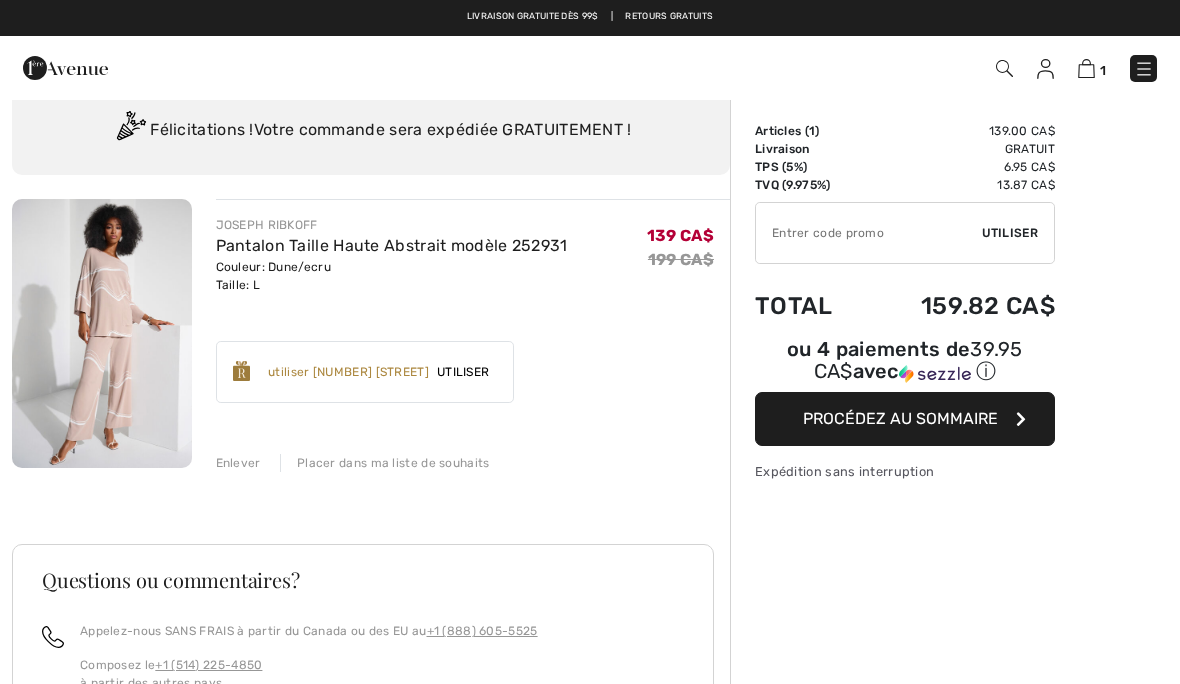 click on "Utiliser" at bounding box center [463, 372] 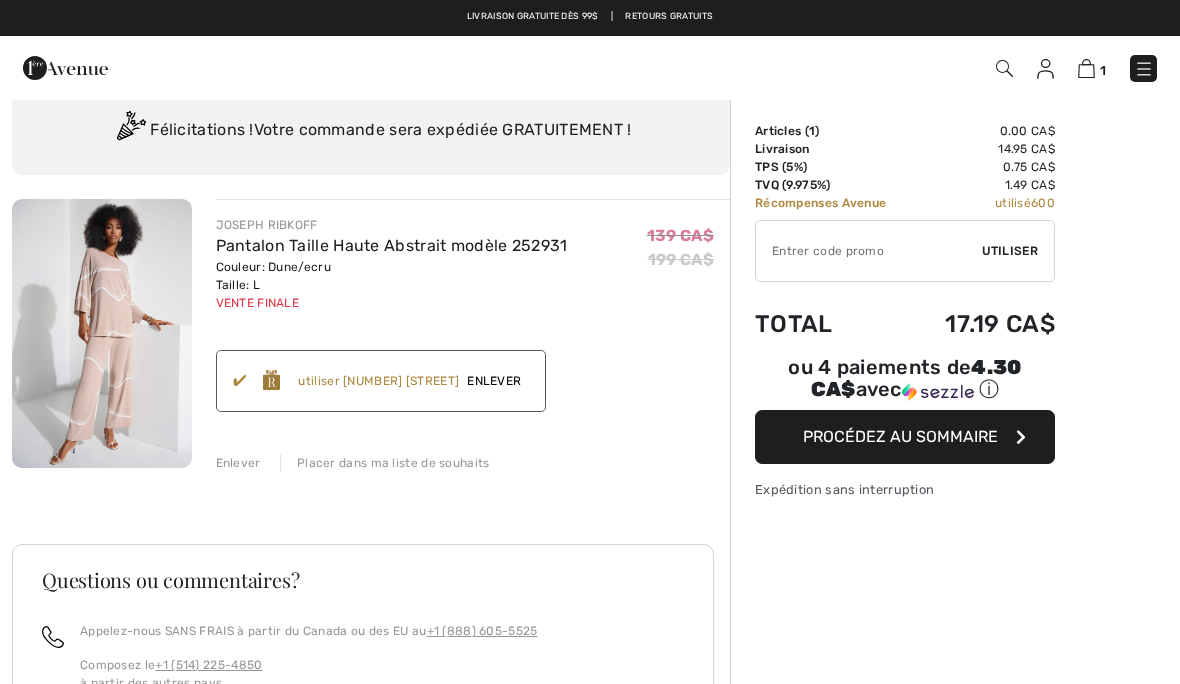 click on "Procédez au sommaire" at bounding box center [905, 437] 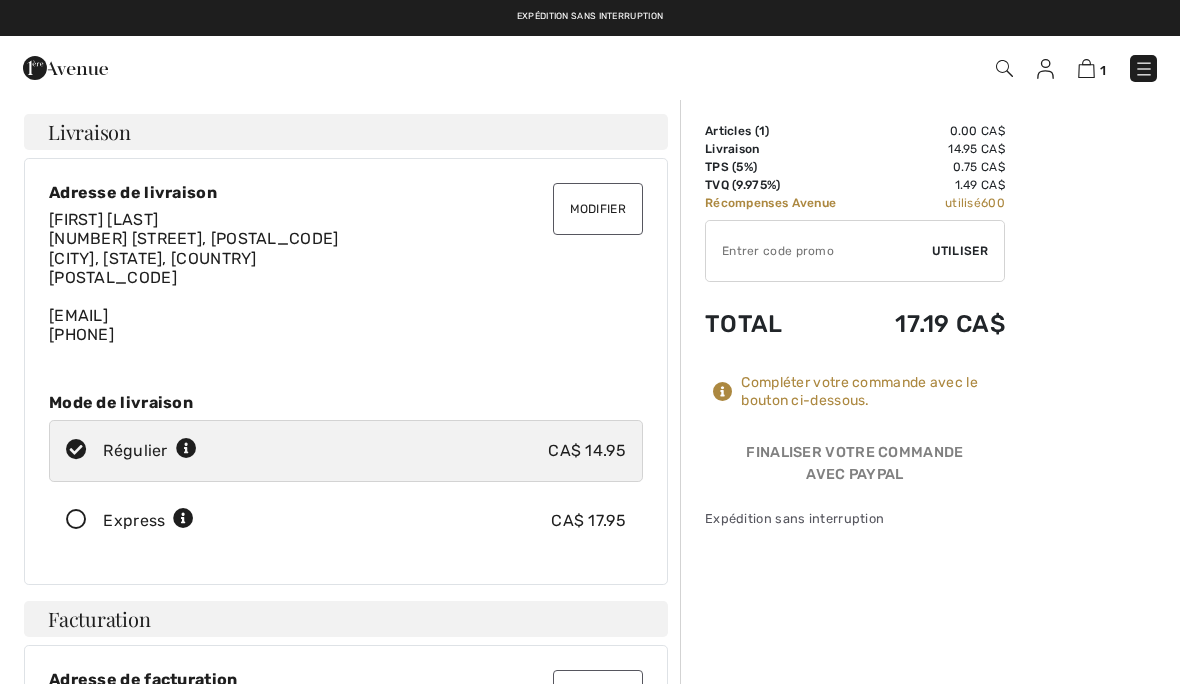 checkbox on "true" 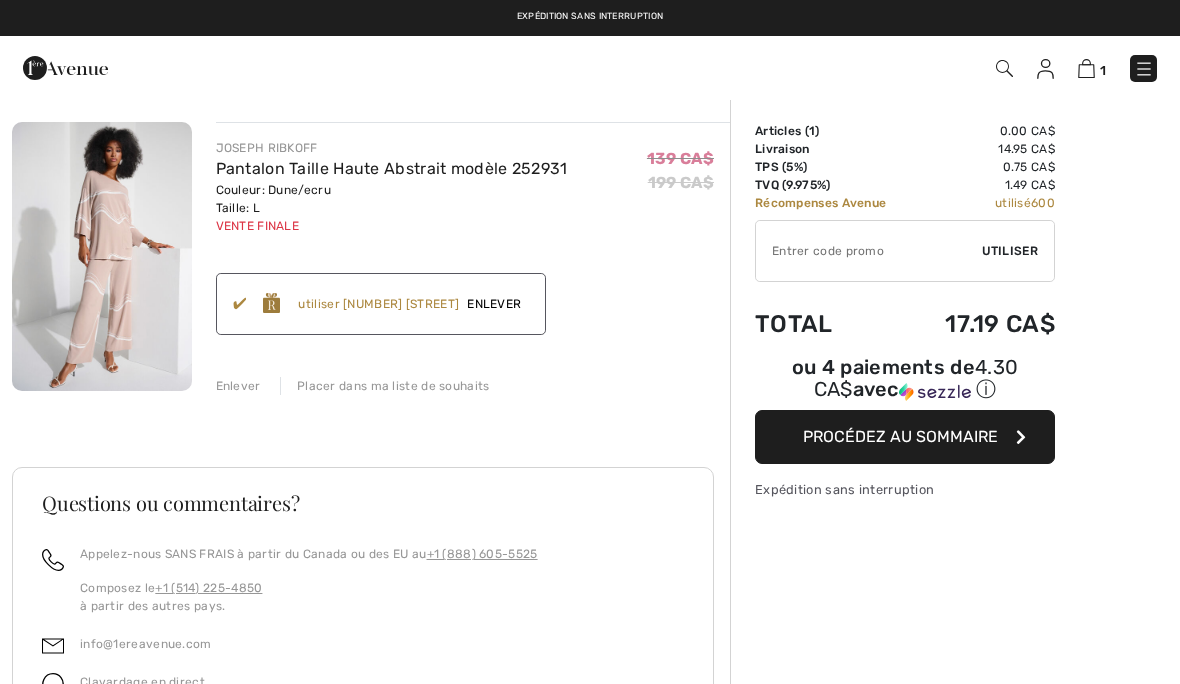 scroll, scrollTop: 63, scrollLeft: 0, axis: vertical 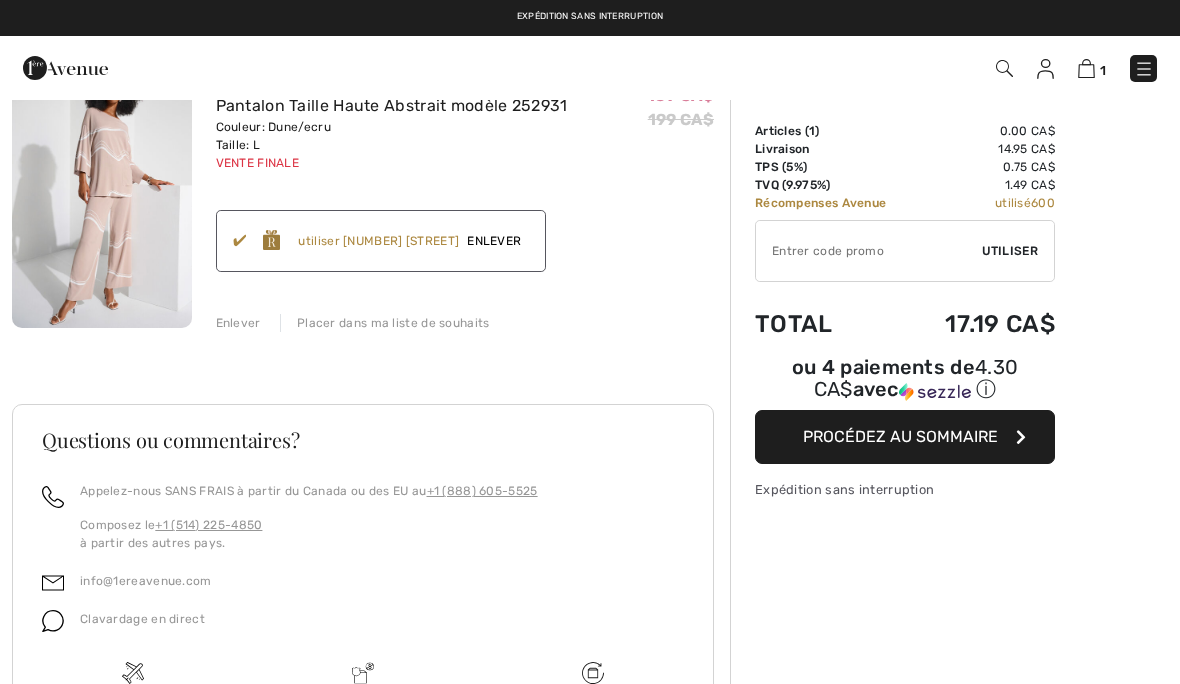 click on "Questions ou commentaires?
Appelez-nous SANS FRAIS à partir du Canada ou des EU au                             [PHONE]
Composez le  [PHONE] à partir des autres pays.
[EMAIL]
Clavardage en direct
Livraison gratuite dès 99$
Livraison promise sans frais de dédouanement surprise !" at bounding box center (371, 609) 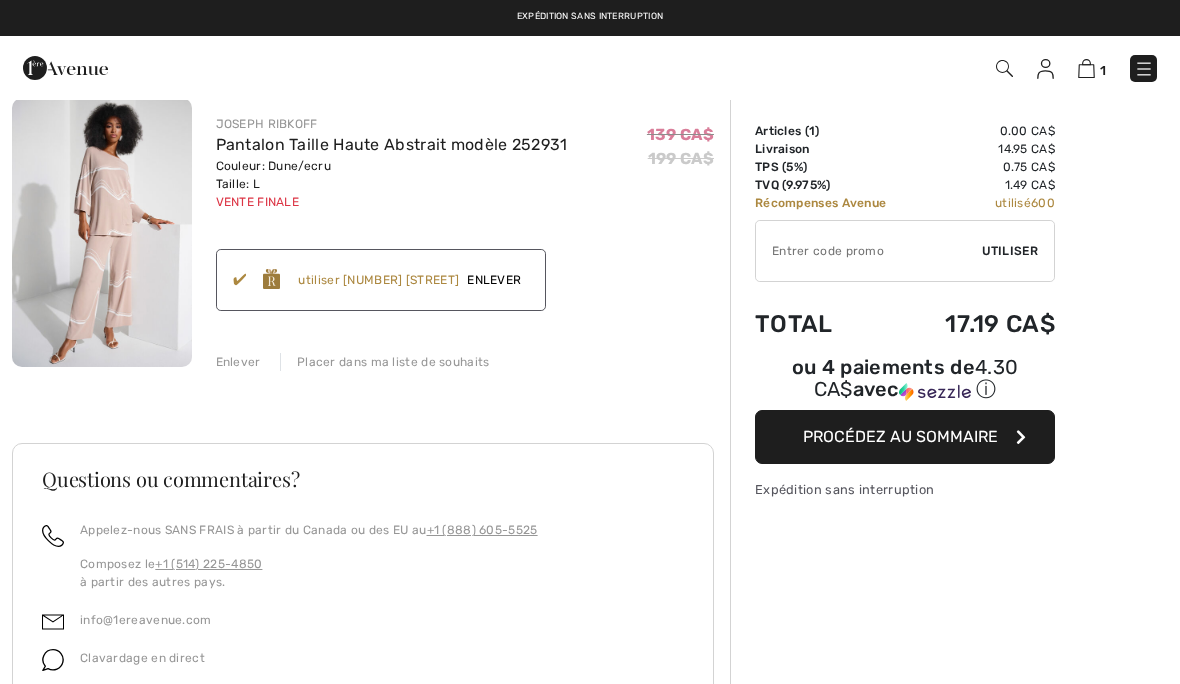 scroll, scrollTop: 0, scrollLeft: 0, axis: both 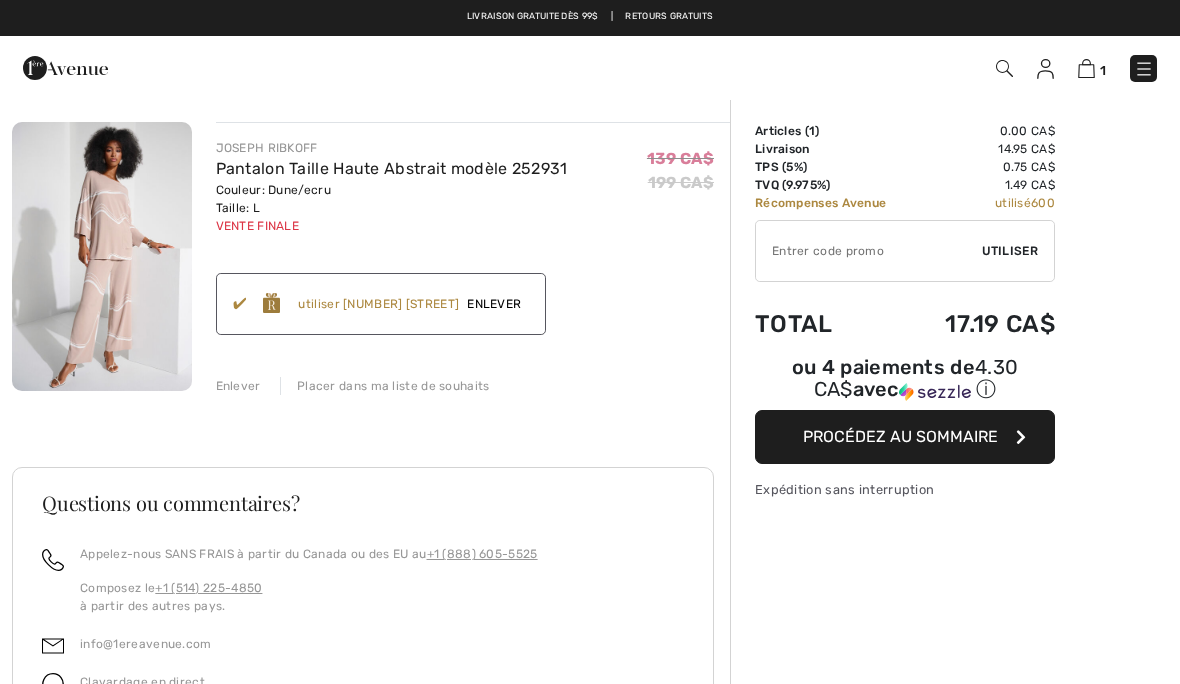 click at bounding box center [1086, 68] 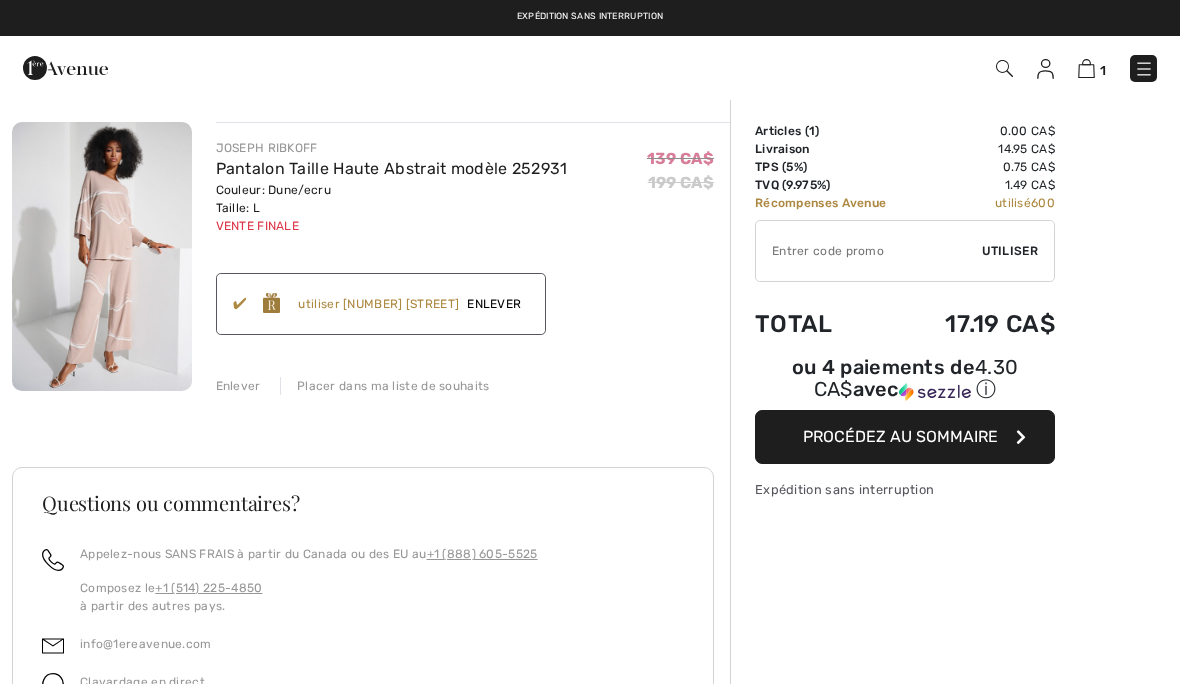 checkbox on "true" 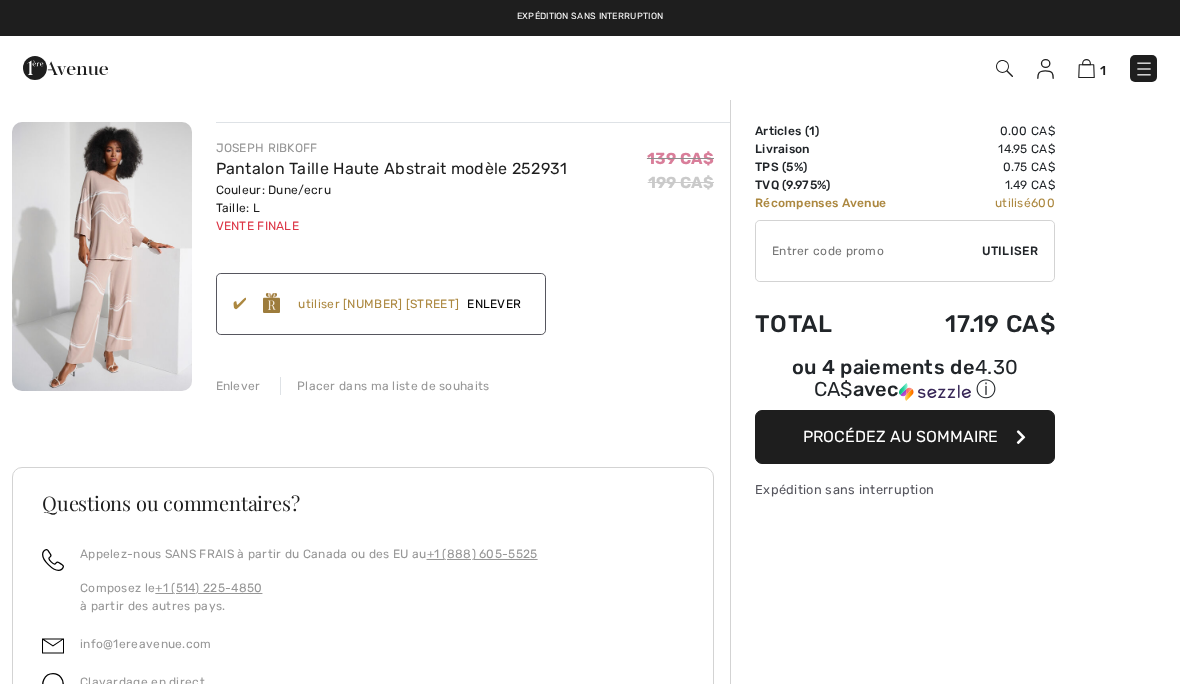 click at bounding box center [1086, 68] 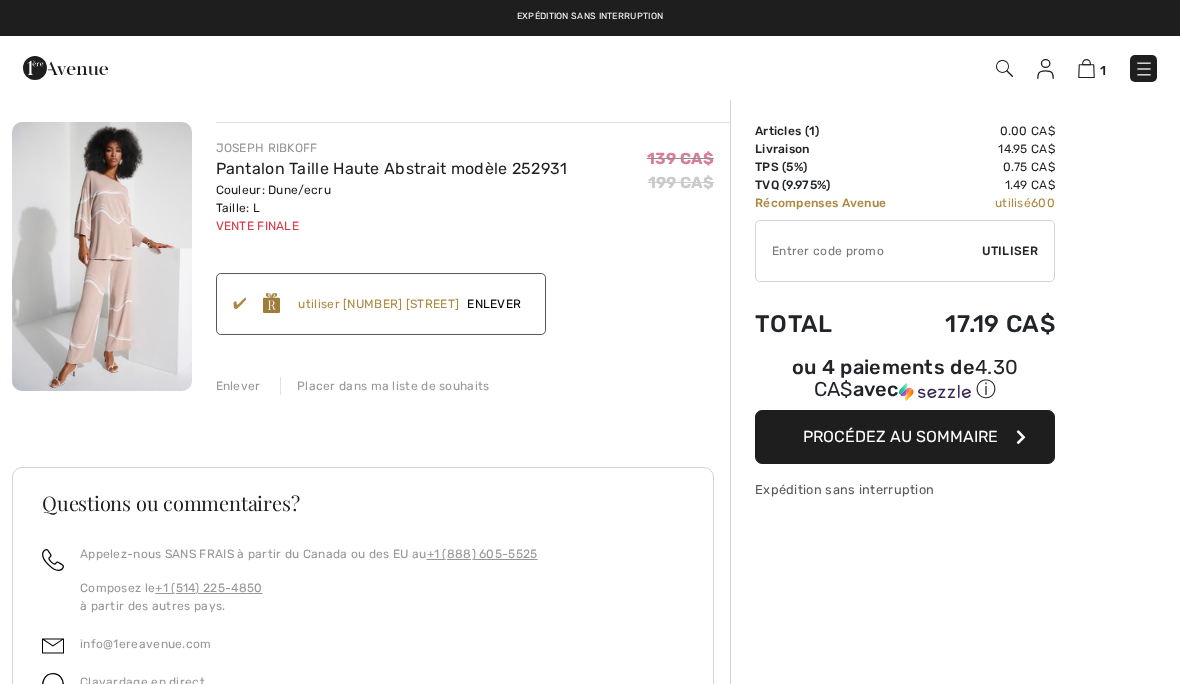 scroll, scrollTop: 0, scrollLeft: 0, axis: both 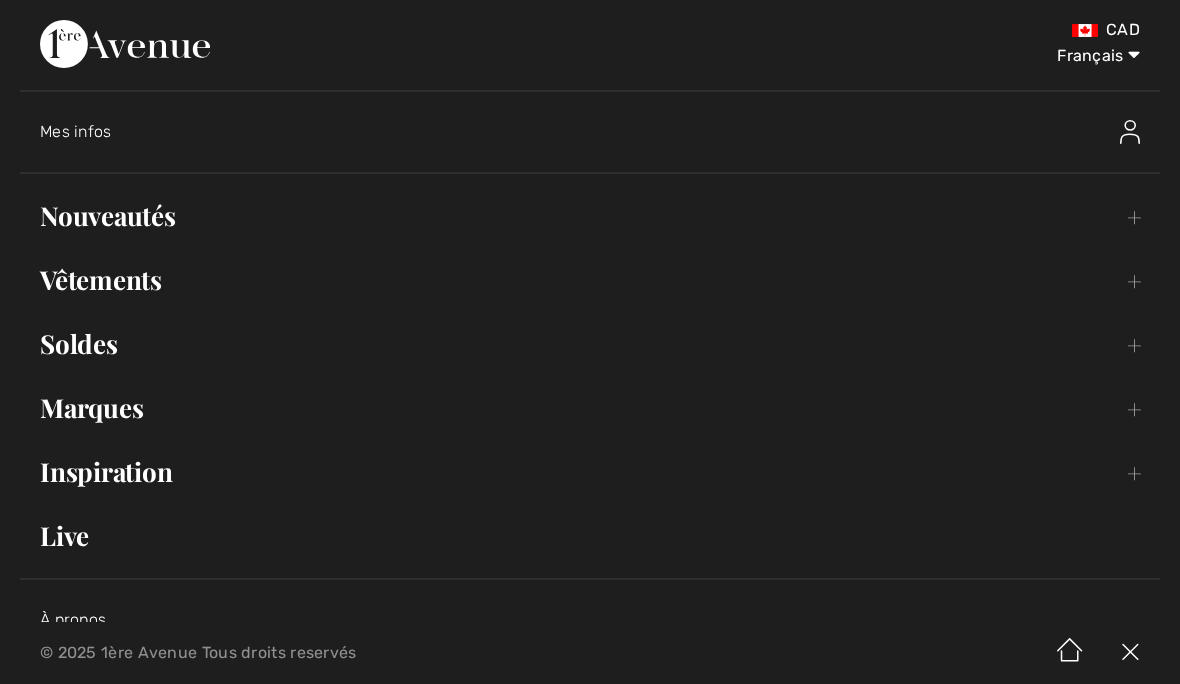 click on "Vêtements Toggle submenu" at bounding box center (590, 280) 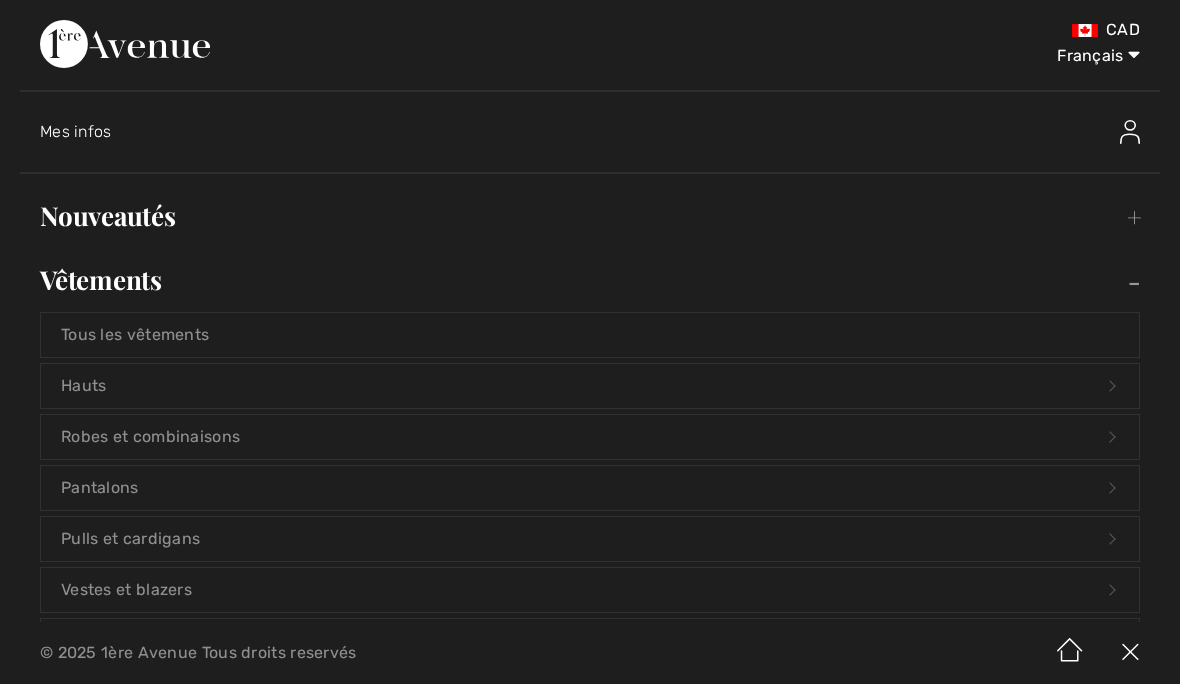 click on "Hauts Open submenu" at bounding box center [590, 386] 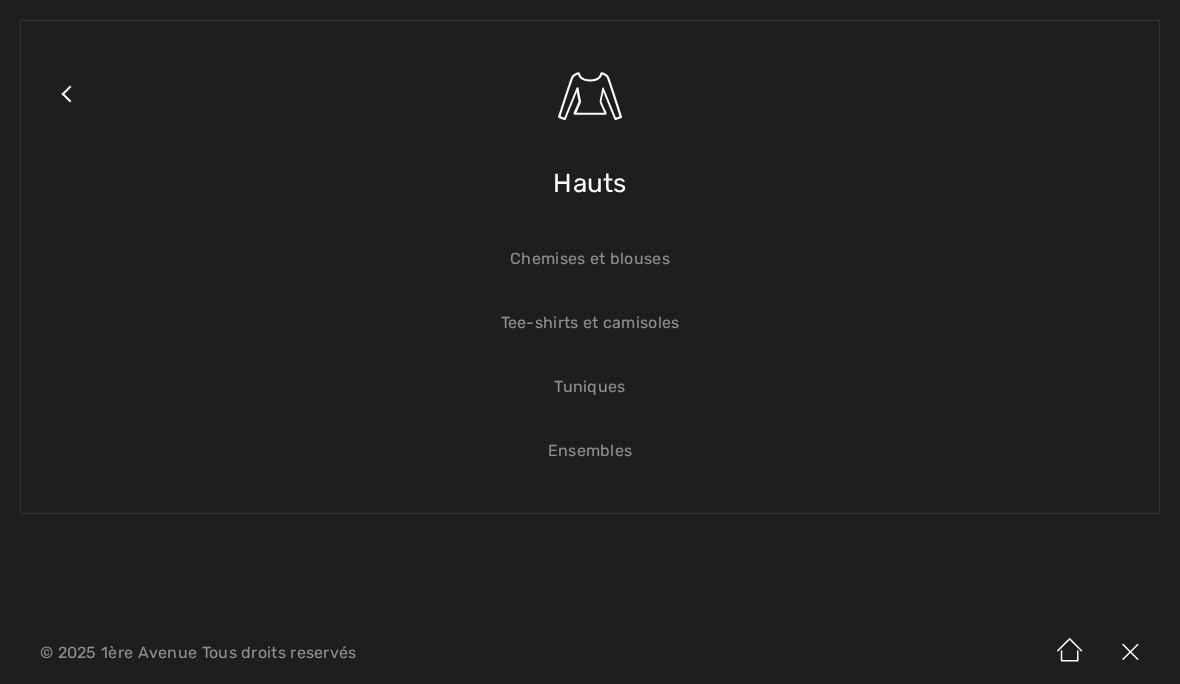click on "Ensembles" at bounding box center [590, 451] 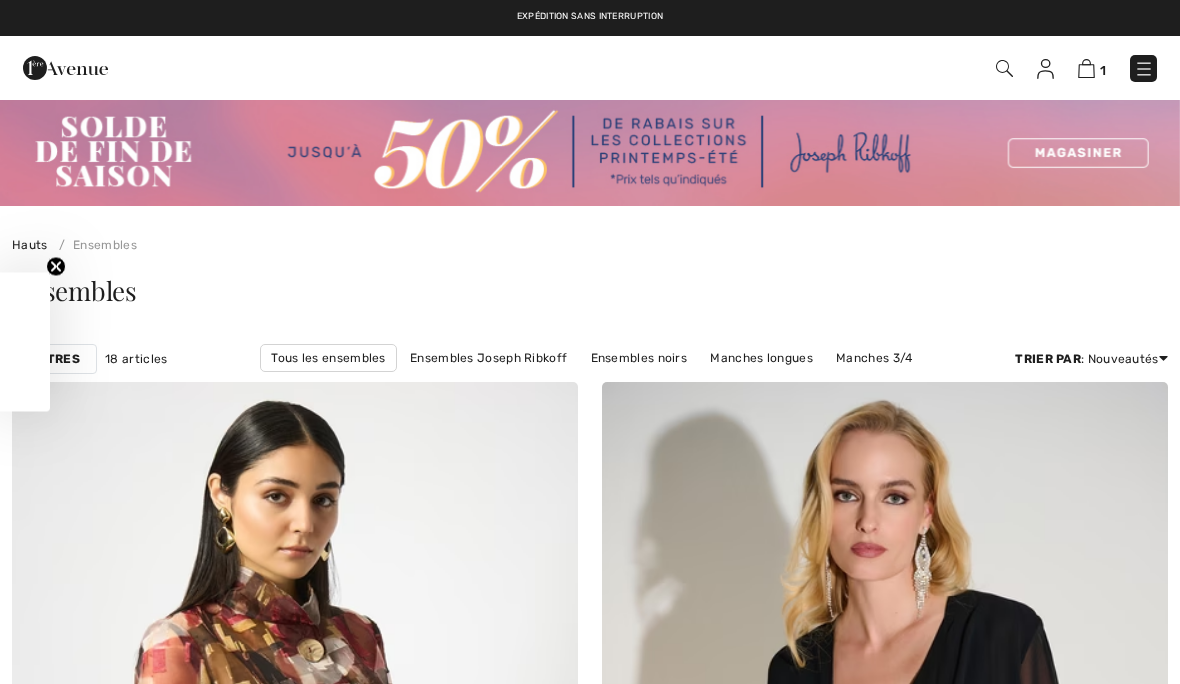scroll, scrollTop: 0, scrollLeft: 0, axis: both 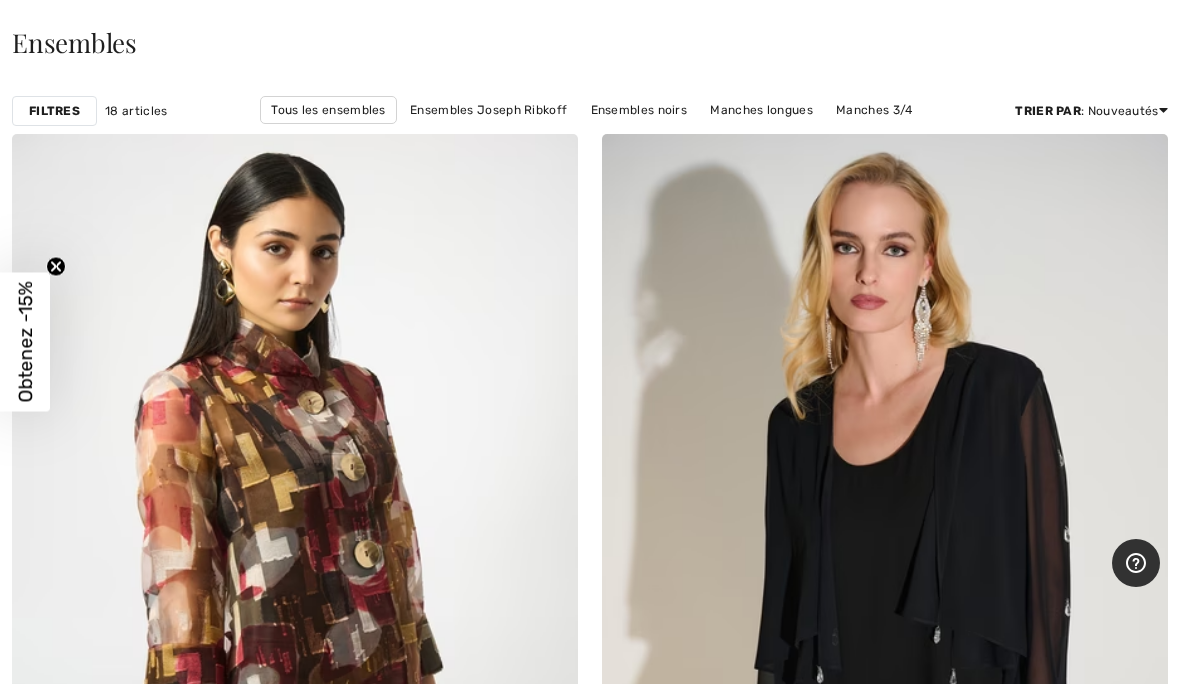 click at bounding box center [885, 558] 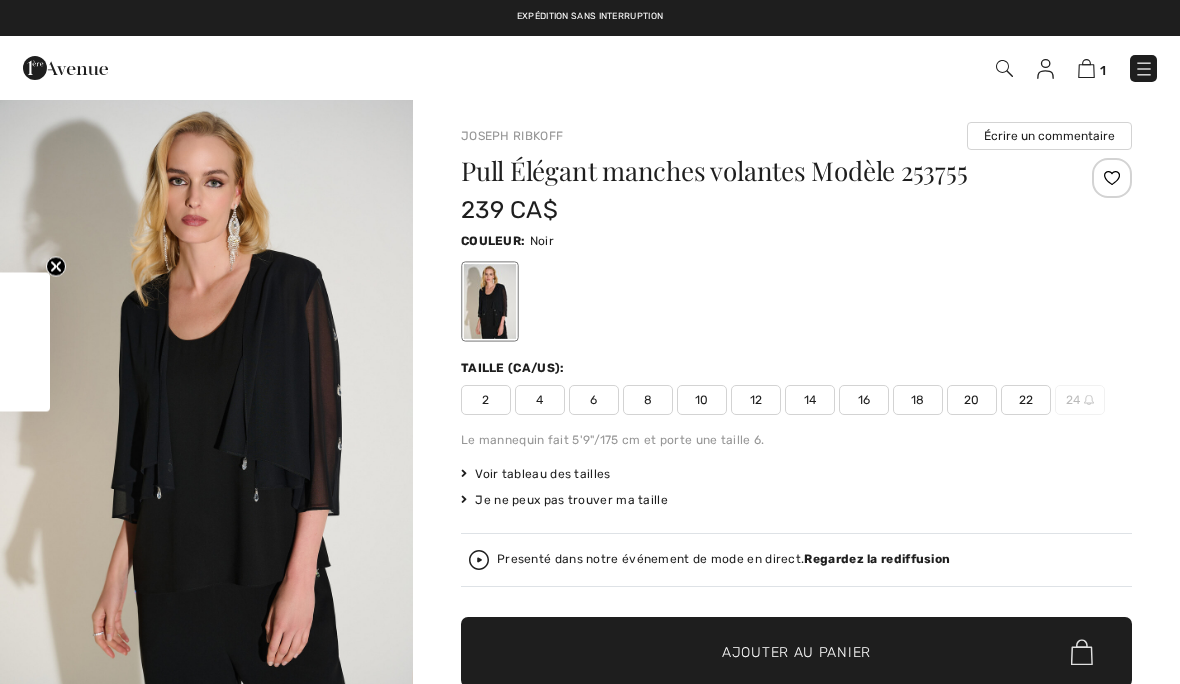 checkbox on "true" 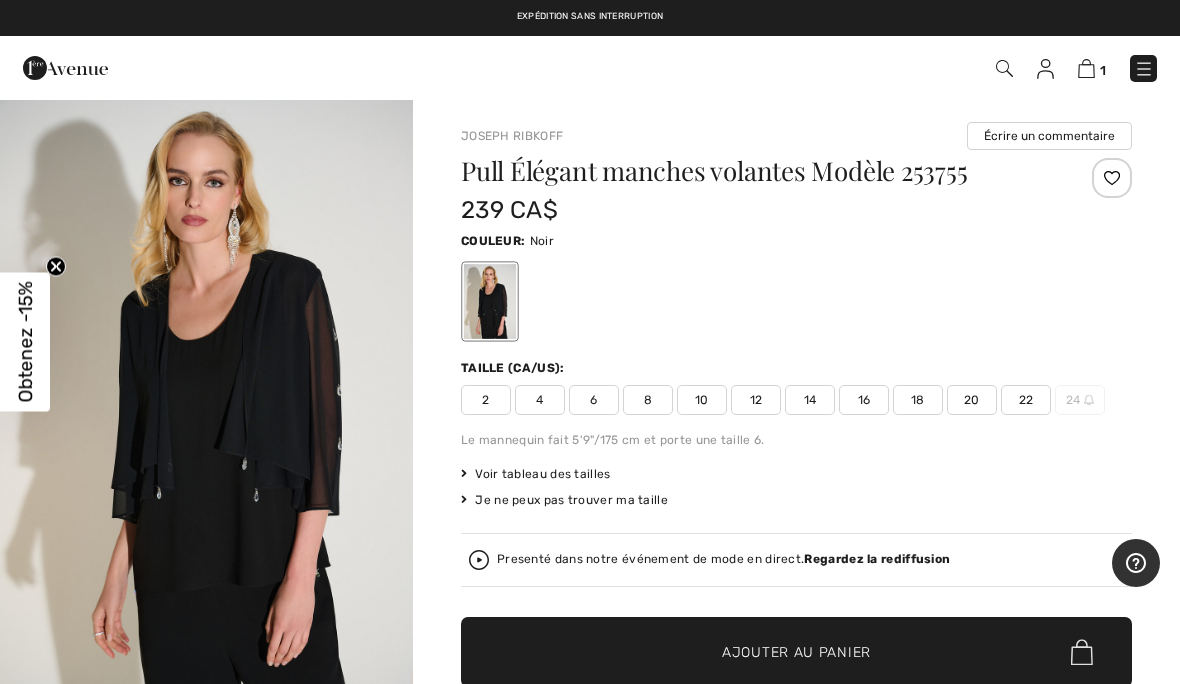 scroll, scrollTop: 0, scrollLeft: 0, axis: both 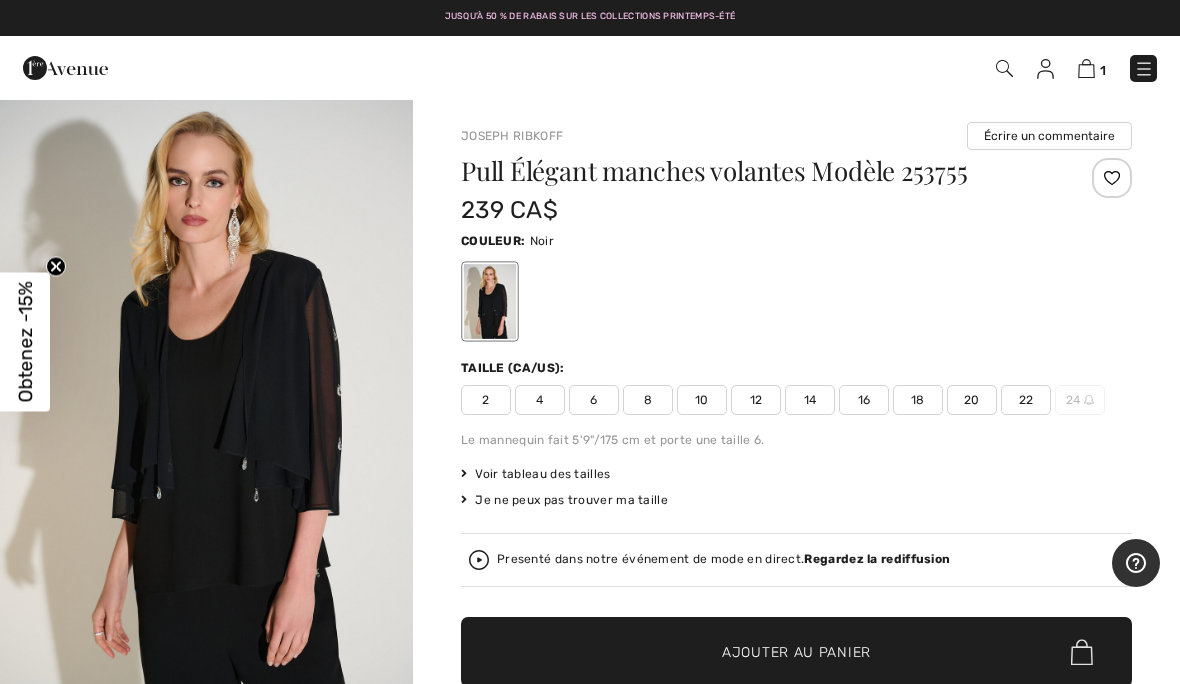 click at bounding box center (1086, 68) 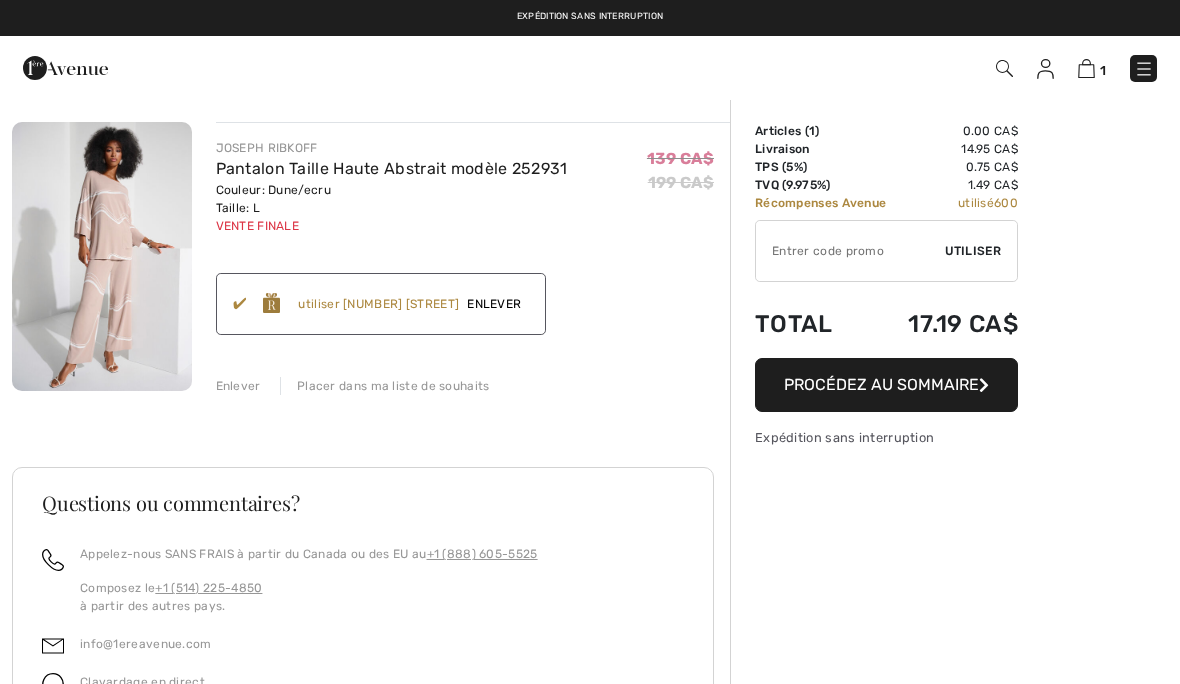 scroll, scrollTop: 0, scrollLeft: 0, axis: both 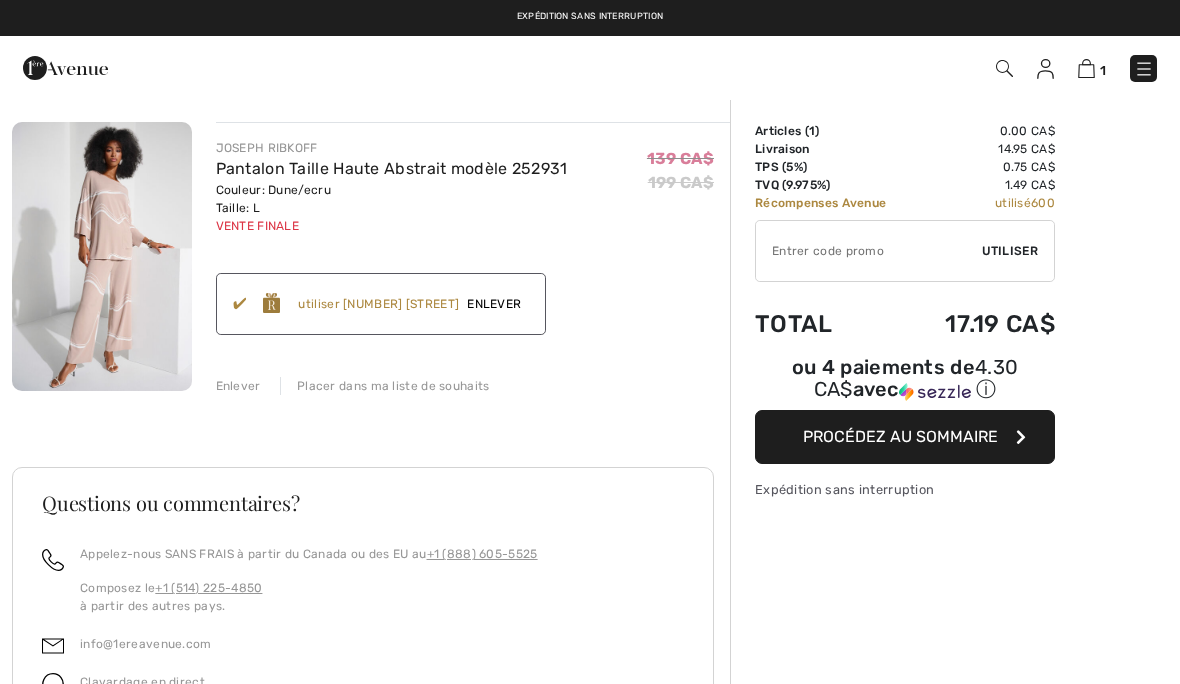 click at bounding box center [1004, 68] 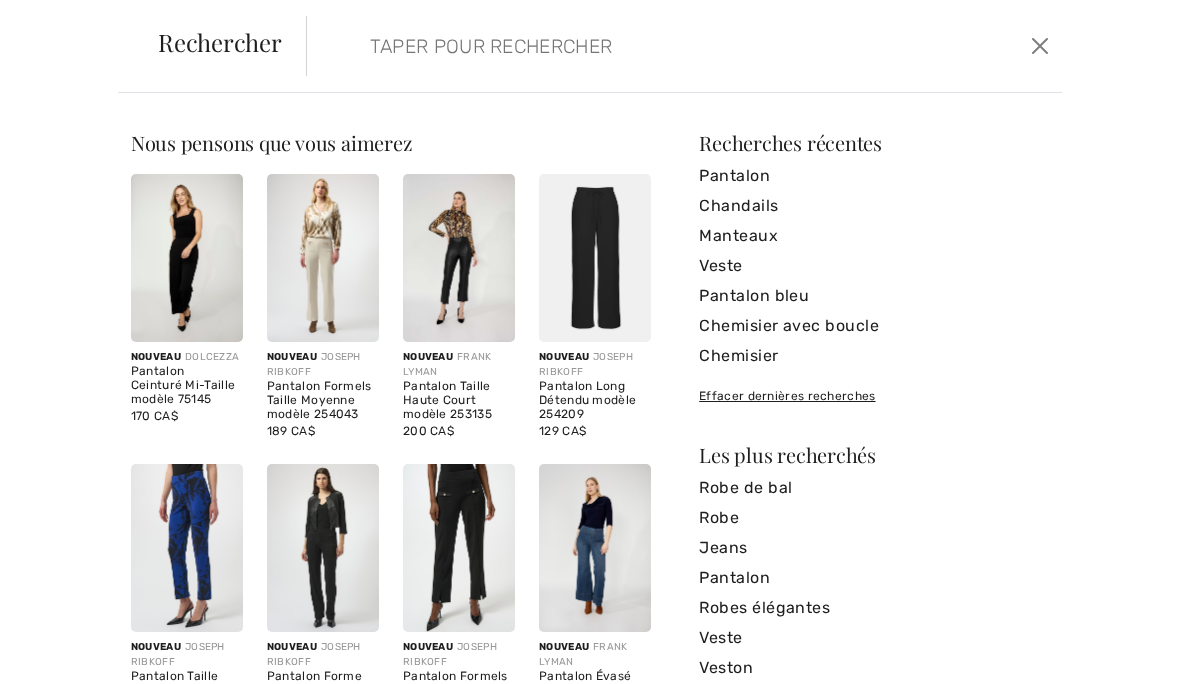 click at bounding box center (606, 46) 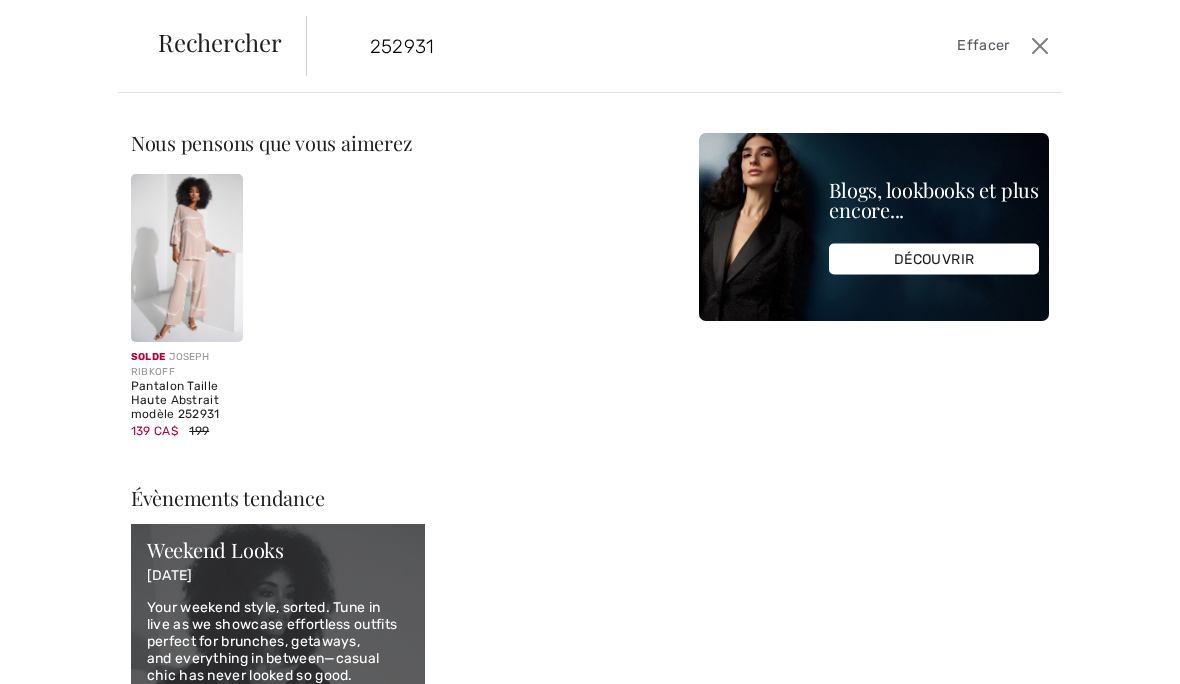 type on "252931" 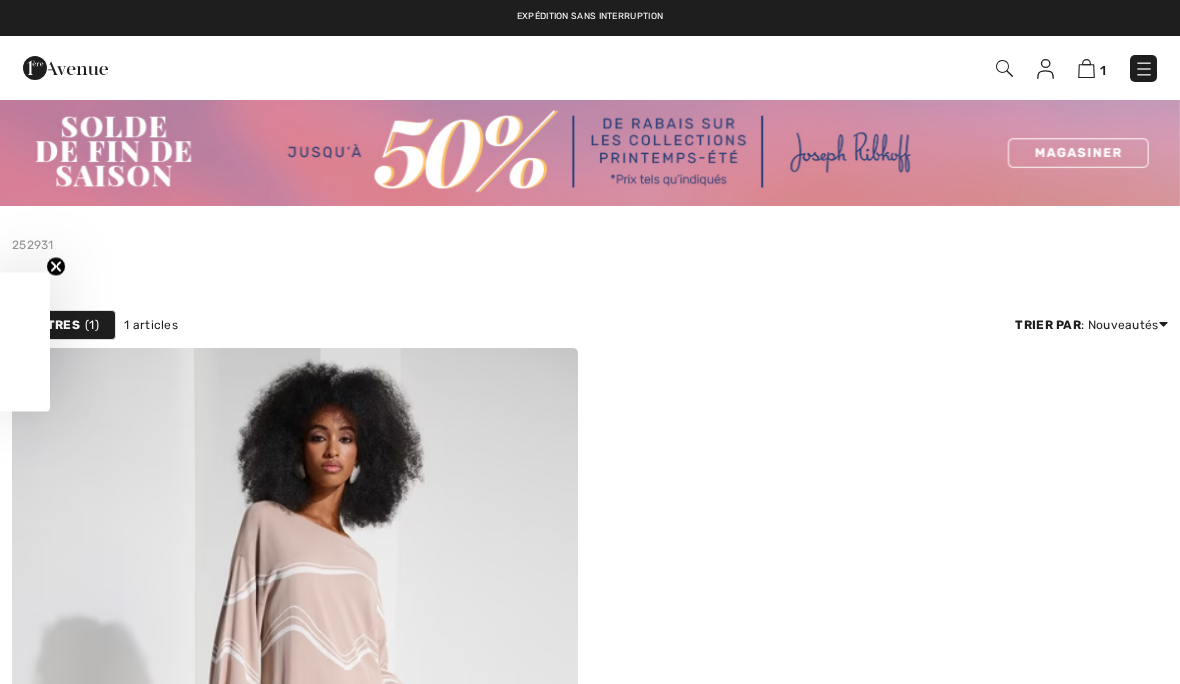 checkbox on "true" 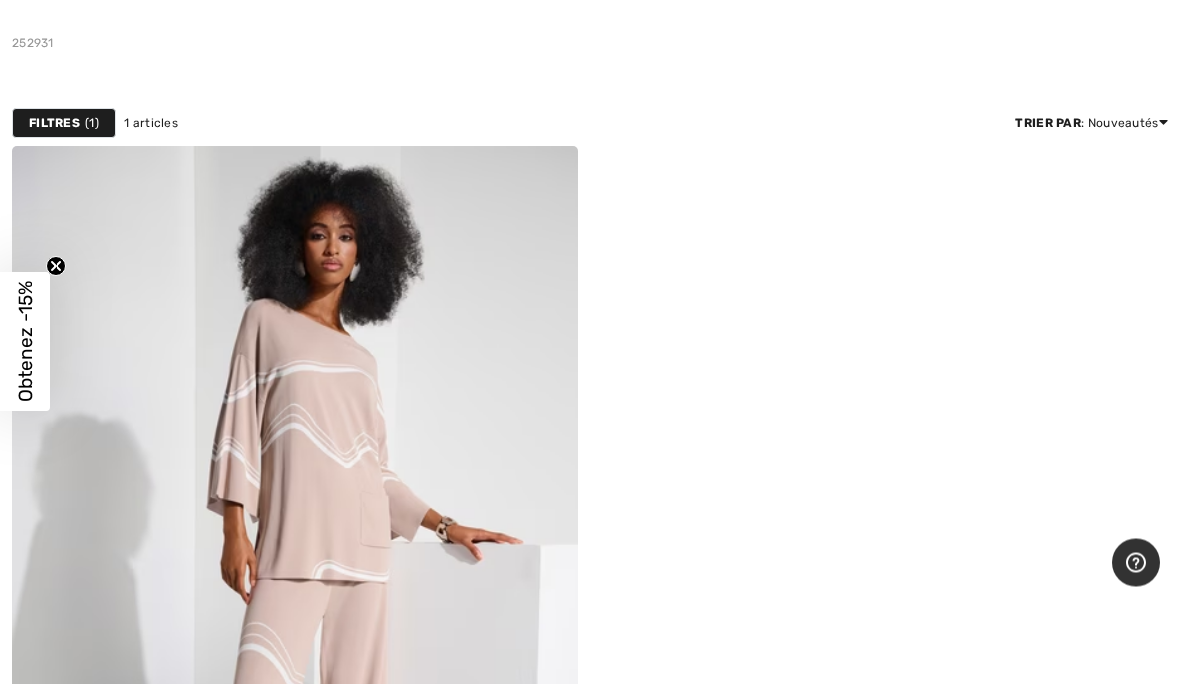 scroll, scrollTop: 203, scrollLeft: 0, axis: vertical 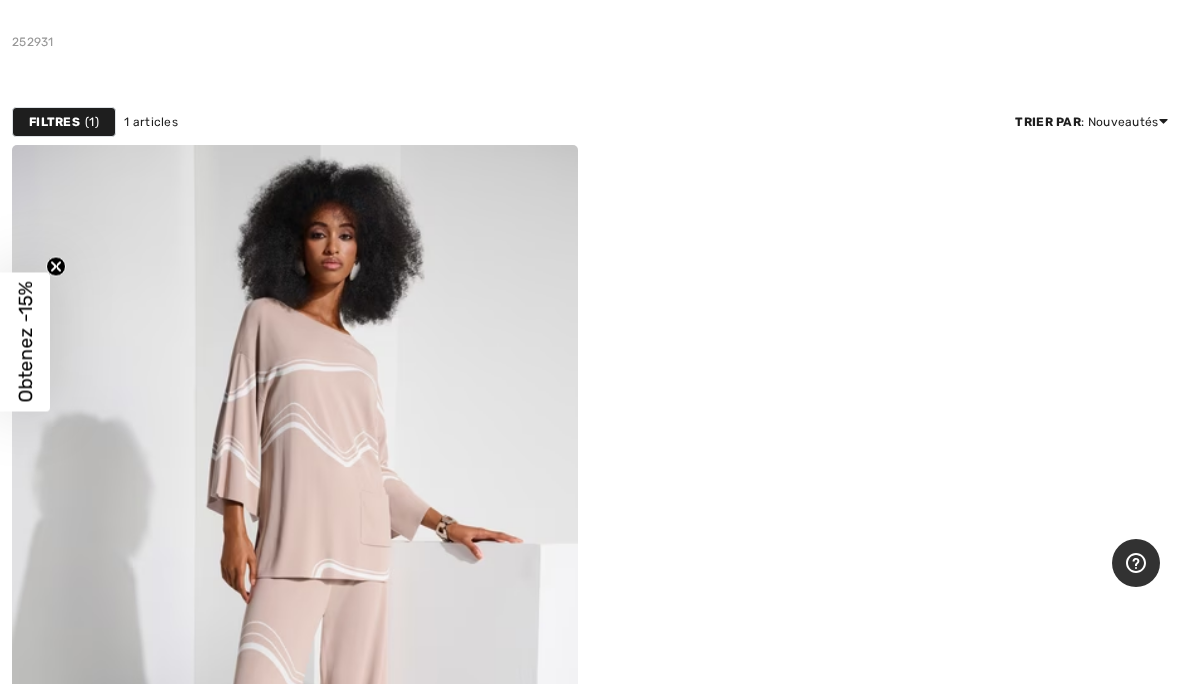 click at bounding box center [295, 569] 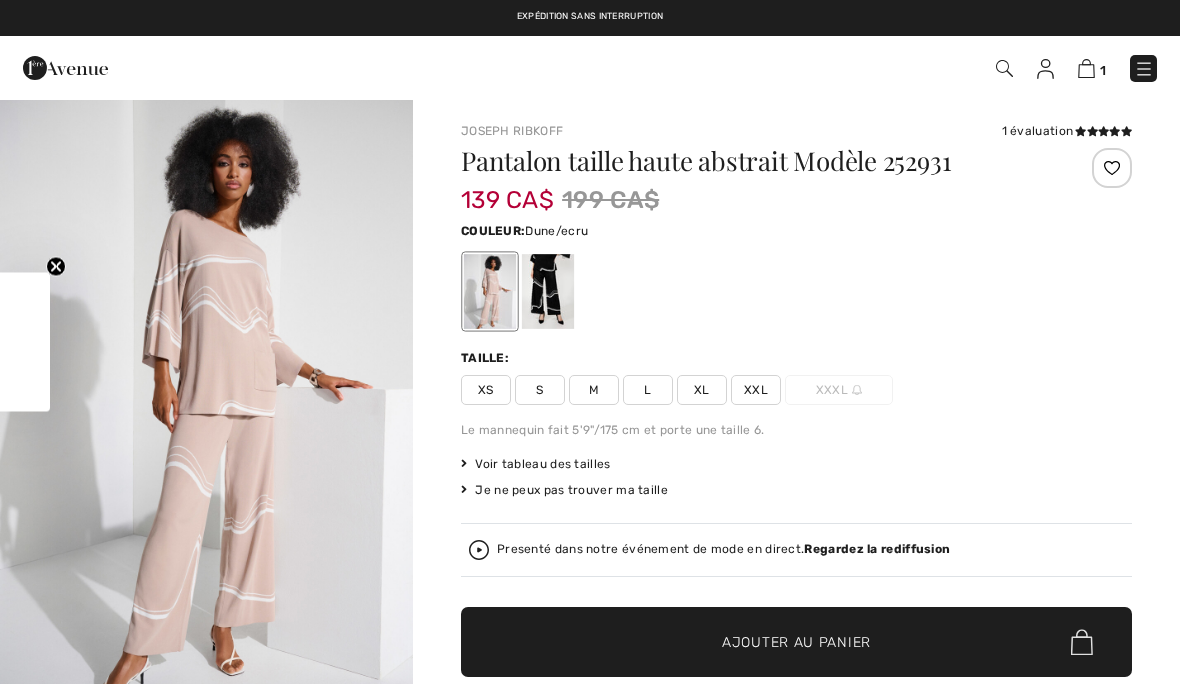 checkbox on "true" 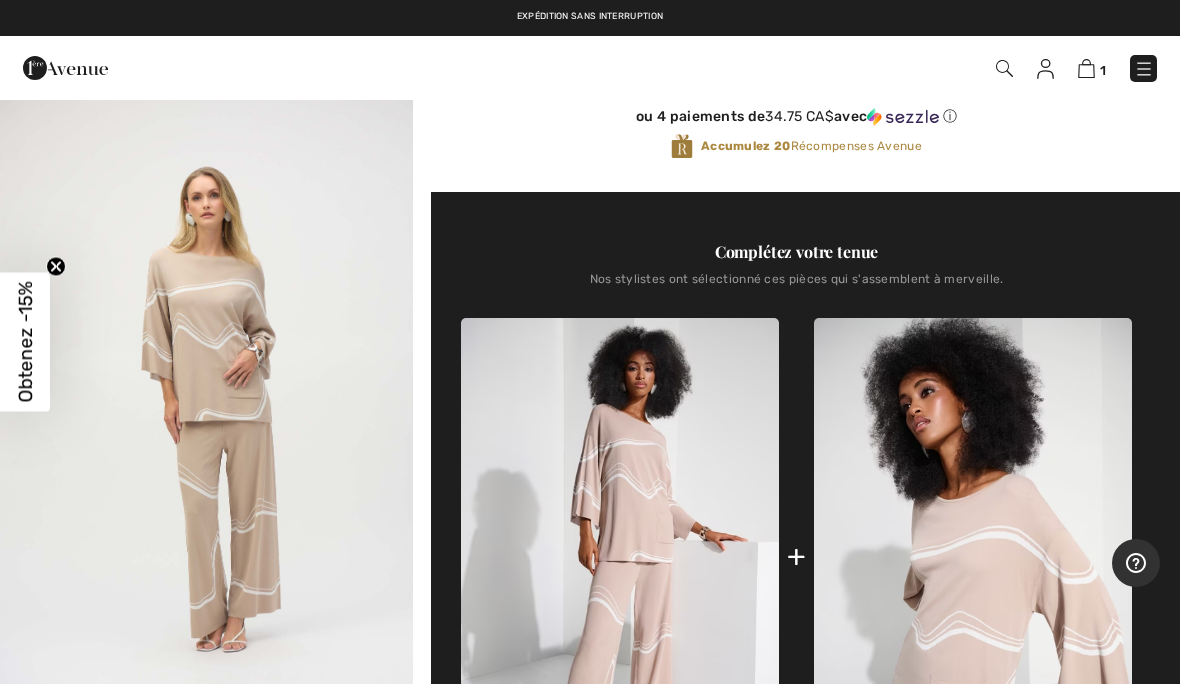 scroll, scrollTop: 626, scrollLeft: 0, axis: vertical 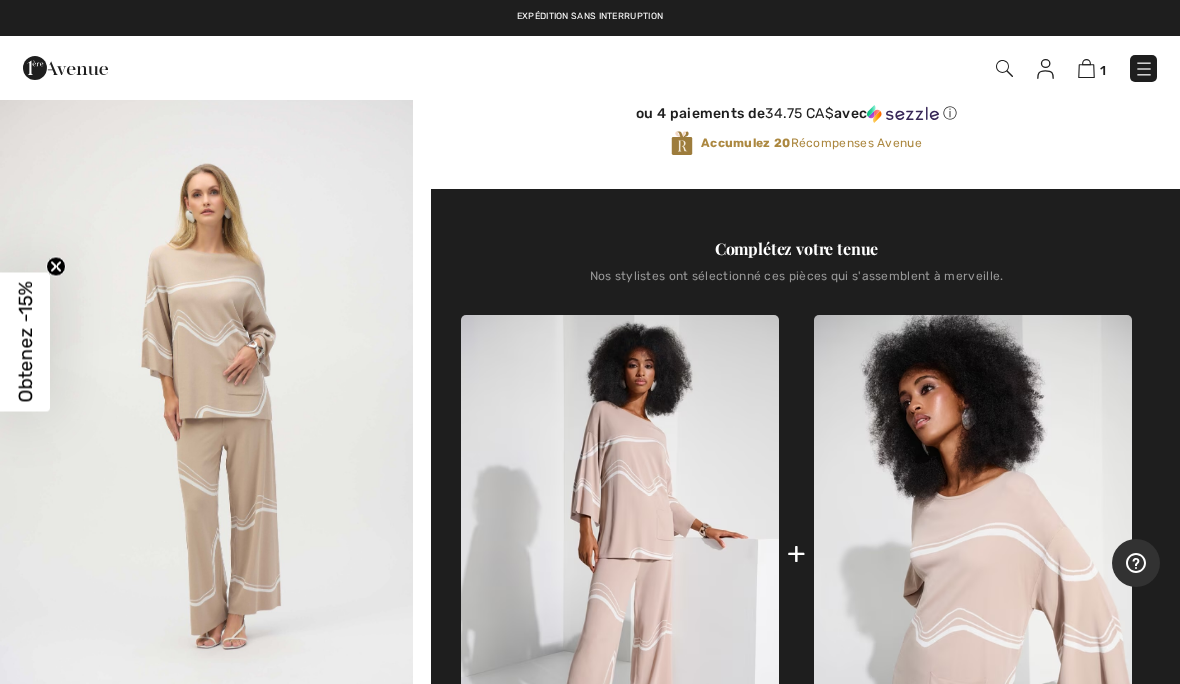 click on "Complétez votre tenue" at bounding box center (796, 249) 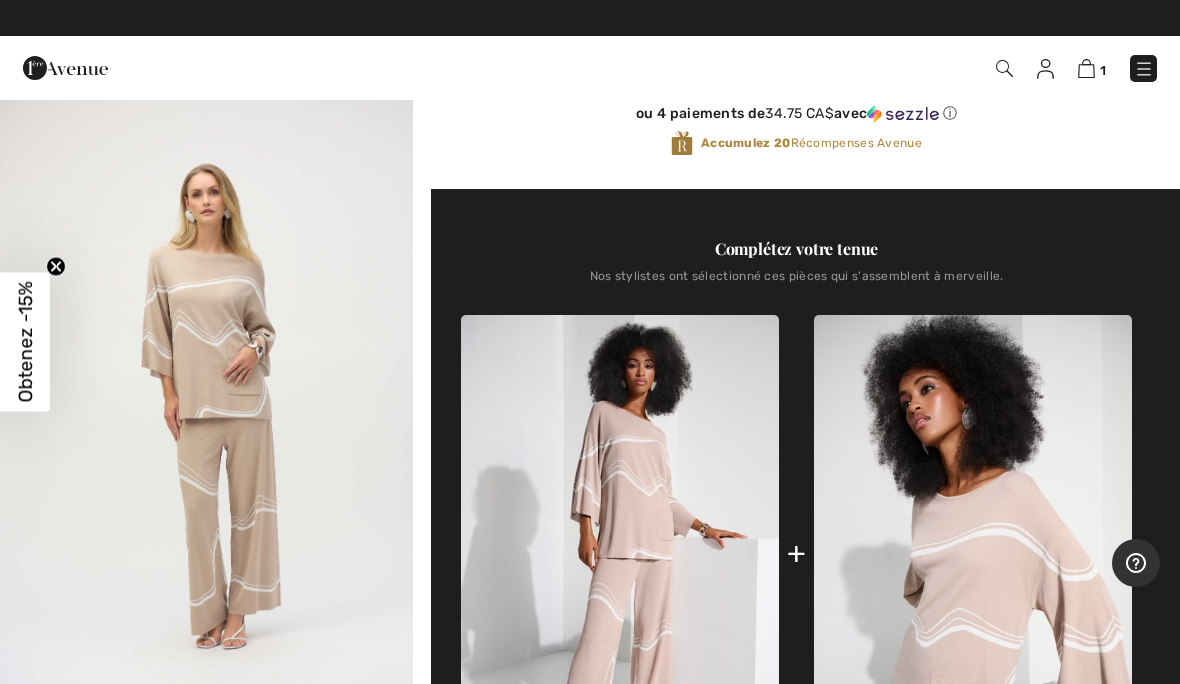 click on "Complétez votre tenue" at bounding box center [796, 249] 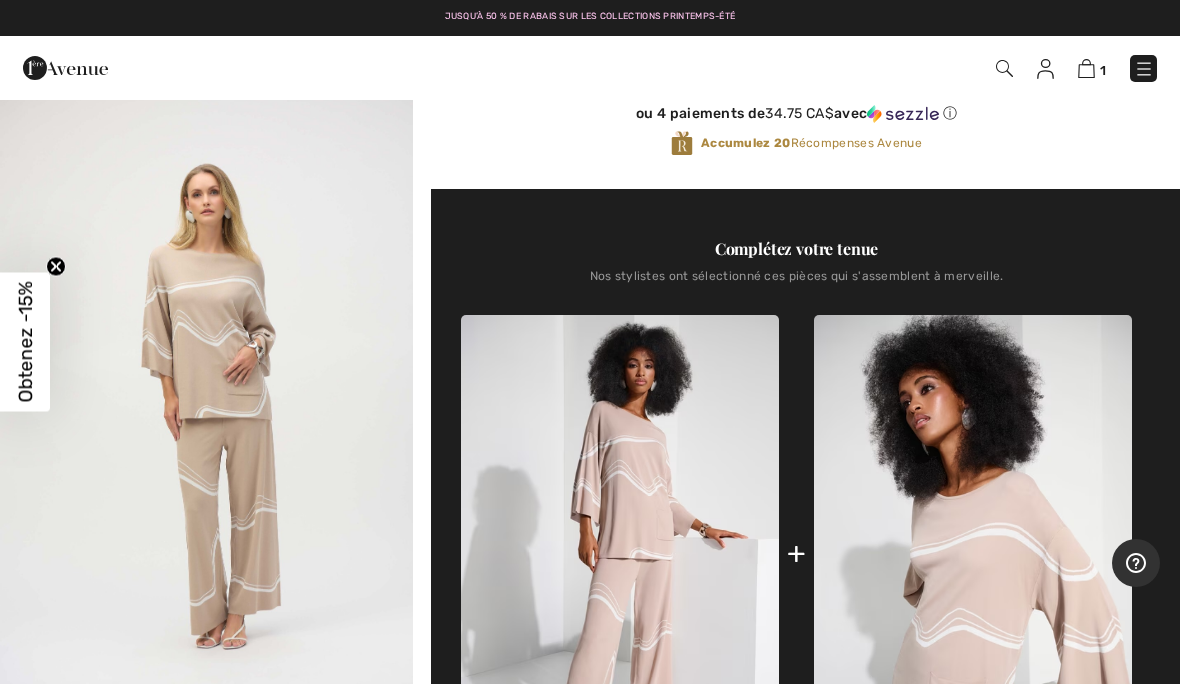 click at bounding box center (206, 401) 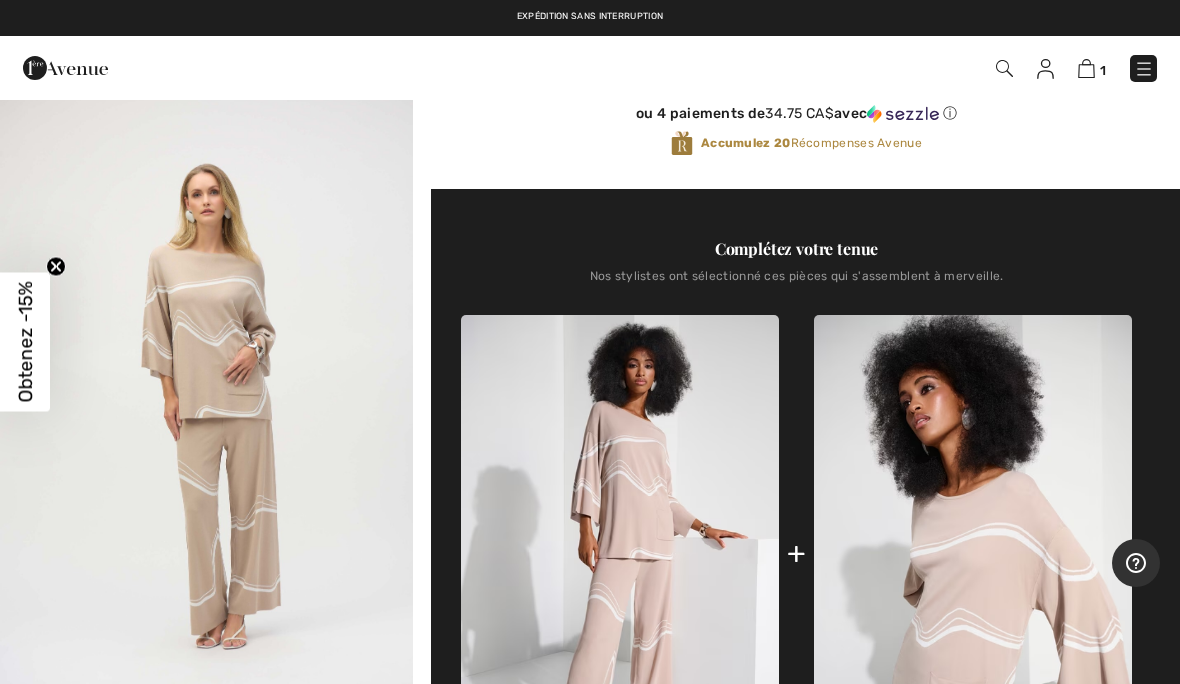 click at bounding box center (620, 553) 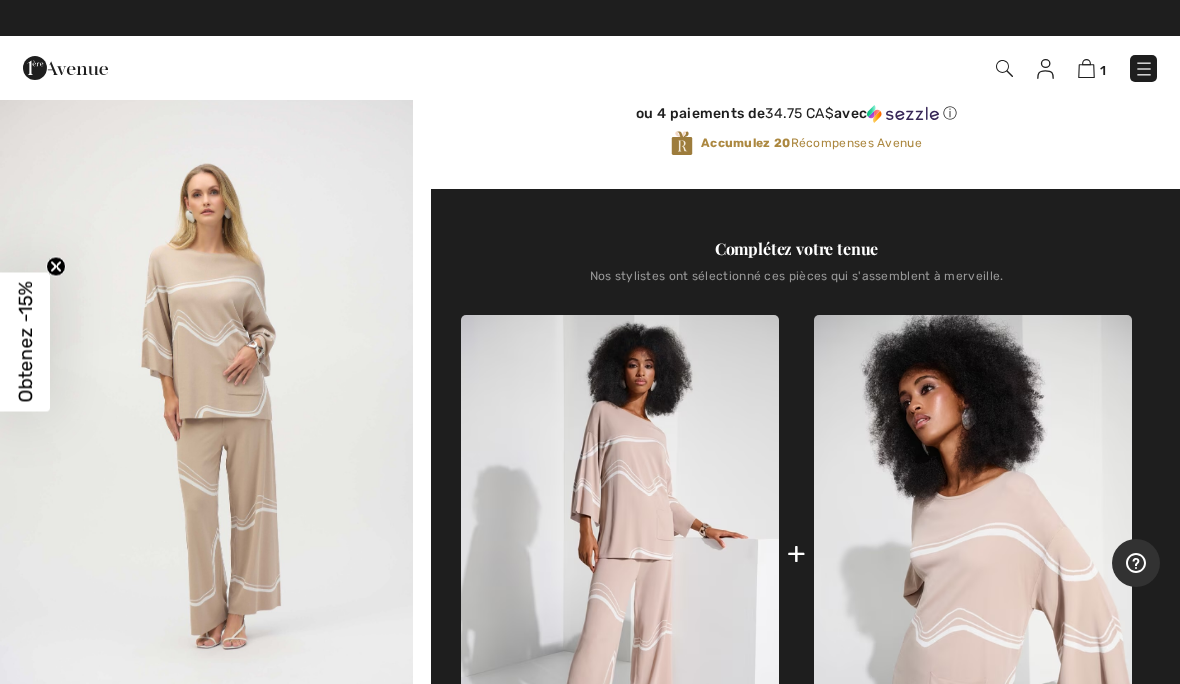click at bounding box center (973, 553) 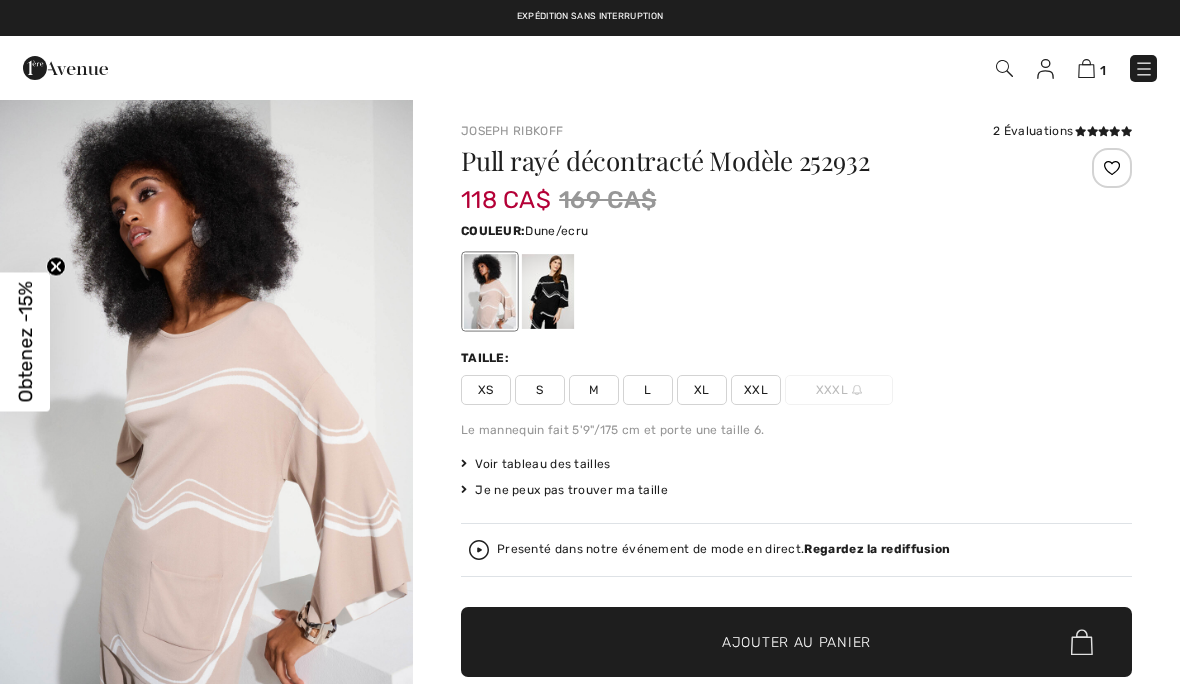 checkbox on "true" 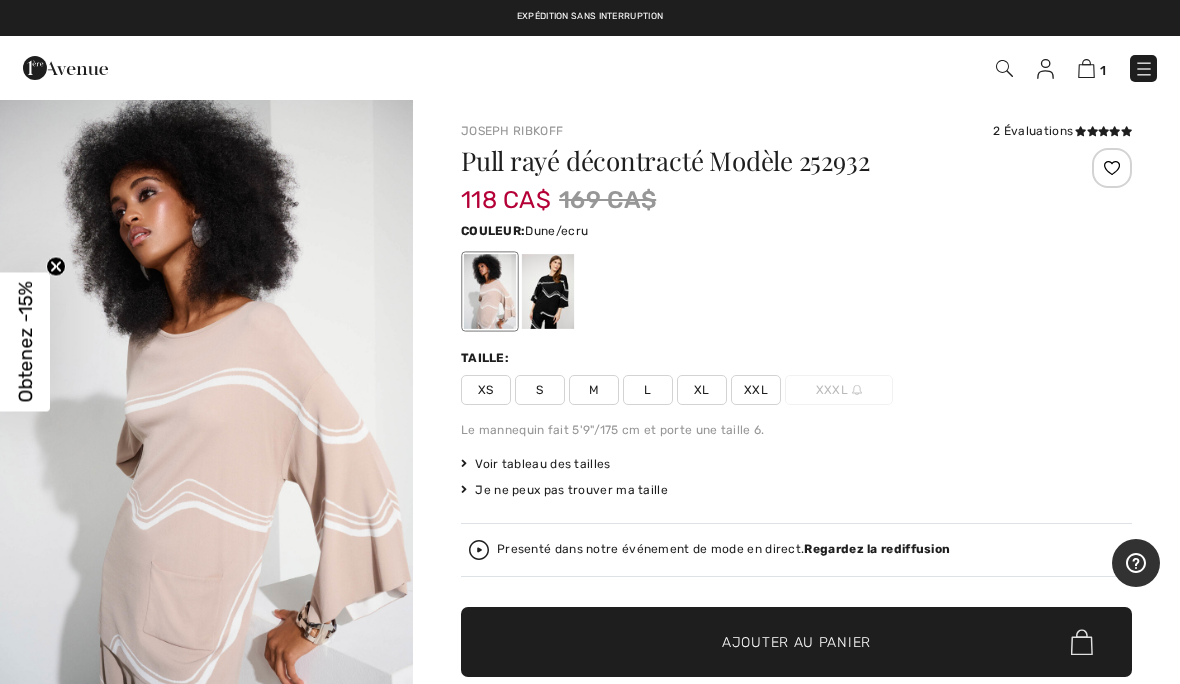 scroll, scrollTop: 0, scrollLeft: 0, axis: both 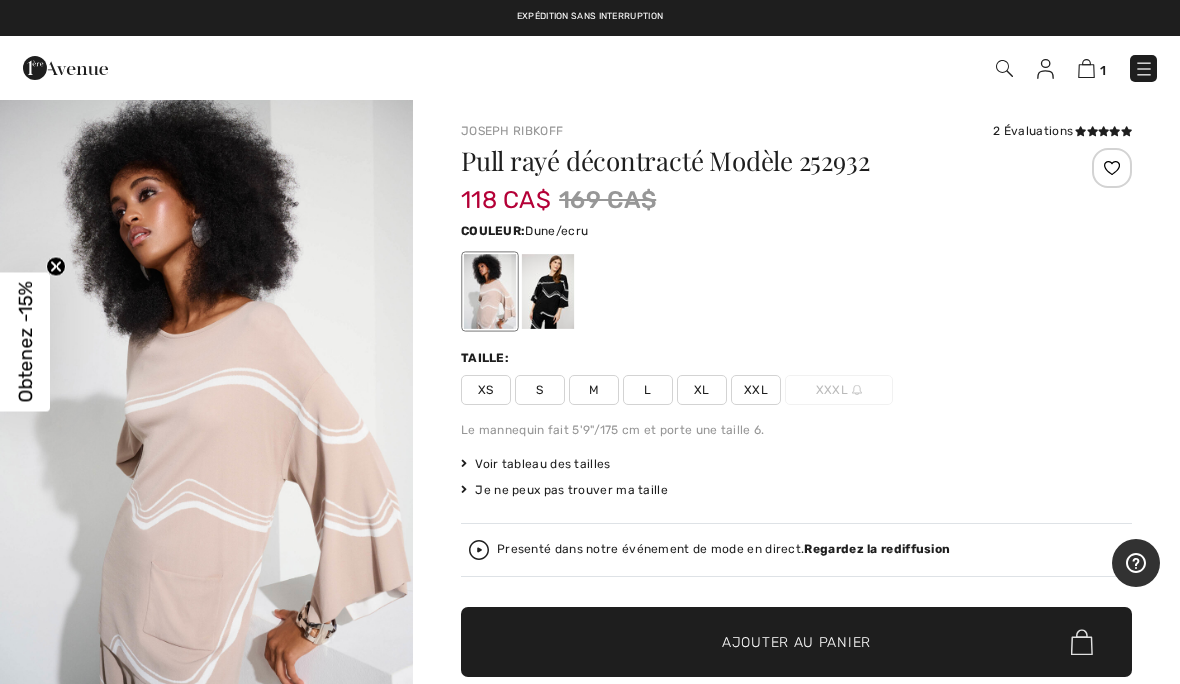 click on "M" at bounding box center [594, 390] 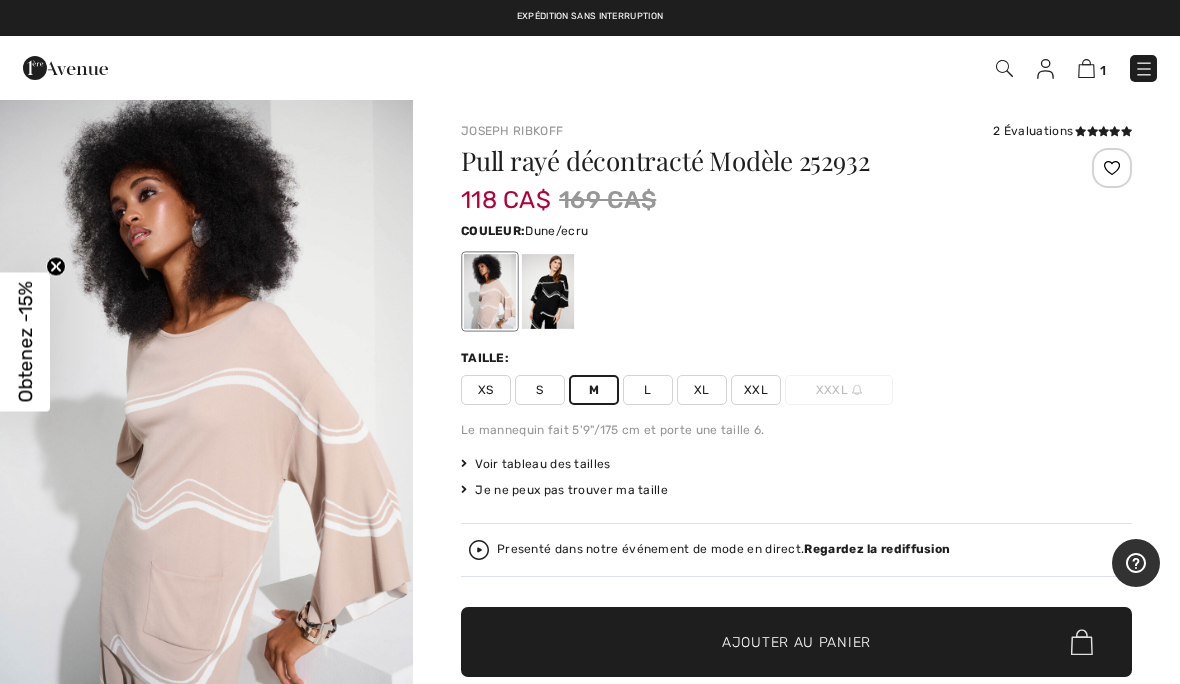 click on "✔ Ajouté au panier
Ajouter au panier" at bounding box center (796, 642) 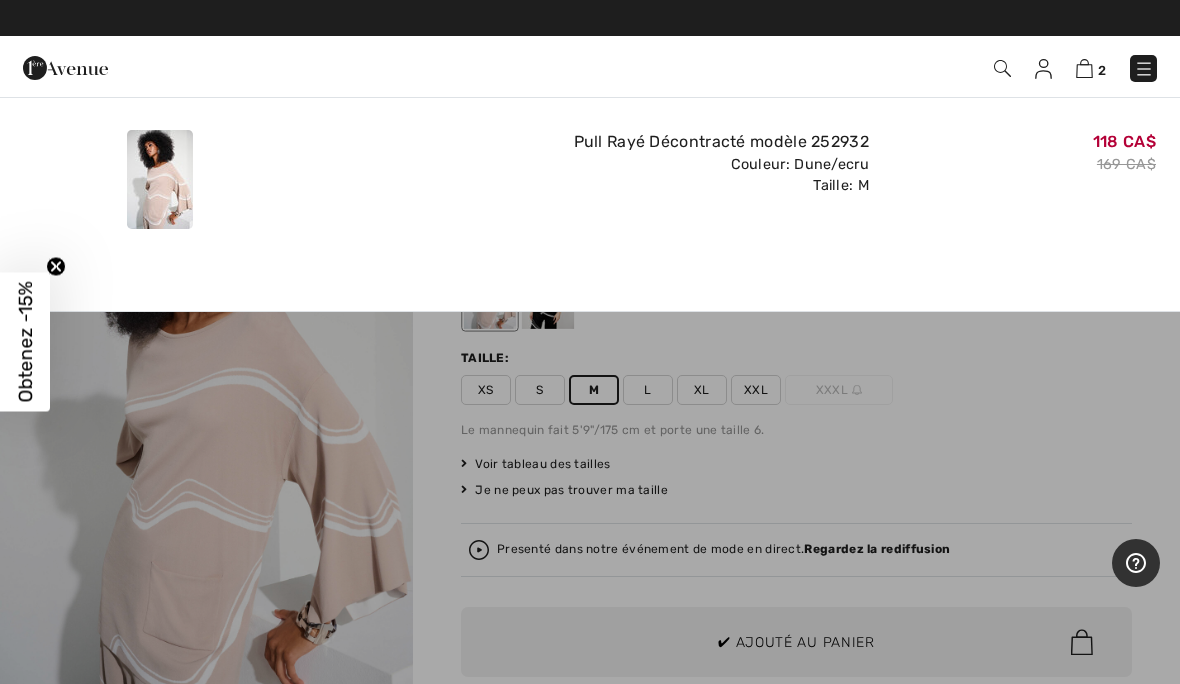 scroll, scrollTop: 0, scrollLeft: 0, axis: both 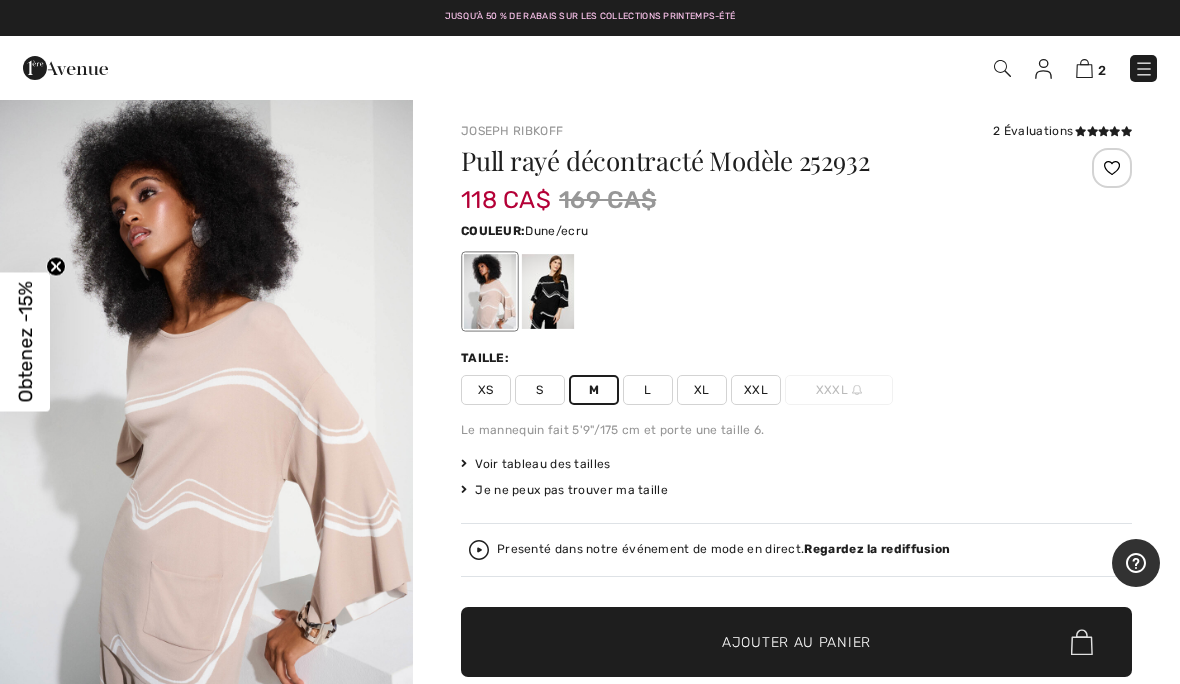 click on "2" at bounding box center (832, 68) 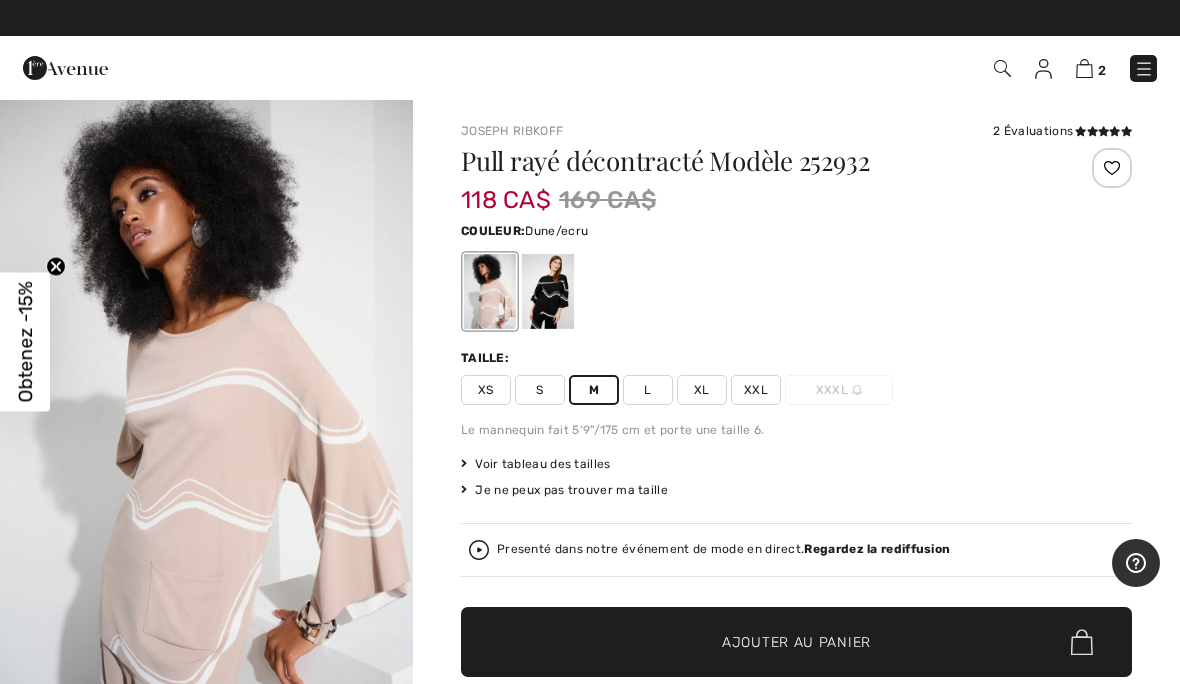 click at bounding box center (1084, 68) 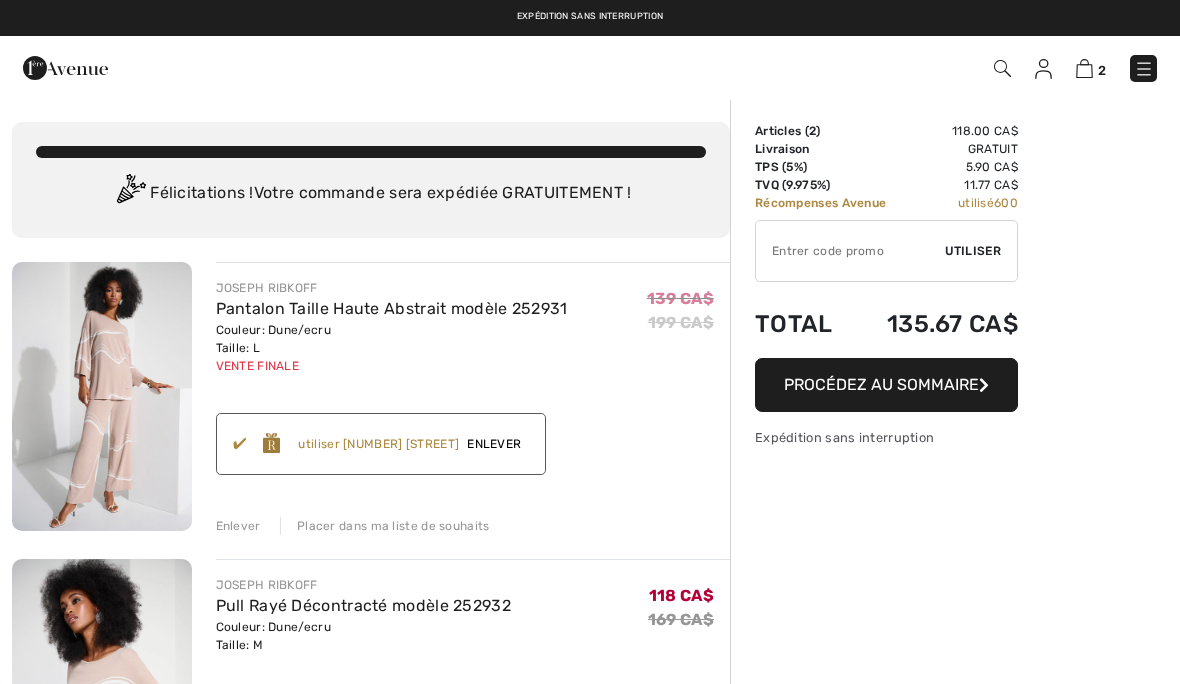 scroll, scrollTop: 0, scrollLeft: 0, axis: both 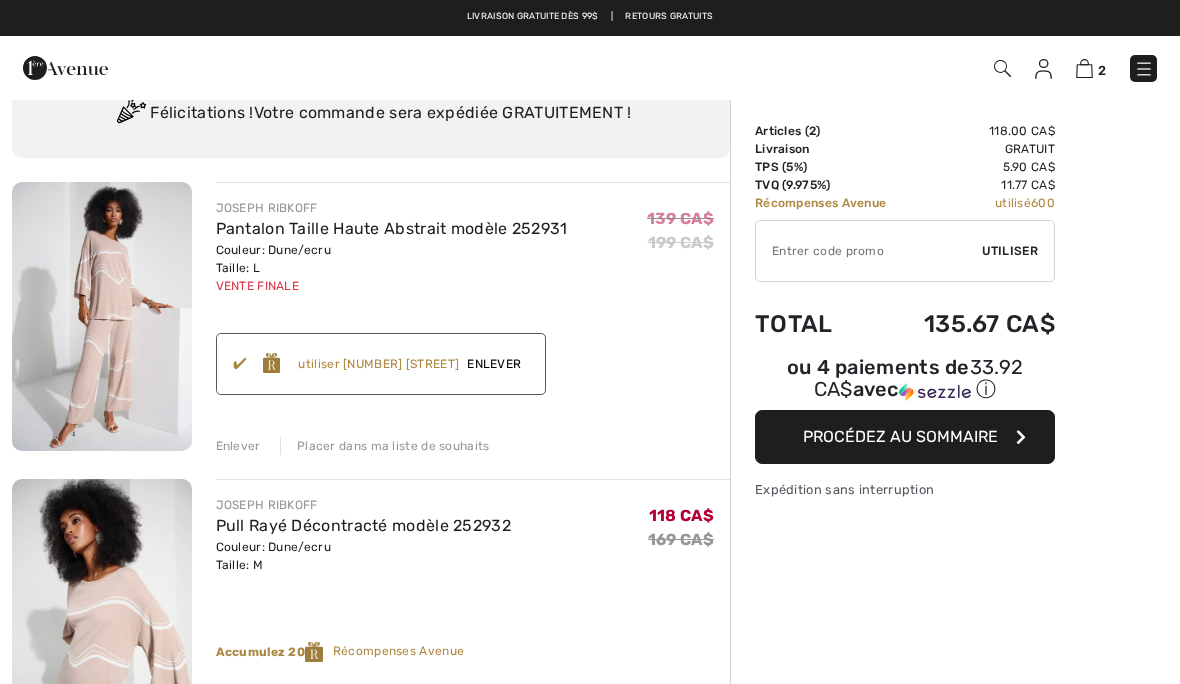 click on "Enlever" at bounding box center (494, 364) 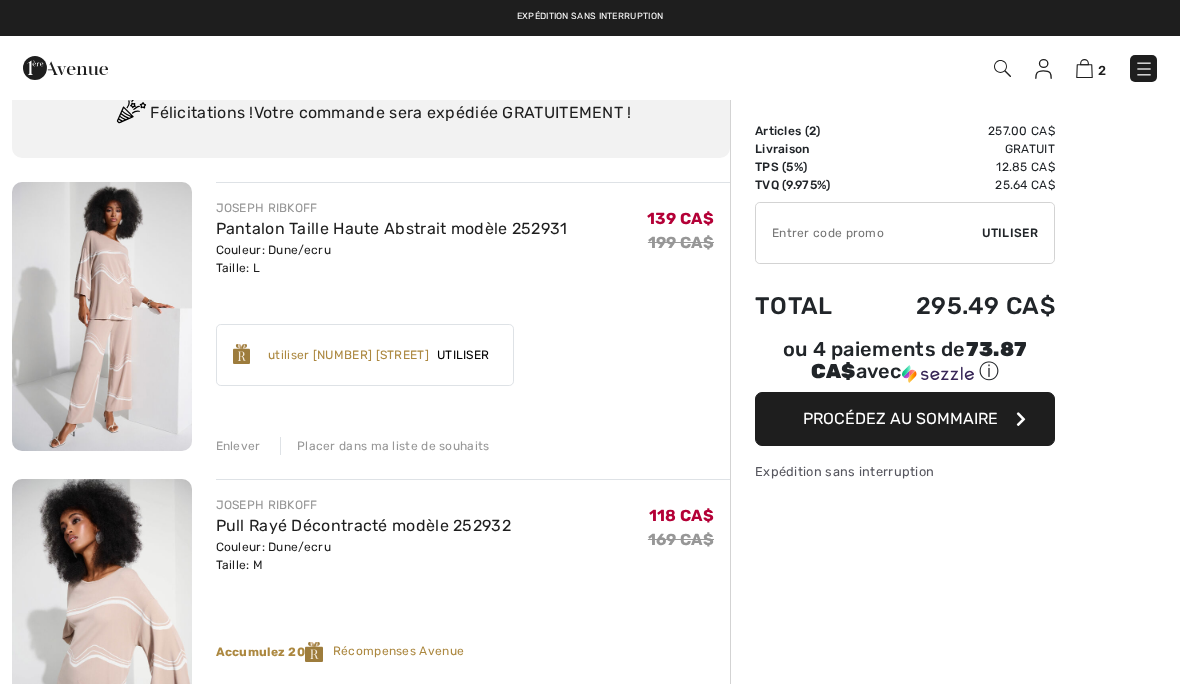 click at bounding box center (102, 316) 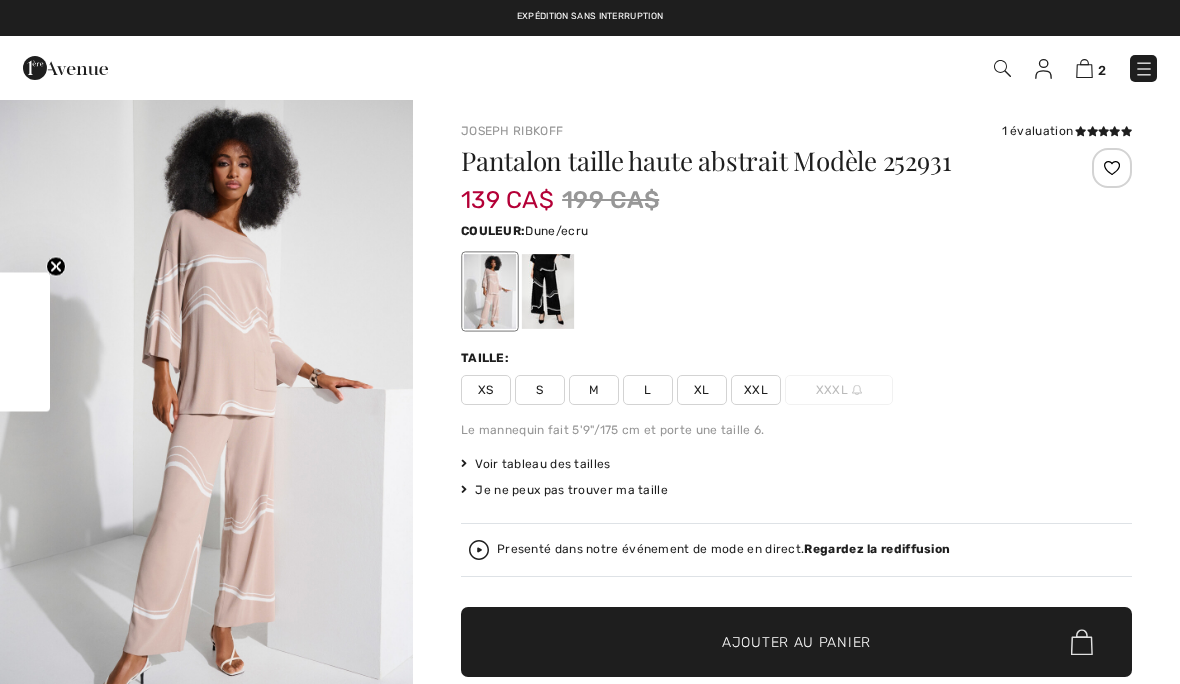 checkbox on "true" 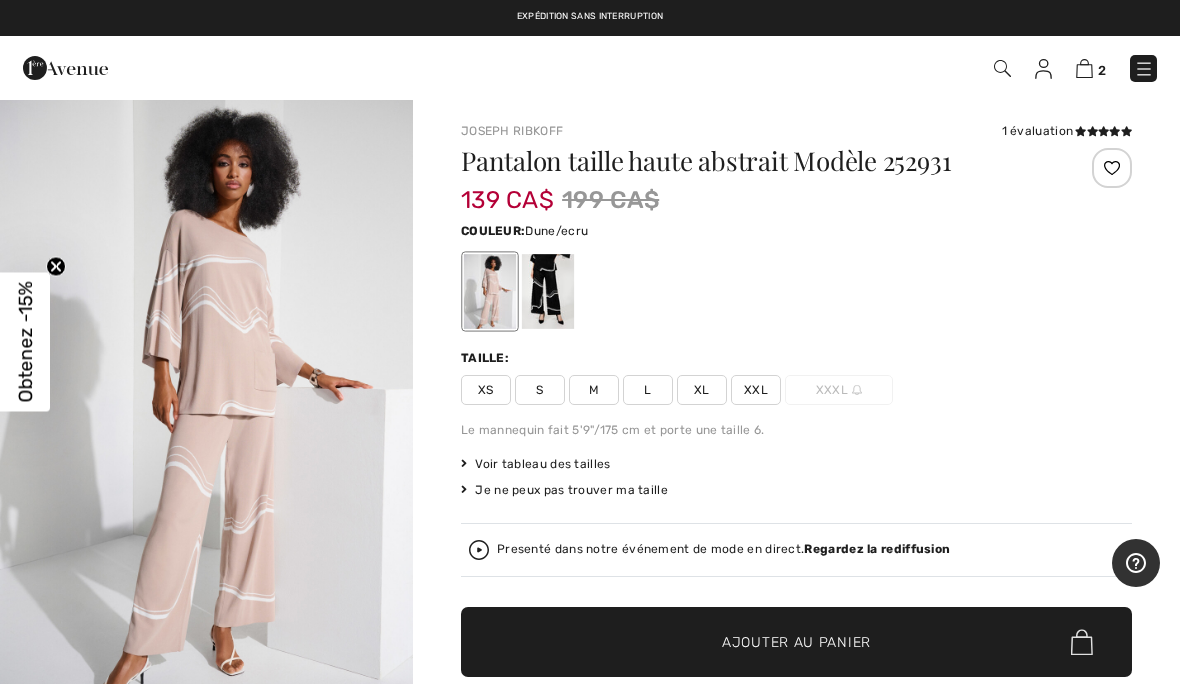 scroll, scrollTop: 0, scrollLeft: 0, axis: both 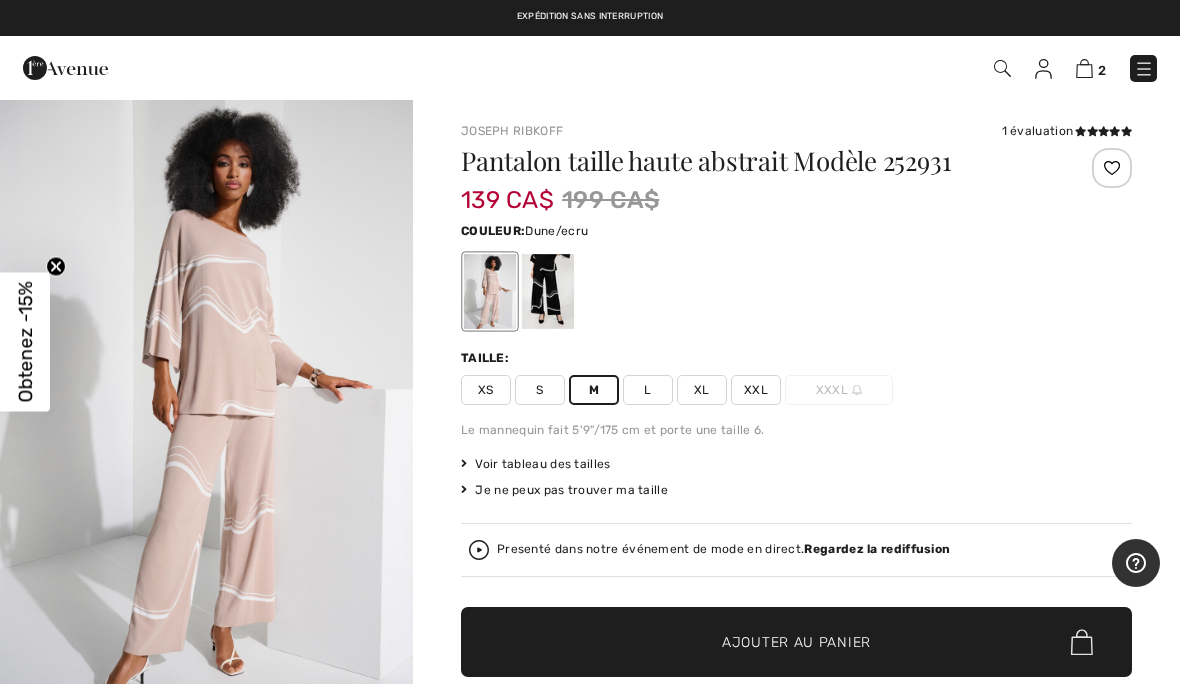 click on "Ajouter au panier" at bounding box center [796, 642] 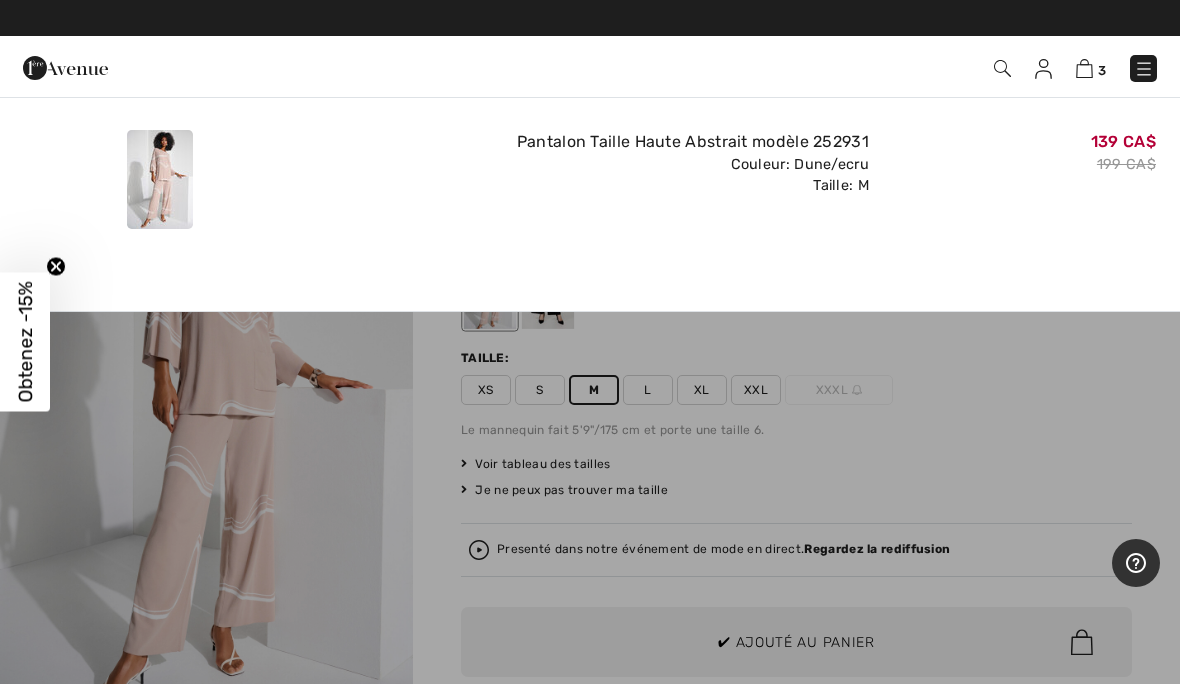 scroll, scrollTop: 0, scrollLeft: 0, axis: both 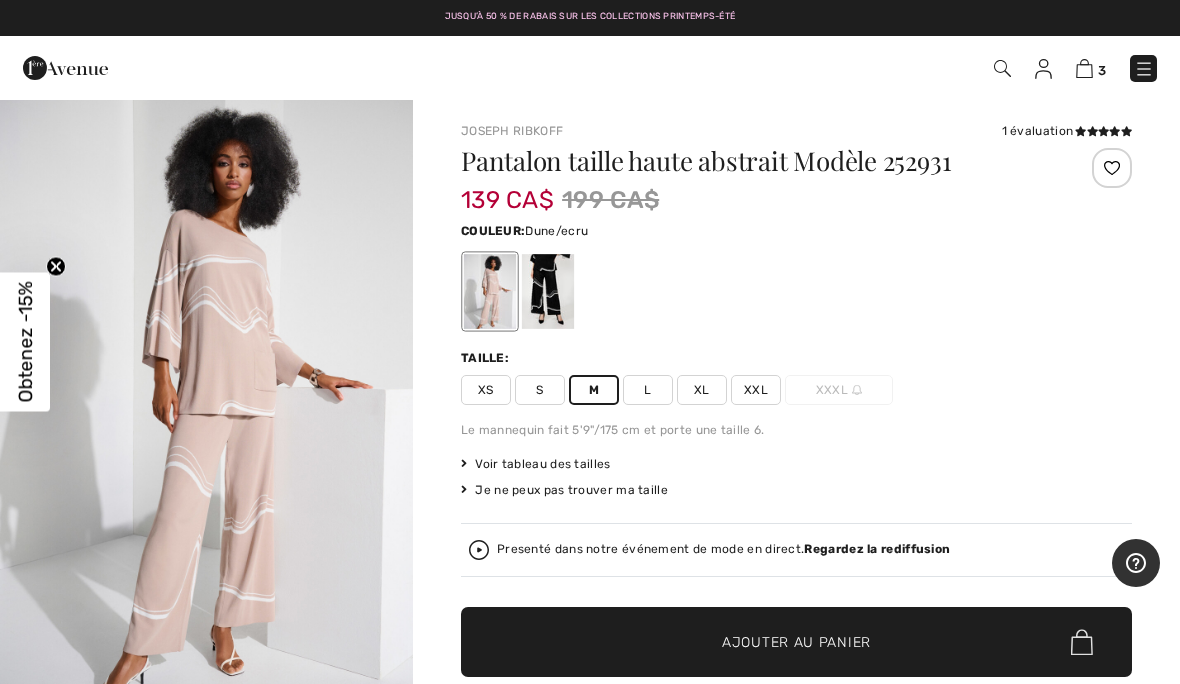 click at bounding box center (1084, 68) 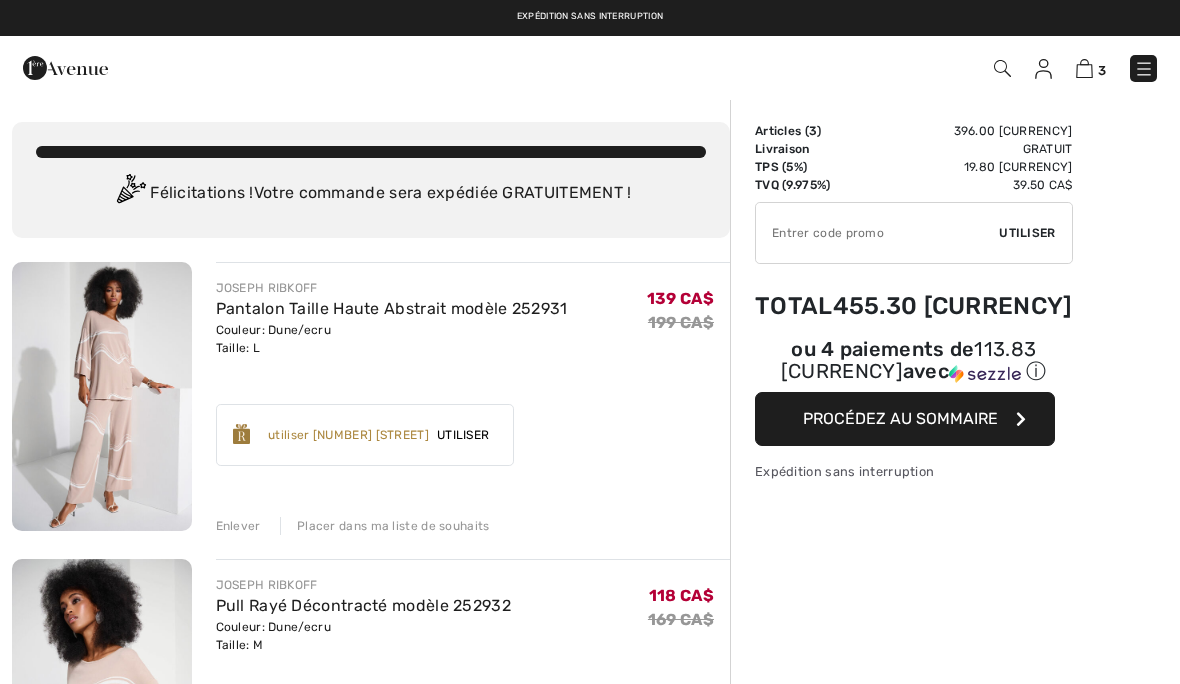 scroll, scrollTop: 0, scrollLeft: 0, axis: both 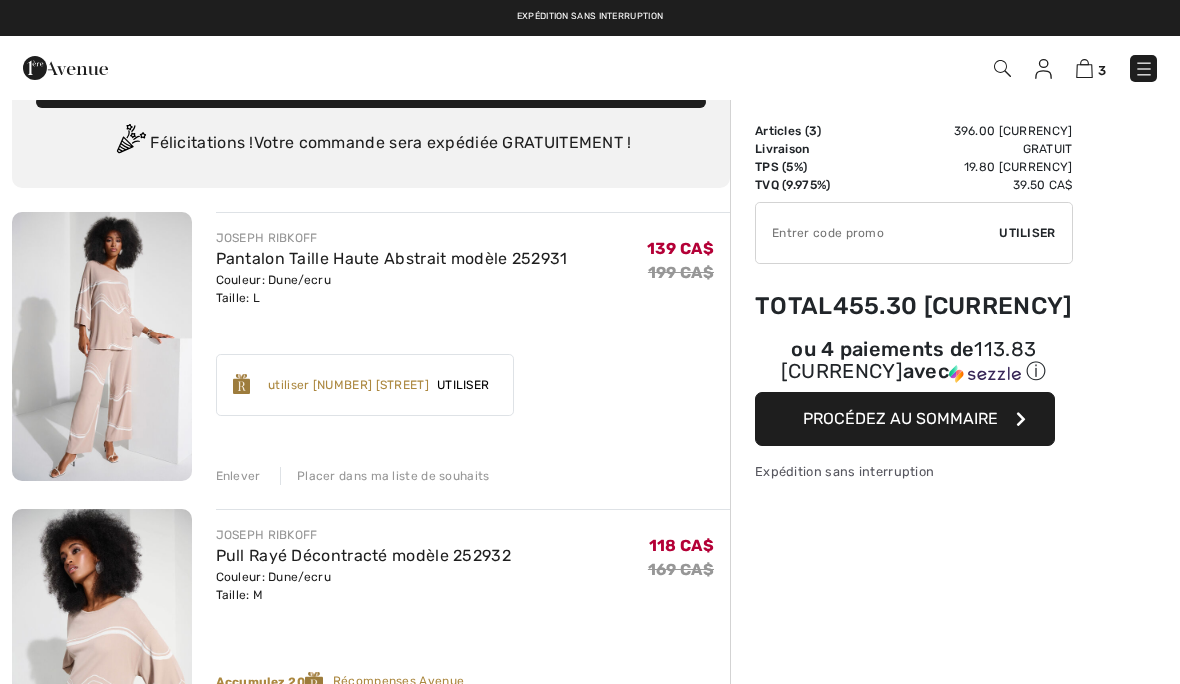 click on "Enlever" at bounding box center (238, 476) 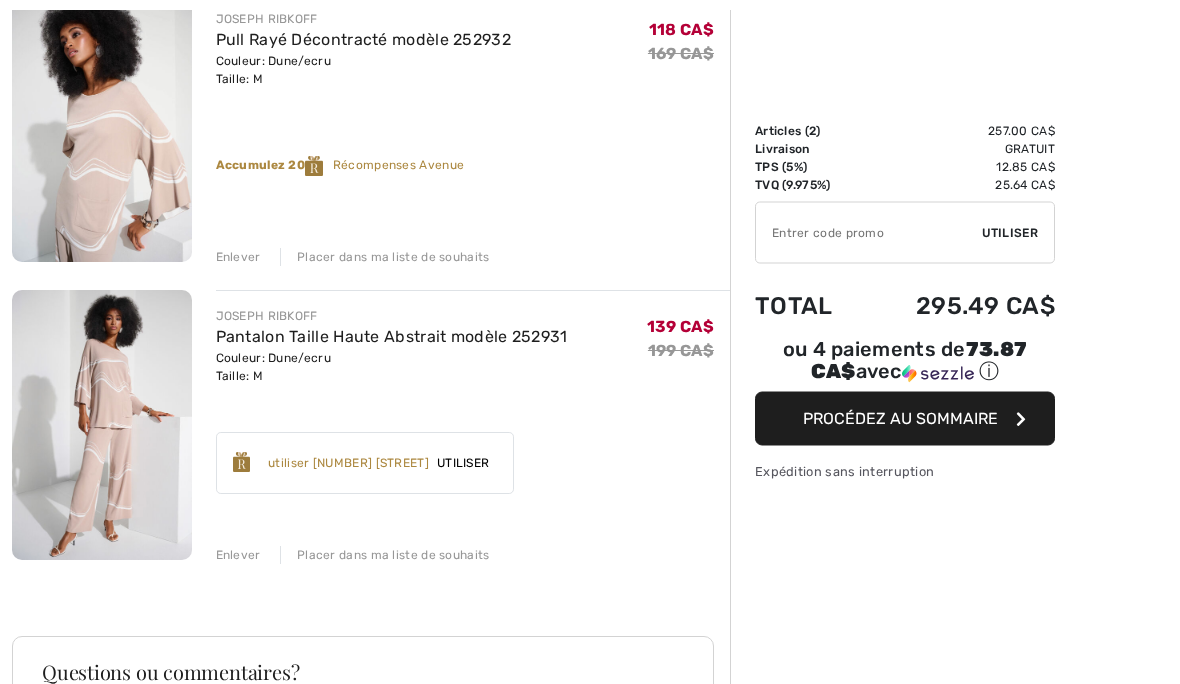 scroll, scrollTop: 272, scrollLeft: 0, axis: vertical 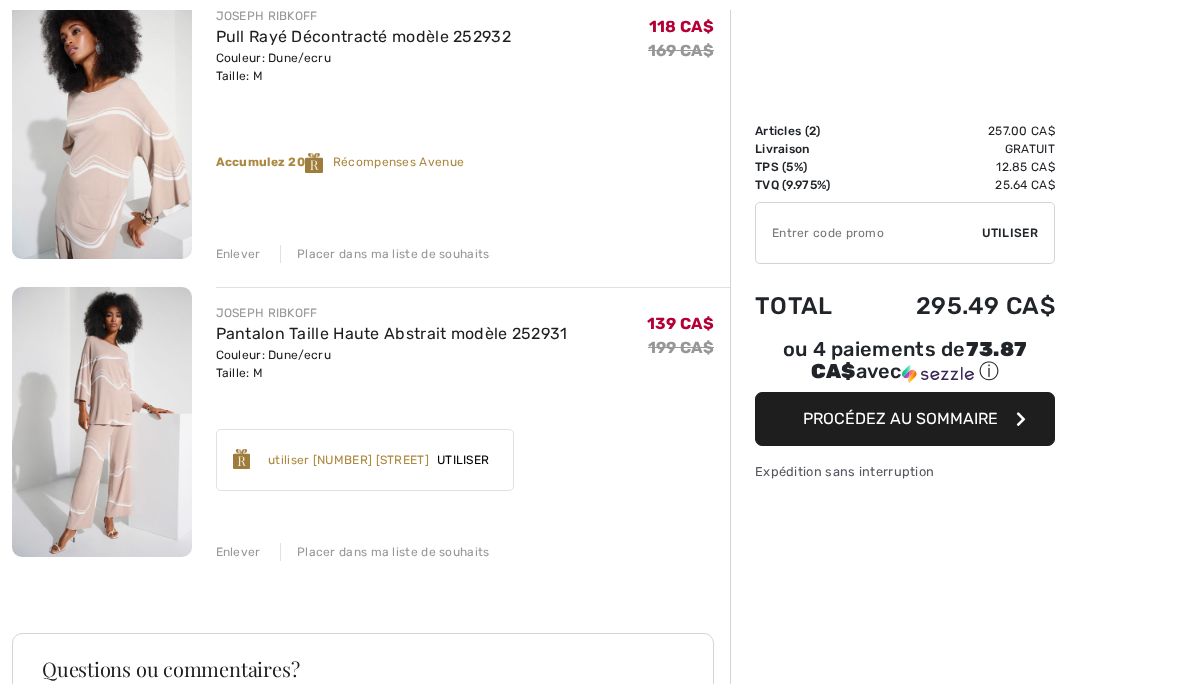 click on "Utiliser" at bounding box center (463, 460) 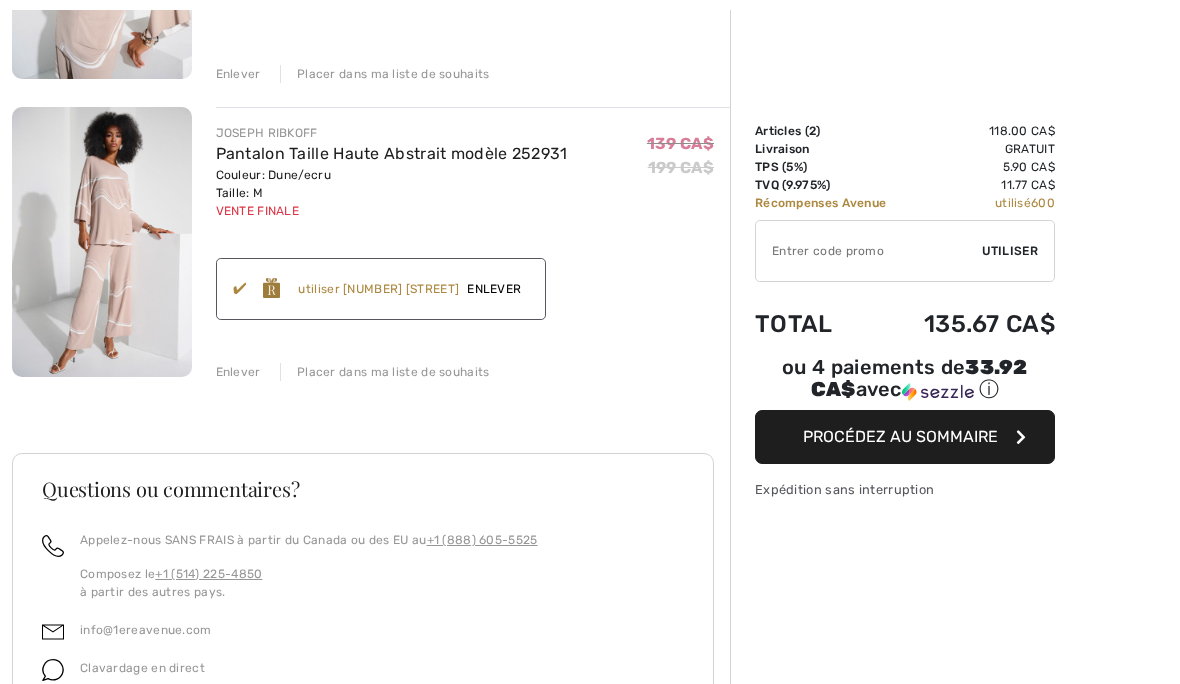 scroll, scrollTop: 454, scrollLeft: 0, axis: vertical 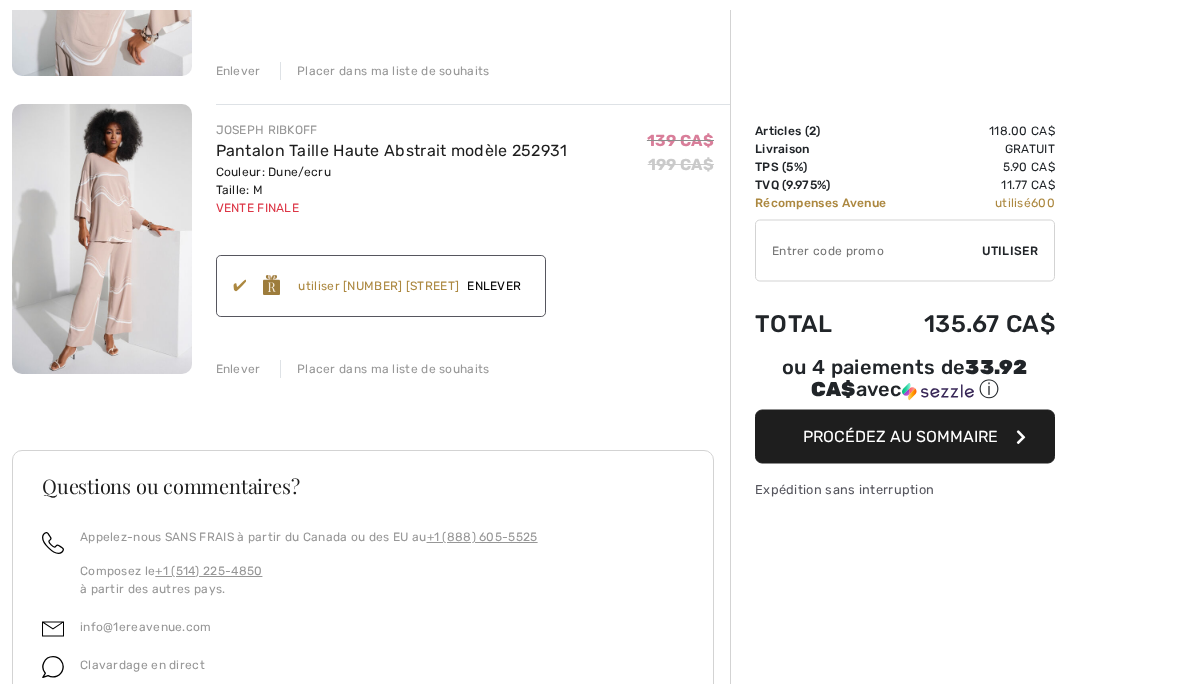 click on "199 CA$" at bounding box center (681, 165) 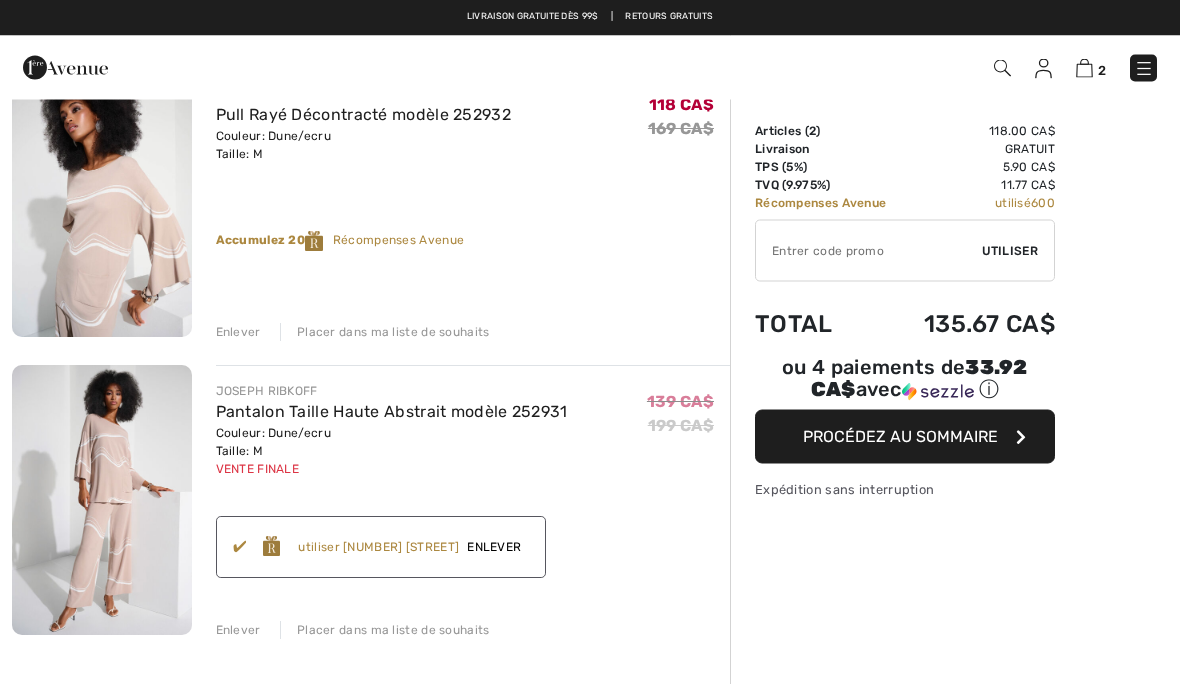 scroll, scrollTop: 0, scrollLeft: 0, axis: both 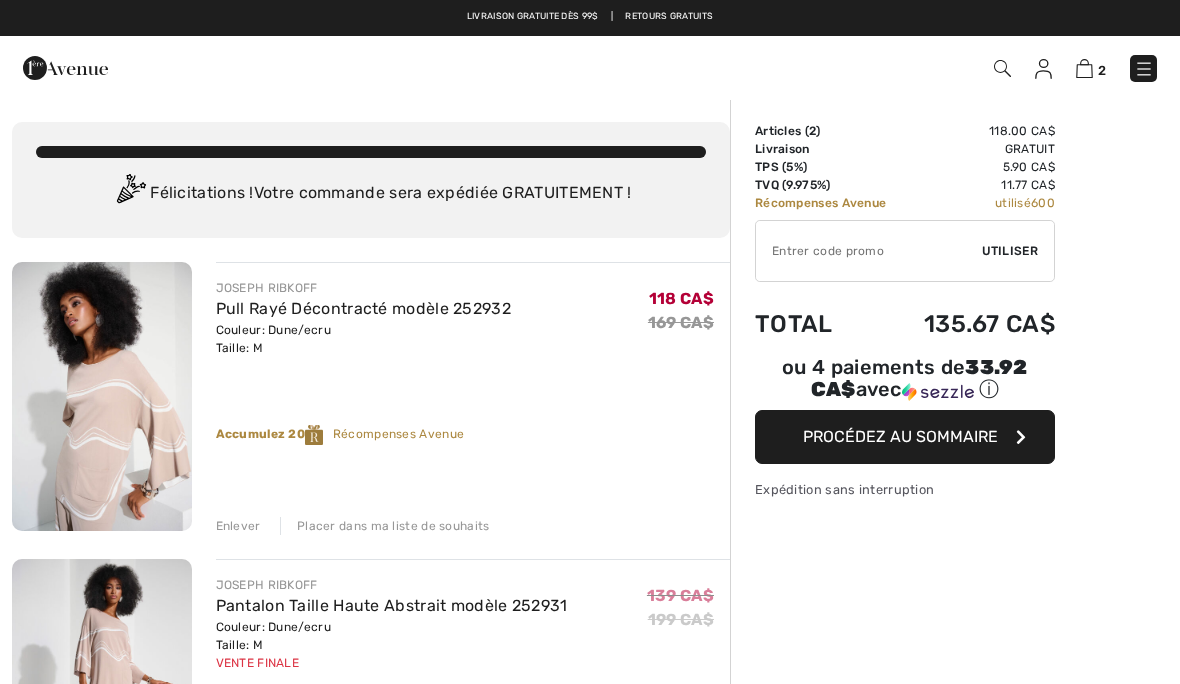 click at bounding box center [102, 396] 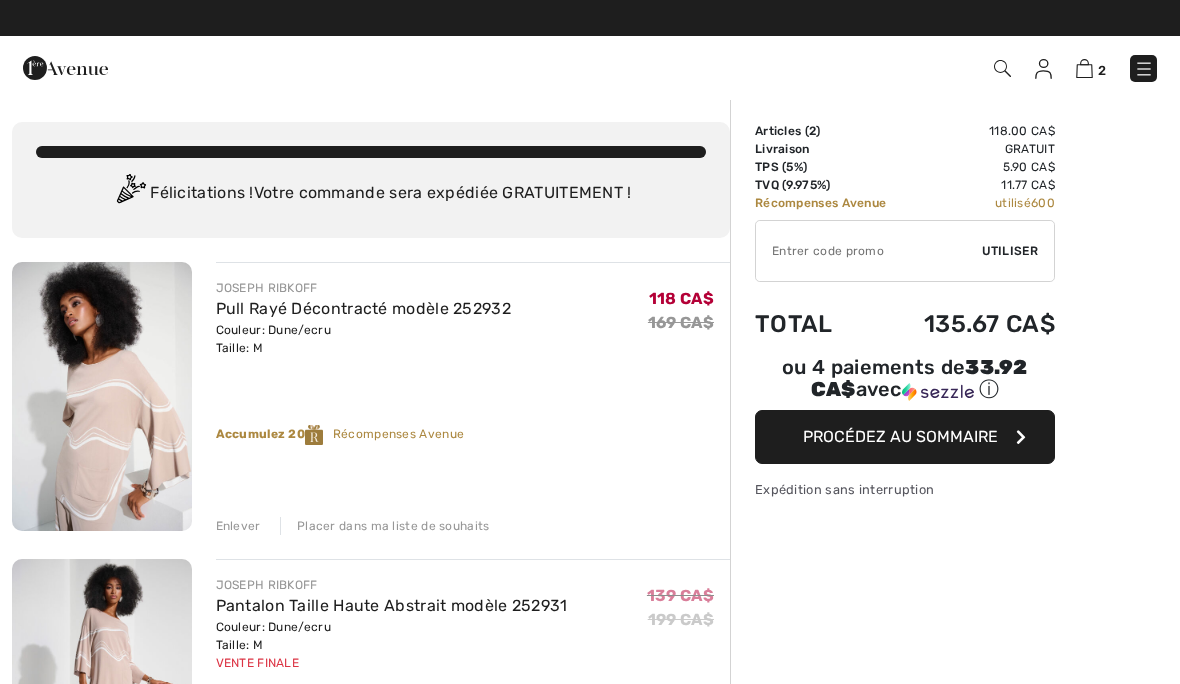click at bounding box center [102, 396] 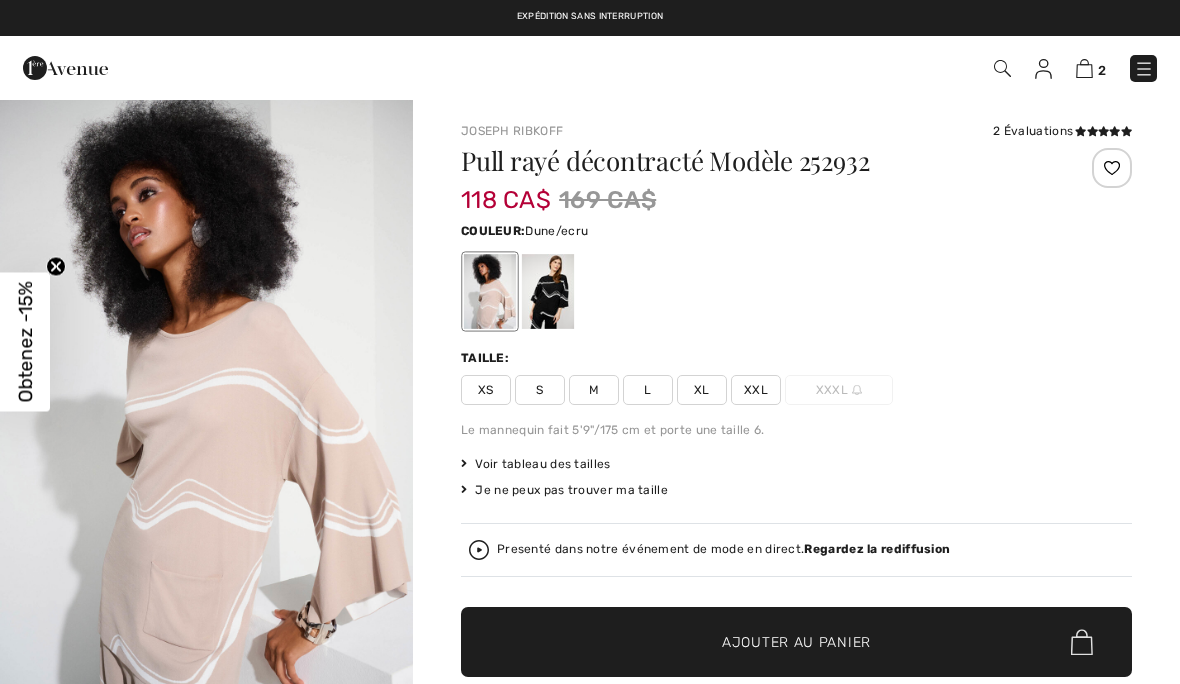 scroll, scrollTop: 98, scrollLeft: 0, axis: vertical 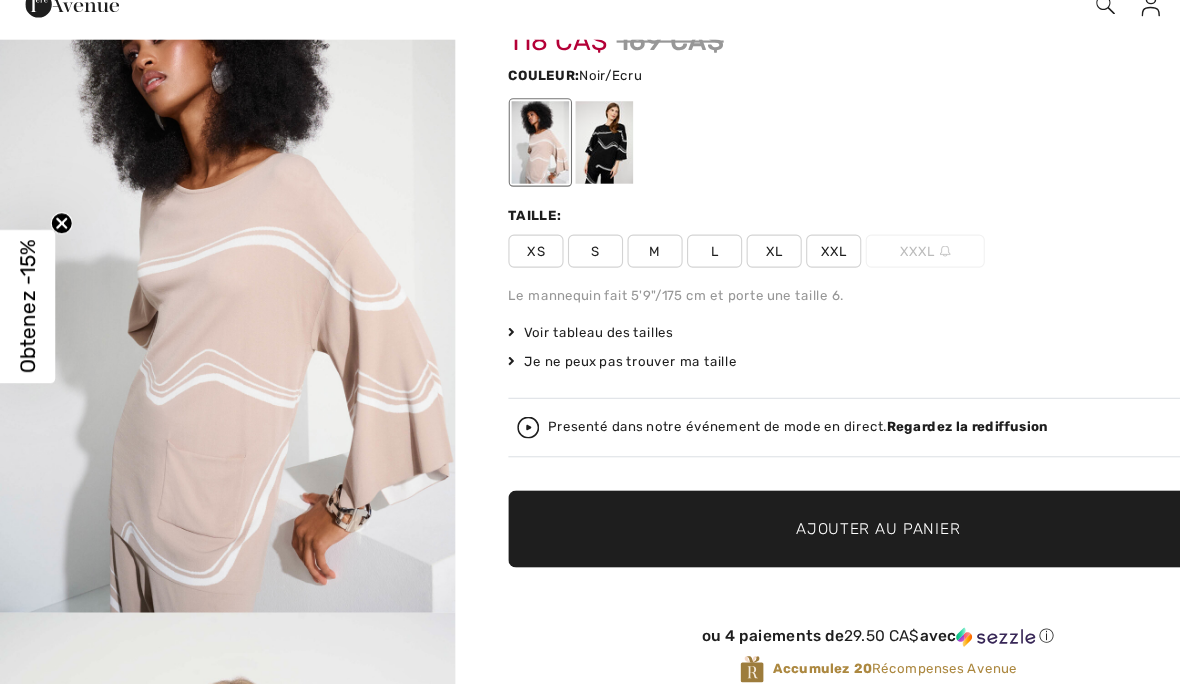 click at bounding box center (548, 193) 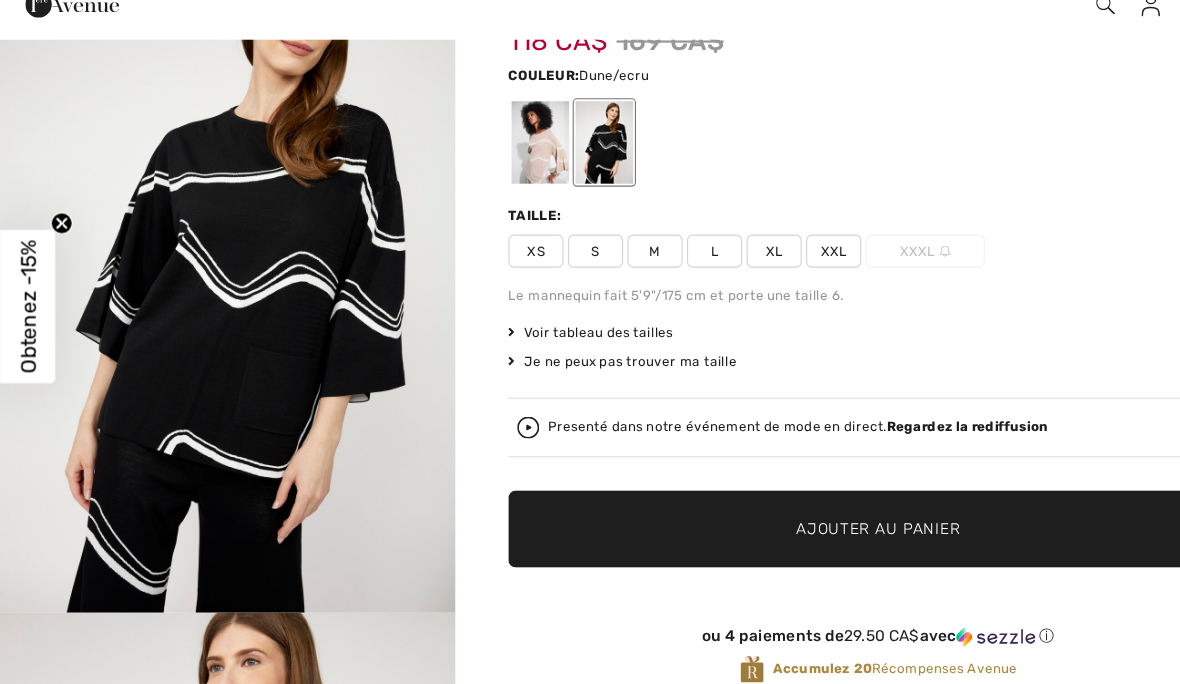 click at bounding box center [490, 193] 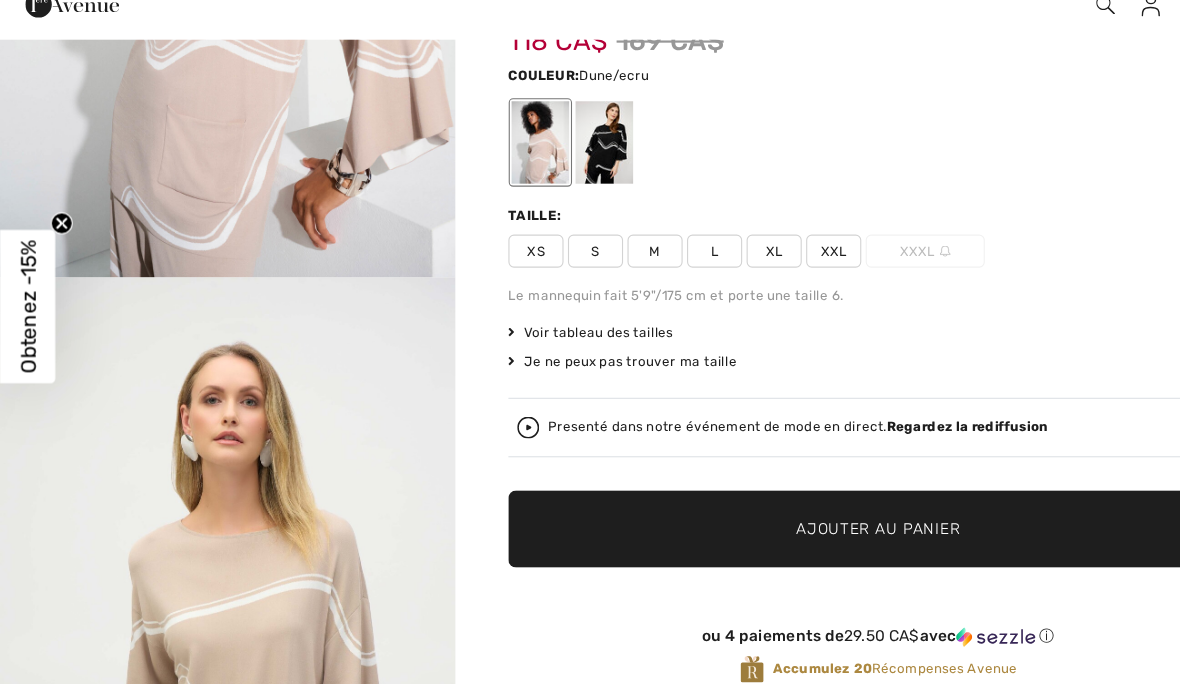 scroll, scrollTop: 0, scrollLeft: 0, axis: both 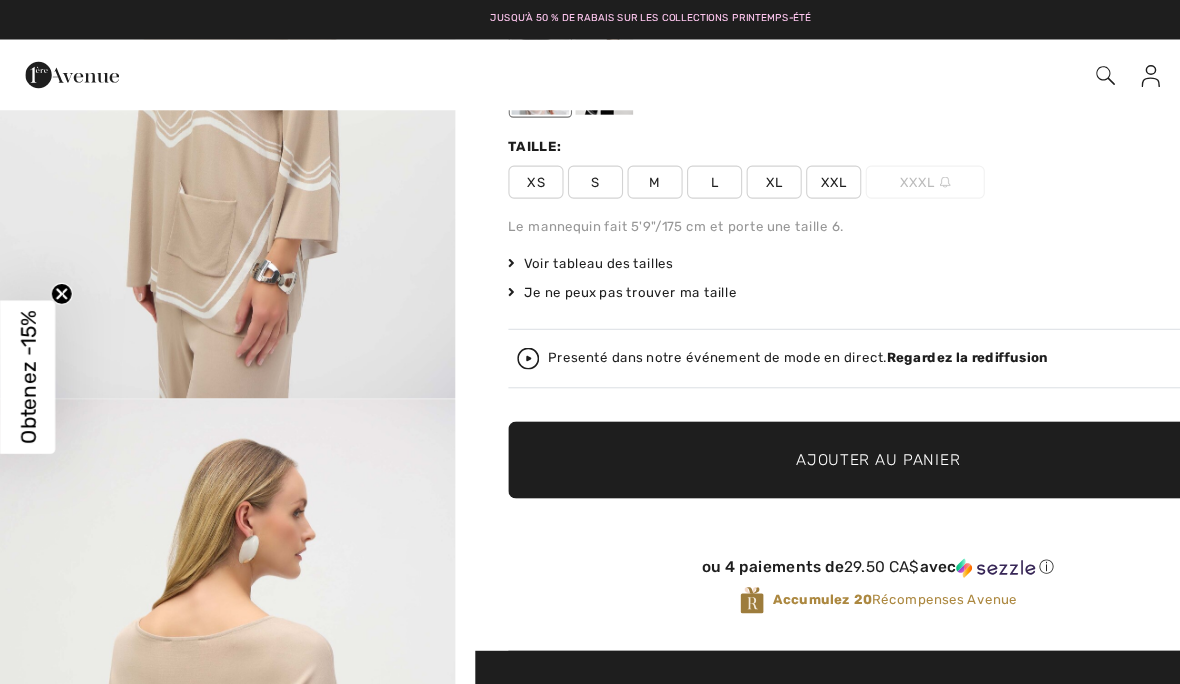 click on "Voir tableau des tailles" at bounding box center [796, 239] 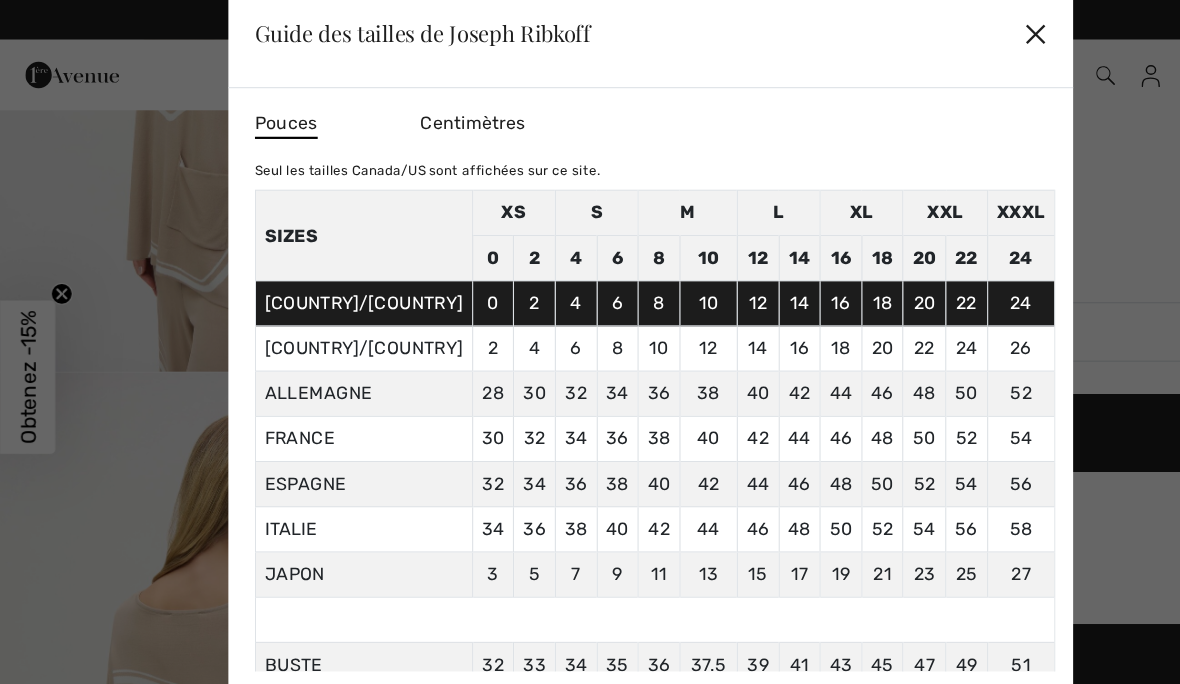scroll, scrollTop: 248, scrollLeft: 0, axis: vertical 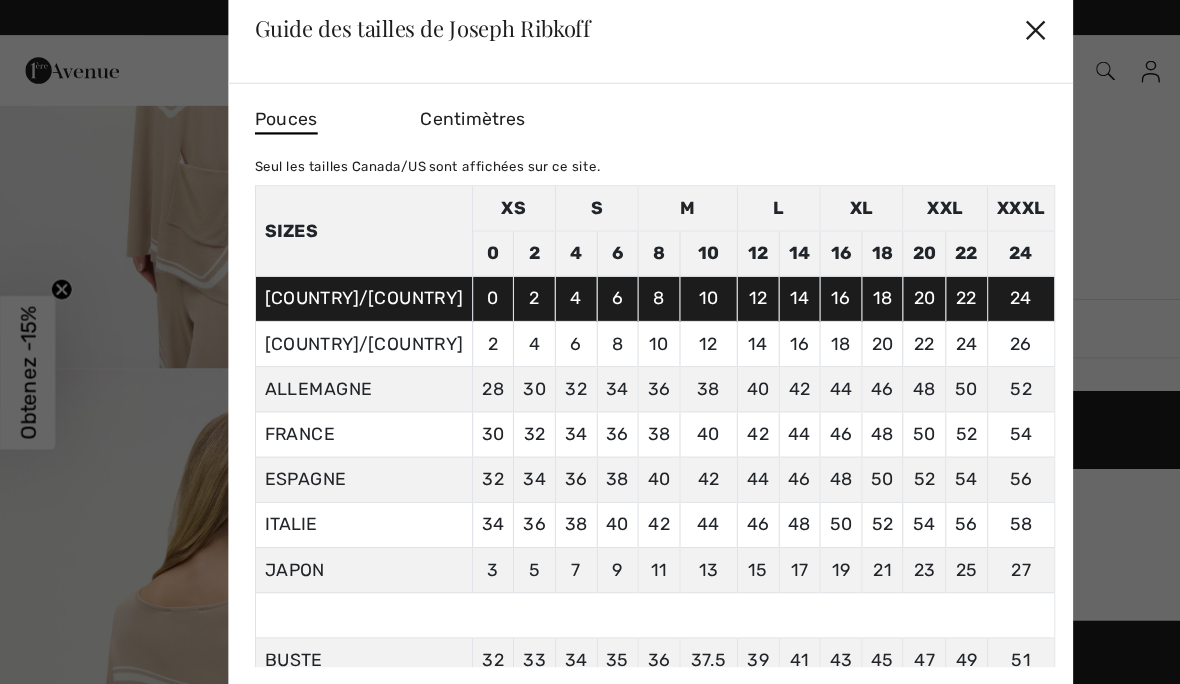 click on "✕" at bounding box center (939, 30) 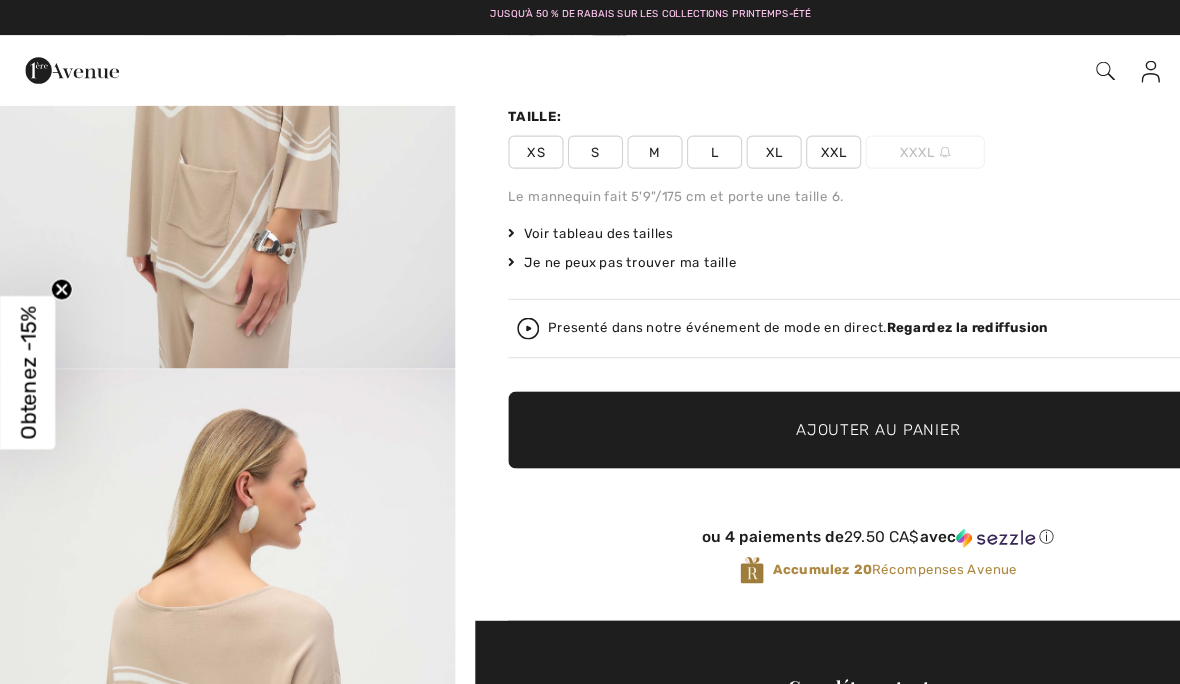 click on "Taille:
XS S M L XL XXL XXXL" at bounding box center (796, 129) 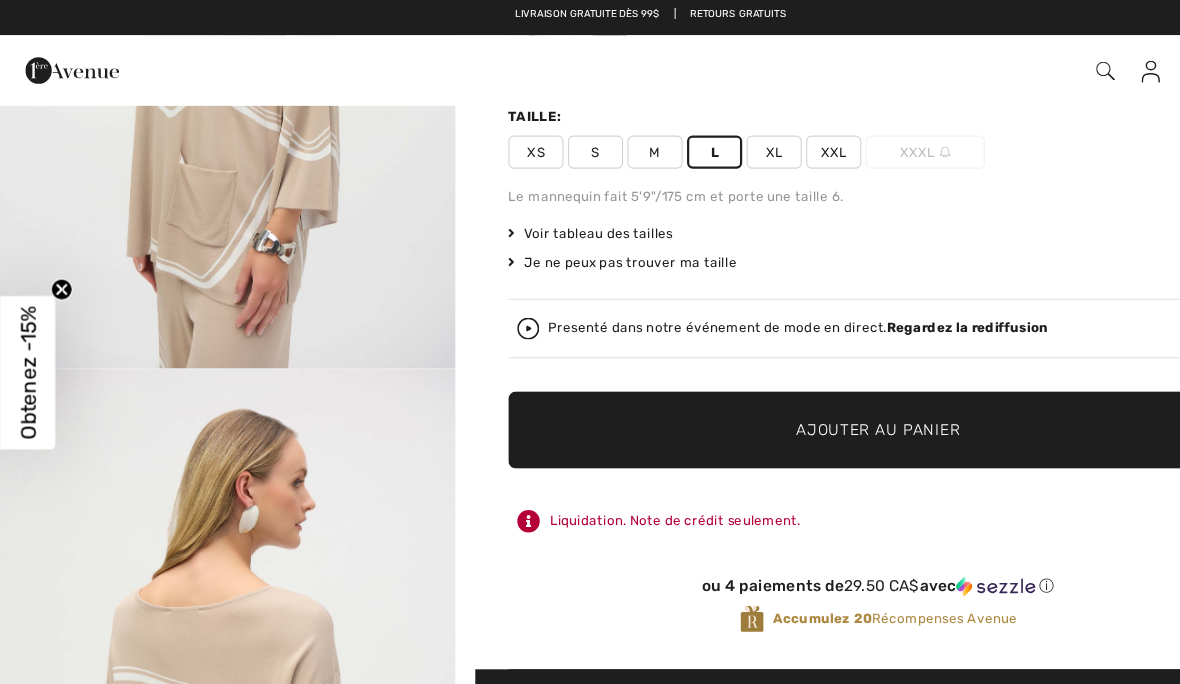 click on "Ajouter au panier" at bounding box center [796, 394] 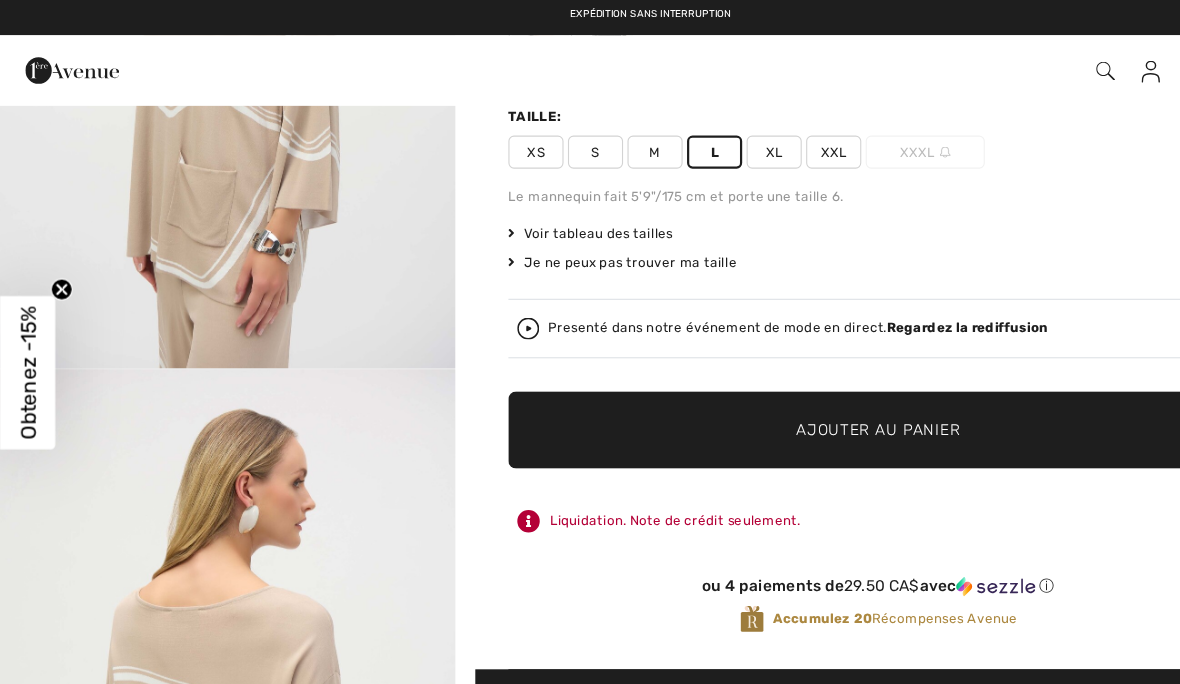 scroll, scrollTop: 279, scrollLeft: 0, axis: vertical 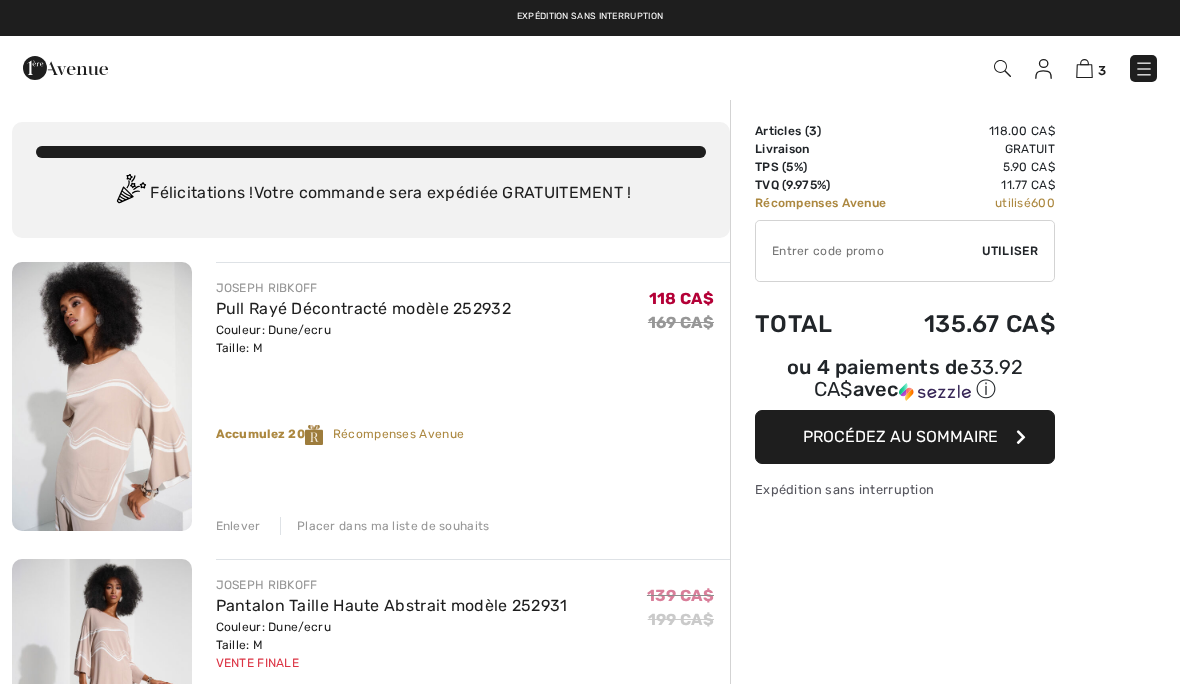 click at bounding box center [1084, 68] 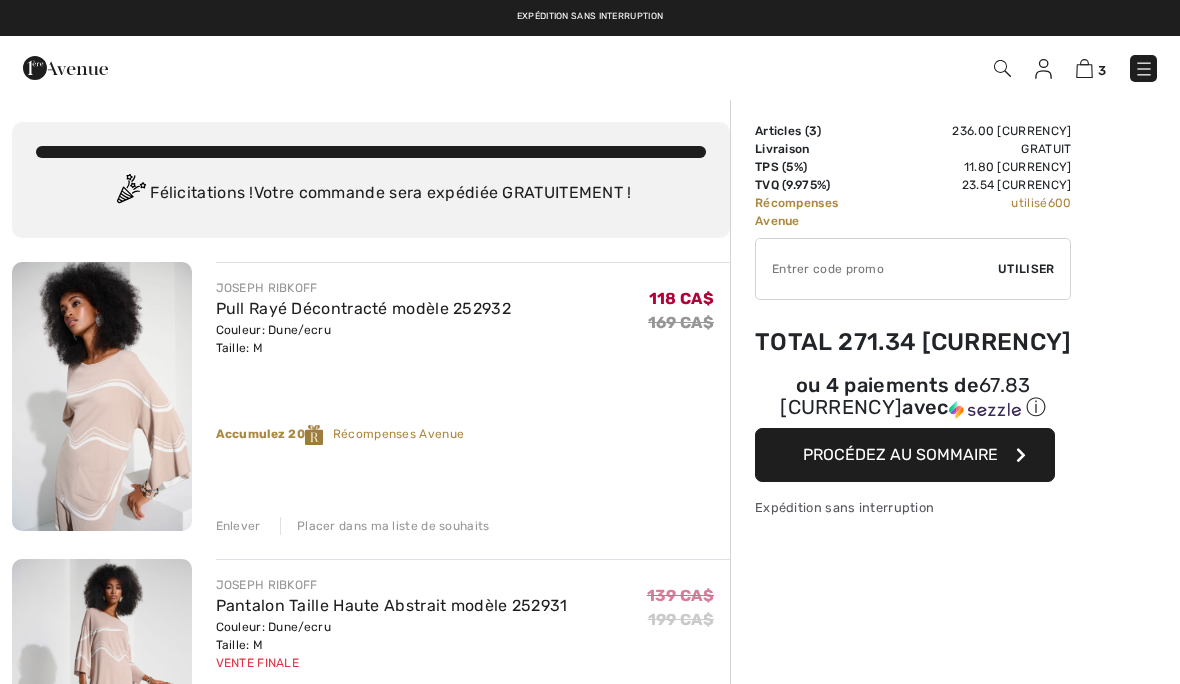 scroll, scrollTop: 0, scrollLeft: 0, axis: both 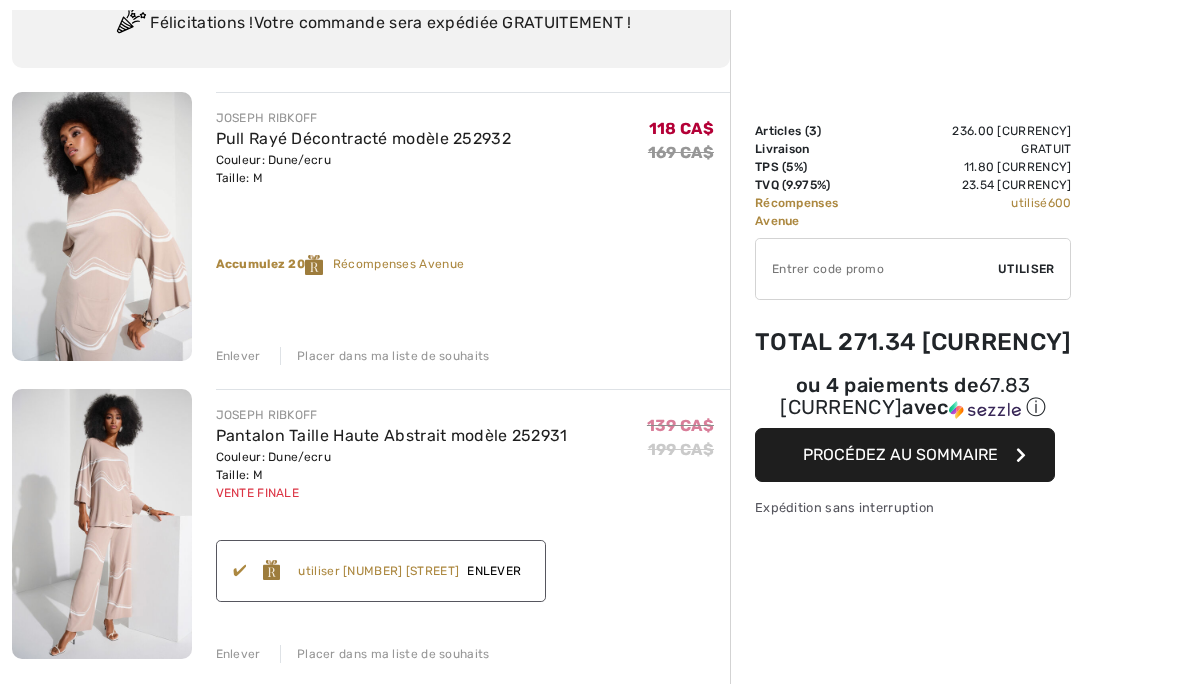 click at bounding box center (102, 523) 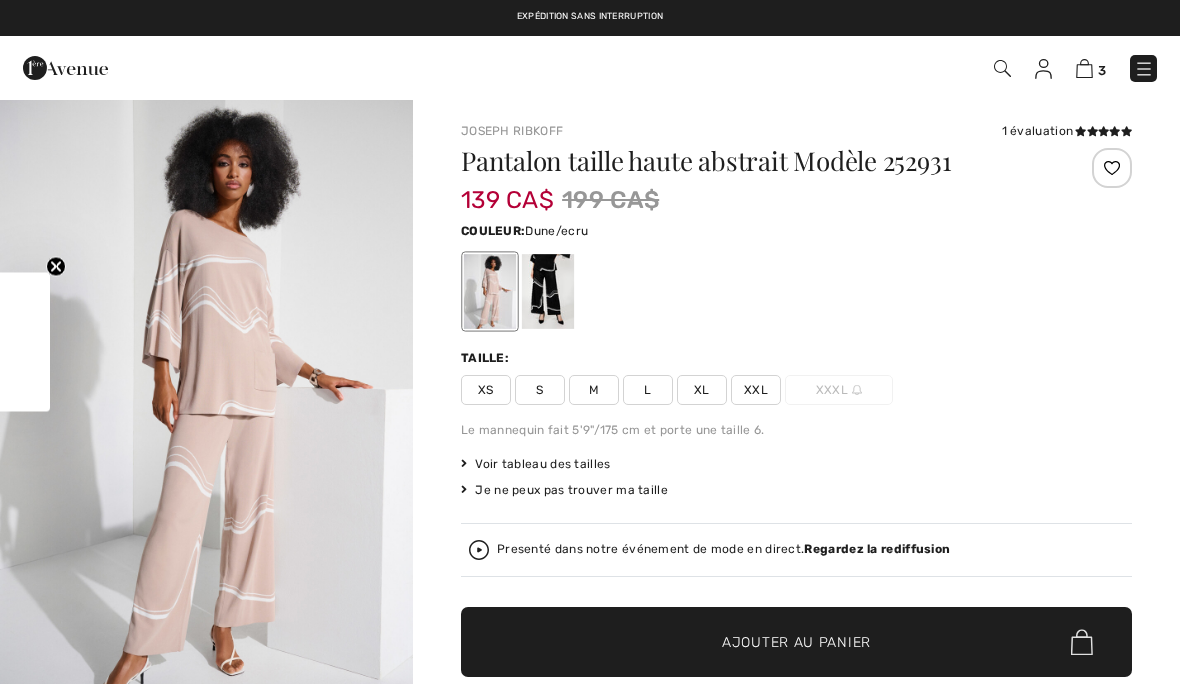 scroll, scrollTop: 0, scrollLeft: 0, axis: both 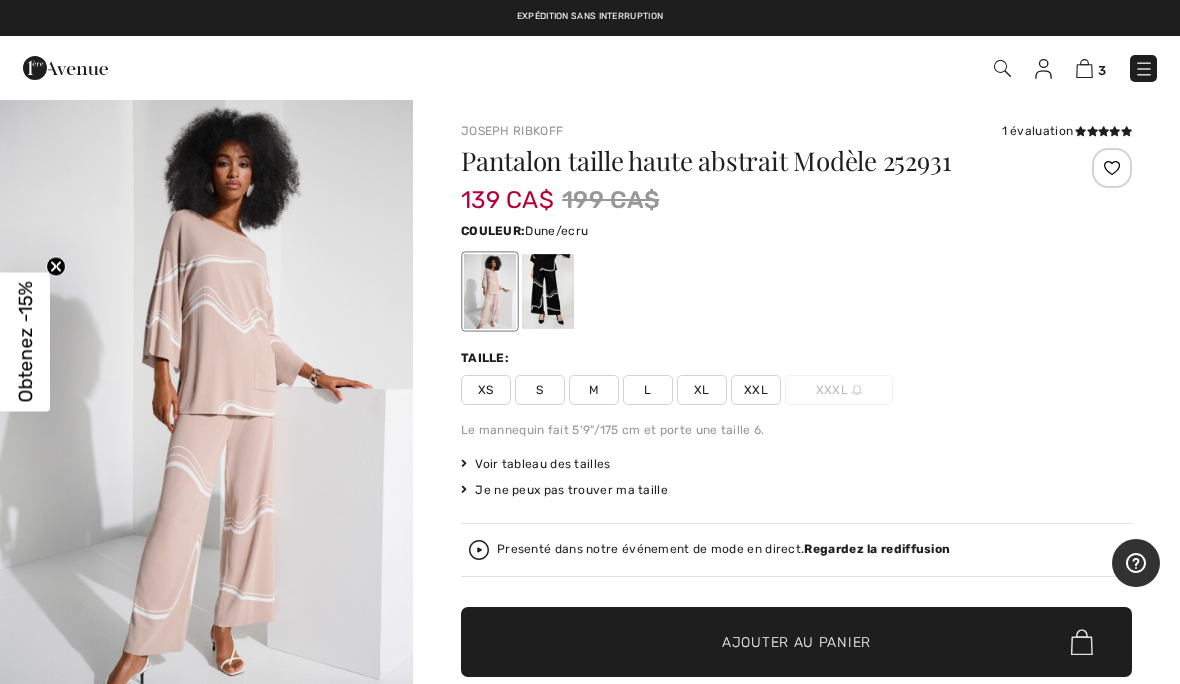 click on "L" at bounding box center [648, 390] 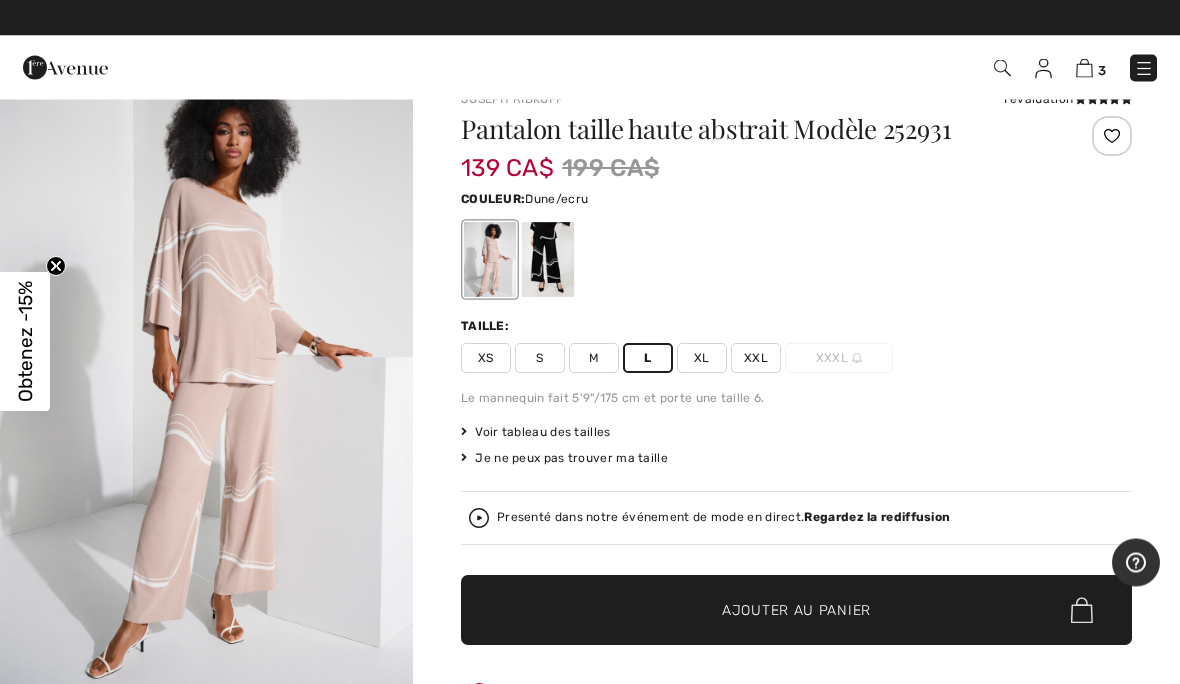 scroll, scrollTop: 32, scrollLeft: 0, axis: vertical 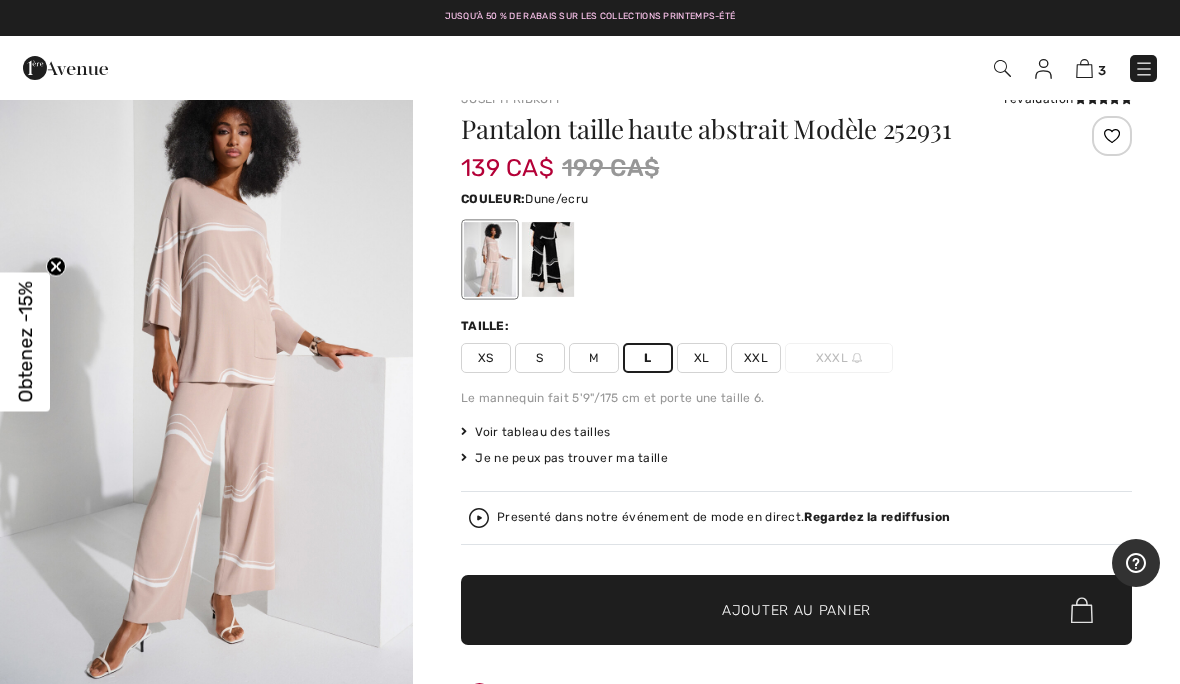 click on "Ajouter au panier" at bounding box center [796, 610] 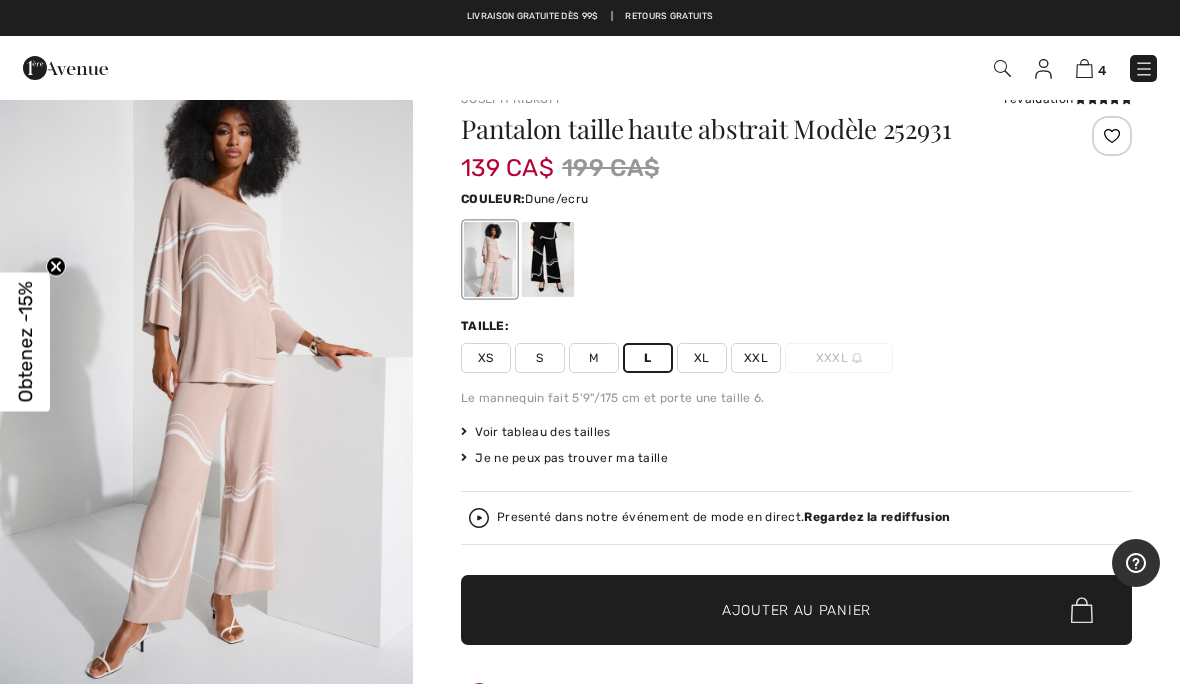 click at bounding box center [1084, 68] 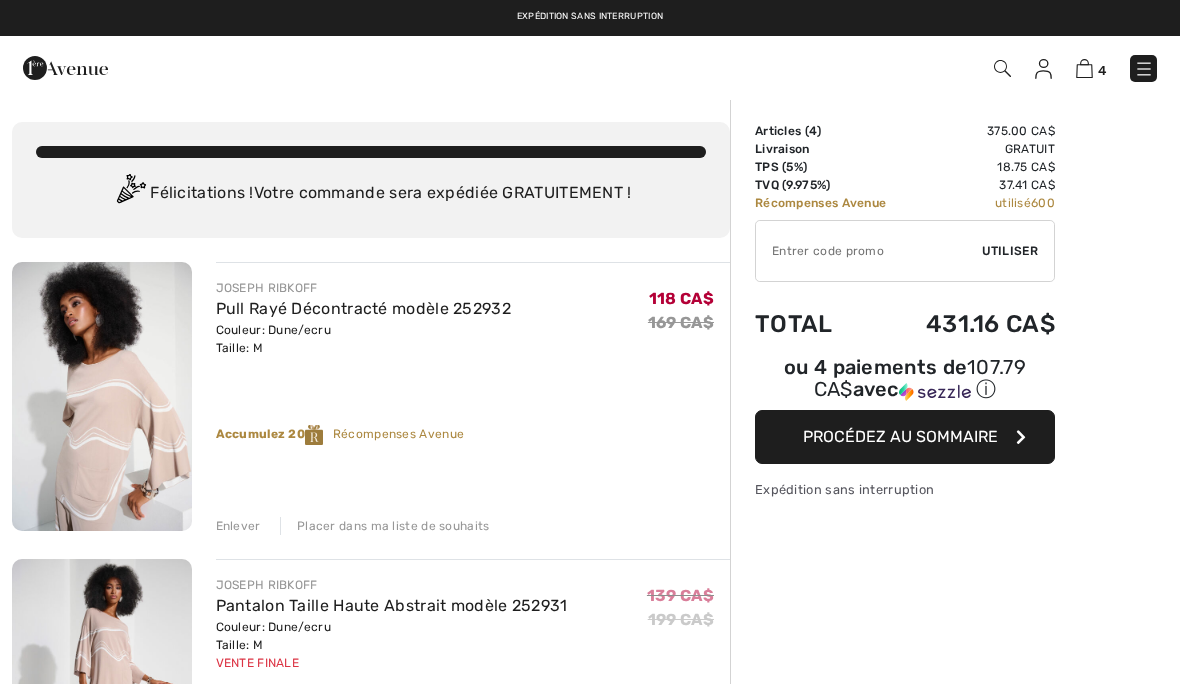 checkbox on "true" 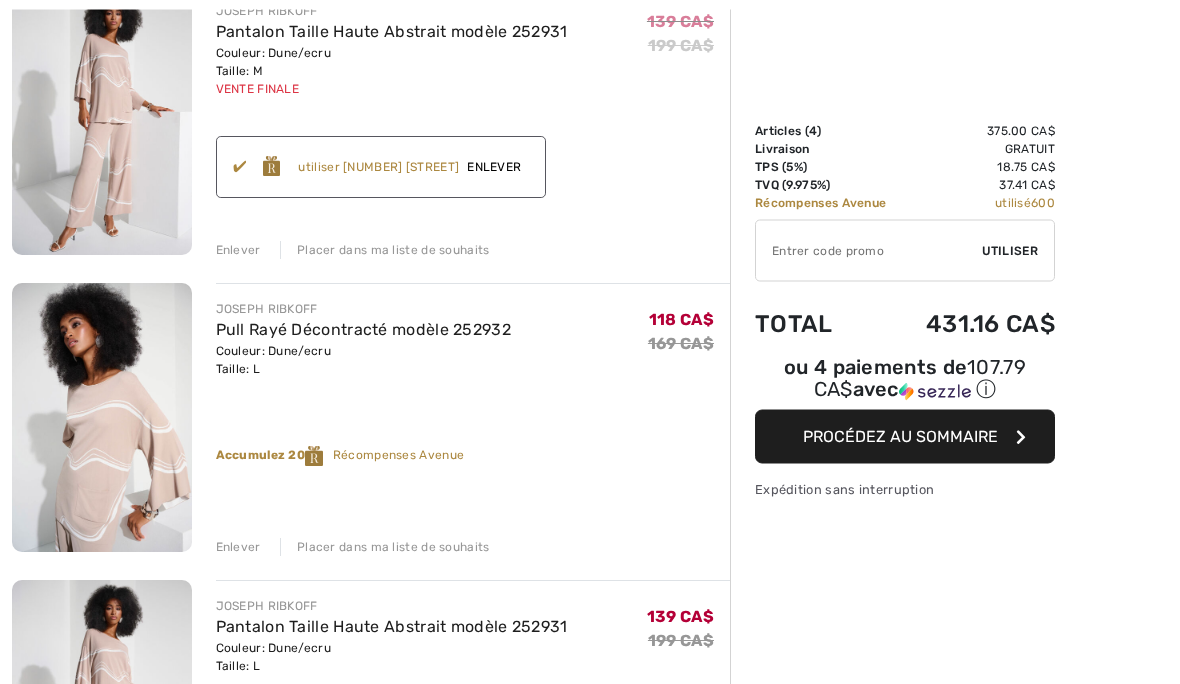 scroll, scrollTop: 587, scrollLeft: 0, axis: vertical 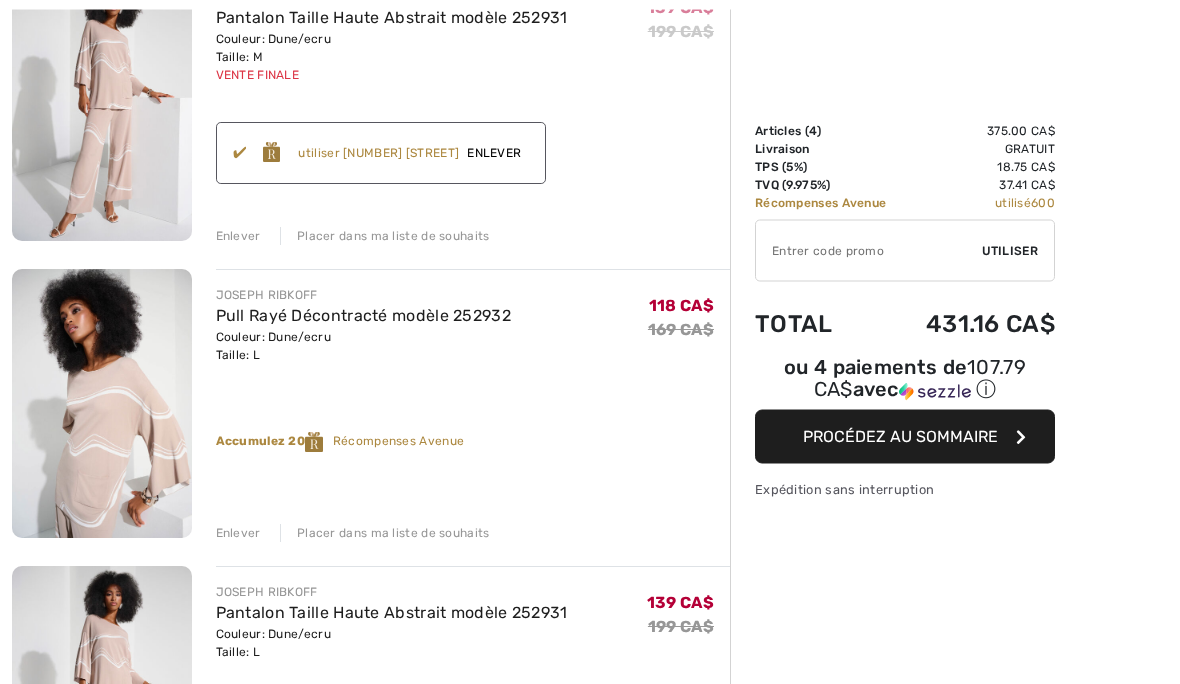 click on "Enlever" at bounding box center [238, 534] 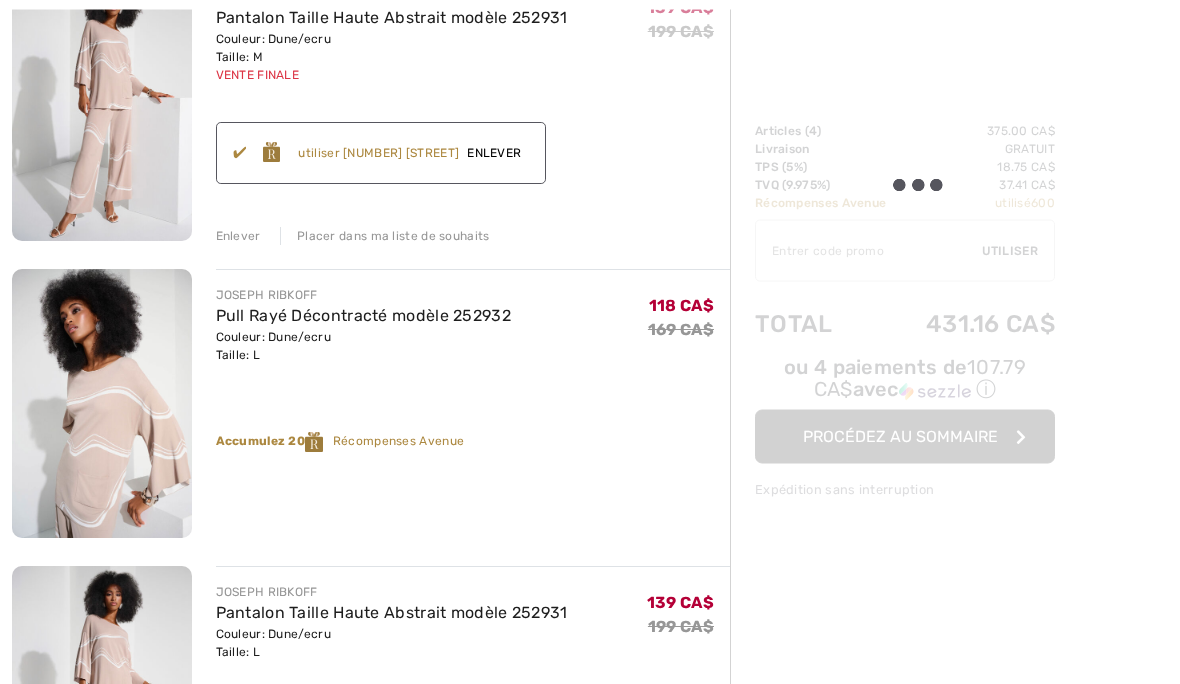 scroll, scrollTop: 588, scrollLeft: 0, axis: vertical 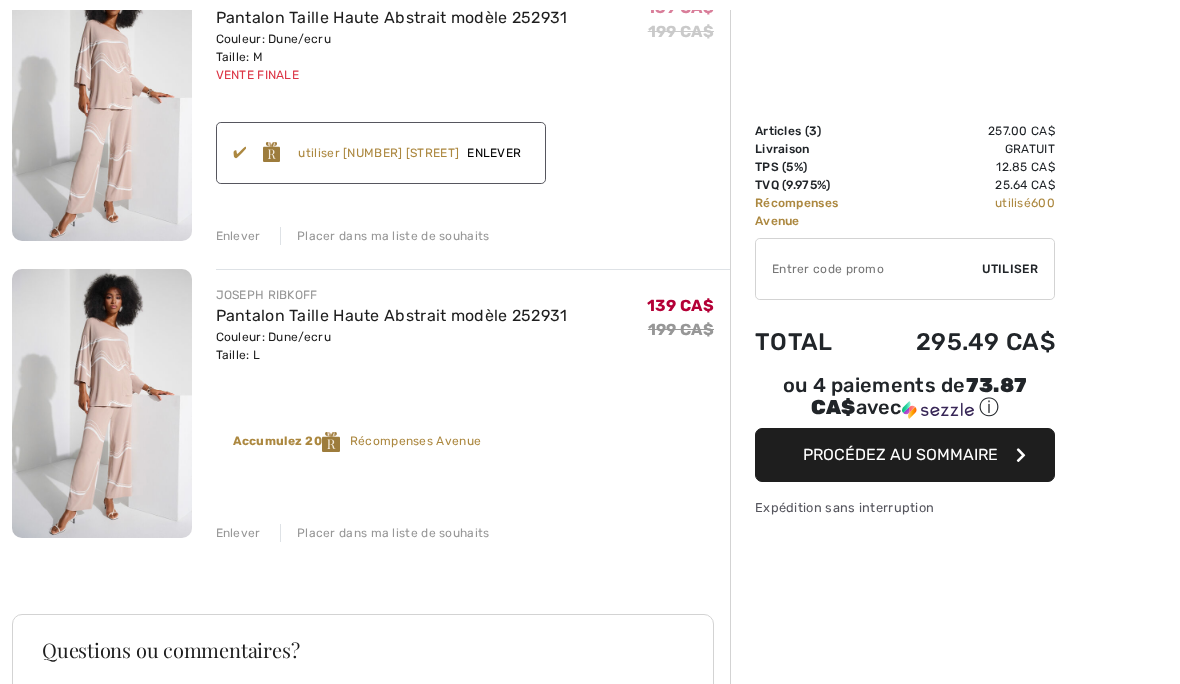 click on "Enlever" at bounding box center [238, 533] 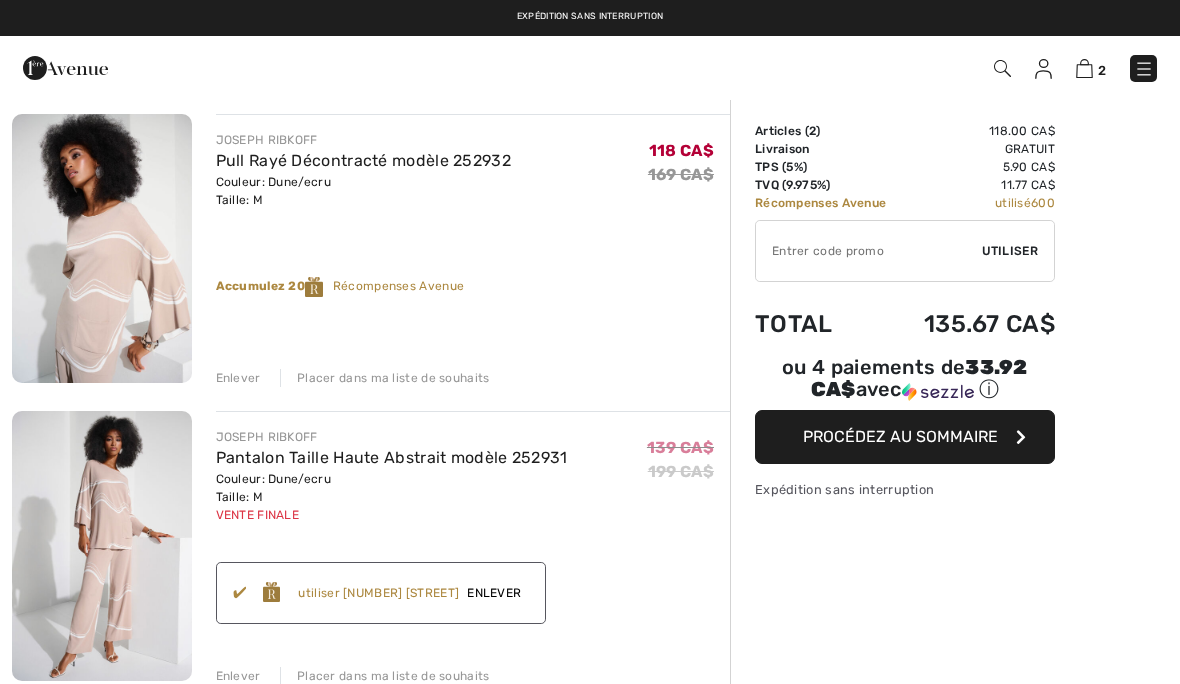 scroll, scrollTop: 147, scrollLeft: 0, axis: vertical 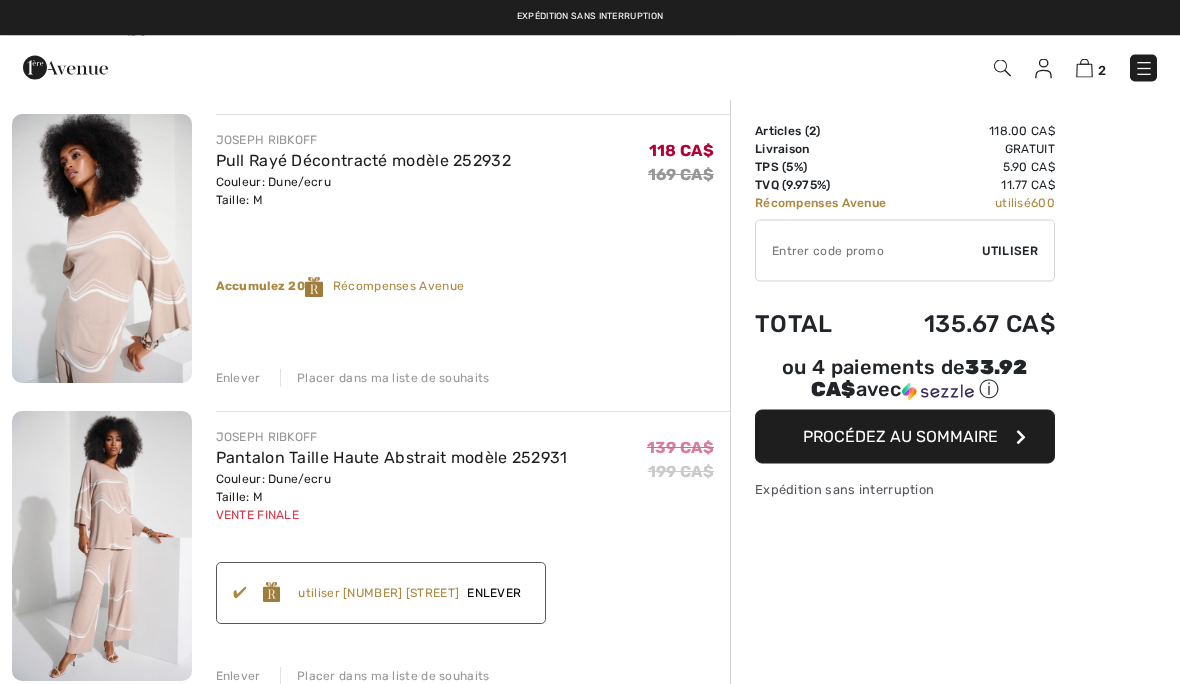 click at bounding box center (102, 249) 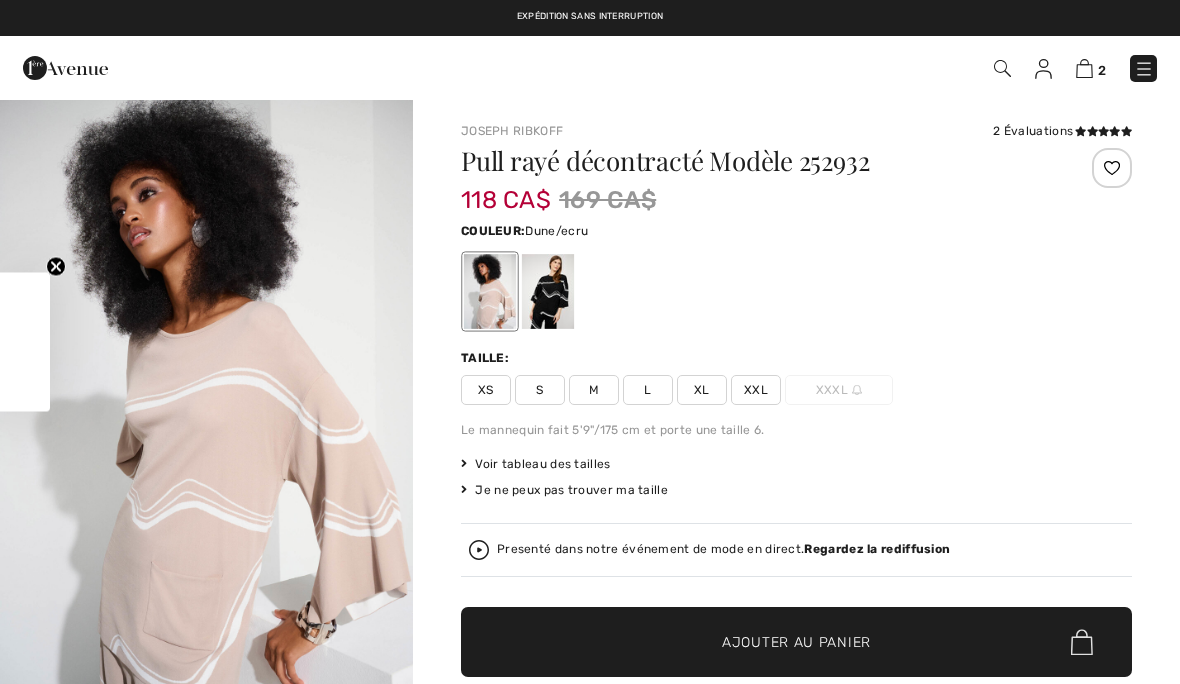 checkbox on "true" 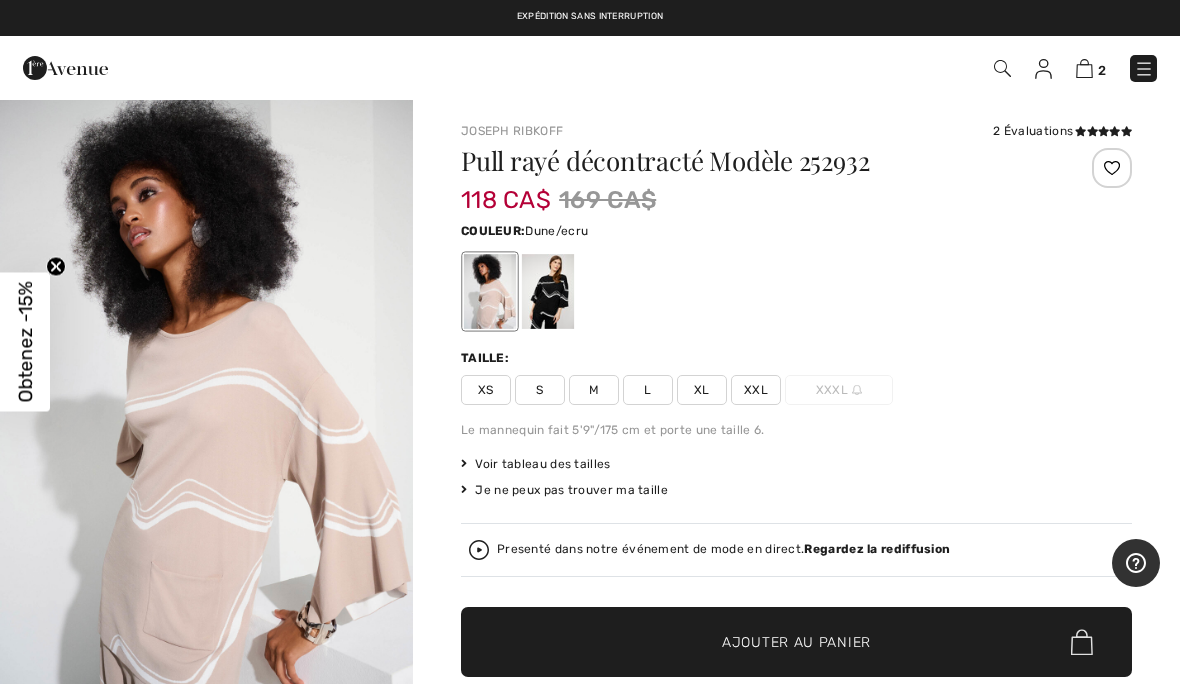 click on "L" at bounding box center (648, 390) 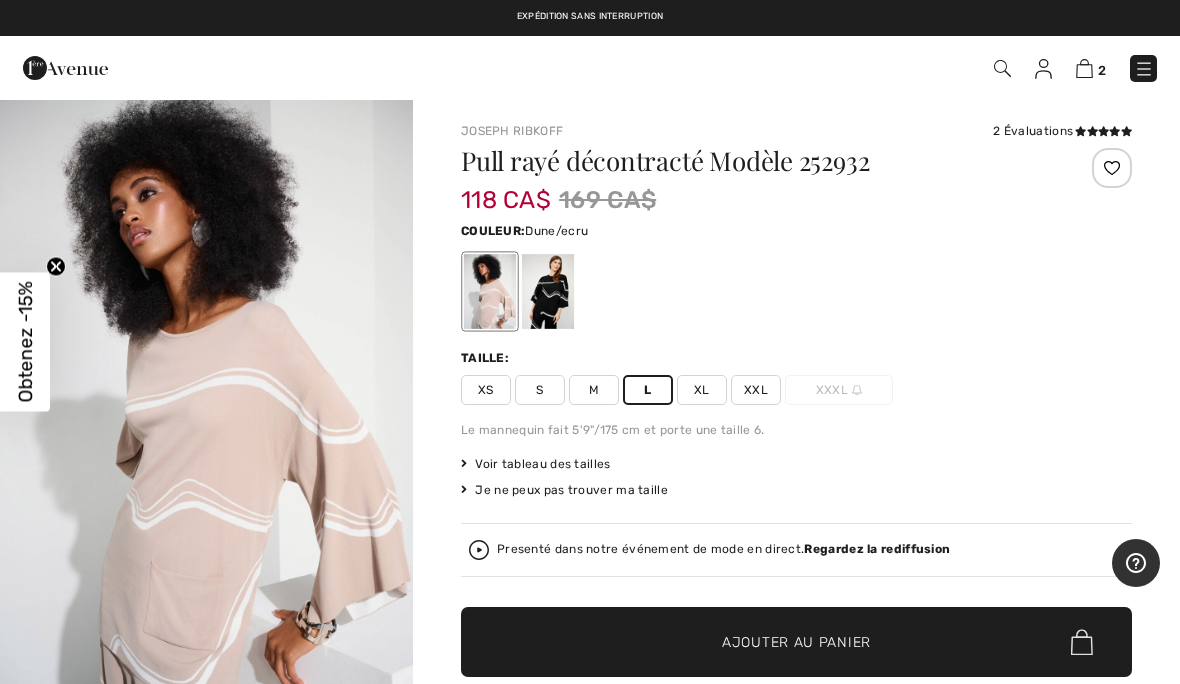 click on "✔ Ajouté au panier
Ajouter au panier" at bounding box center [796, 642] 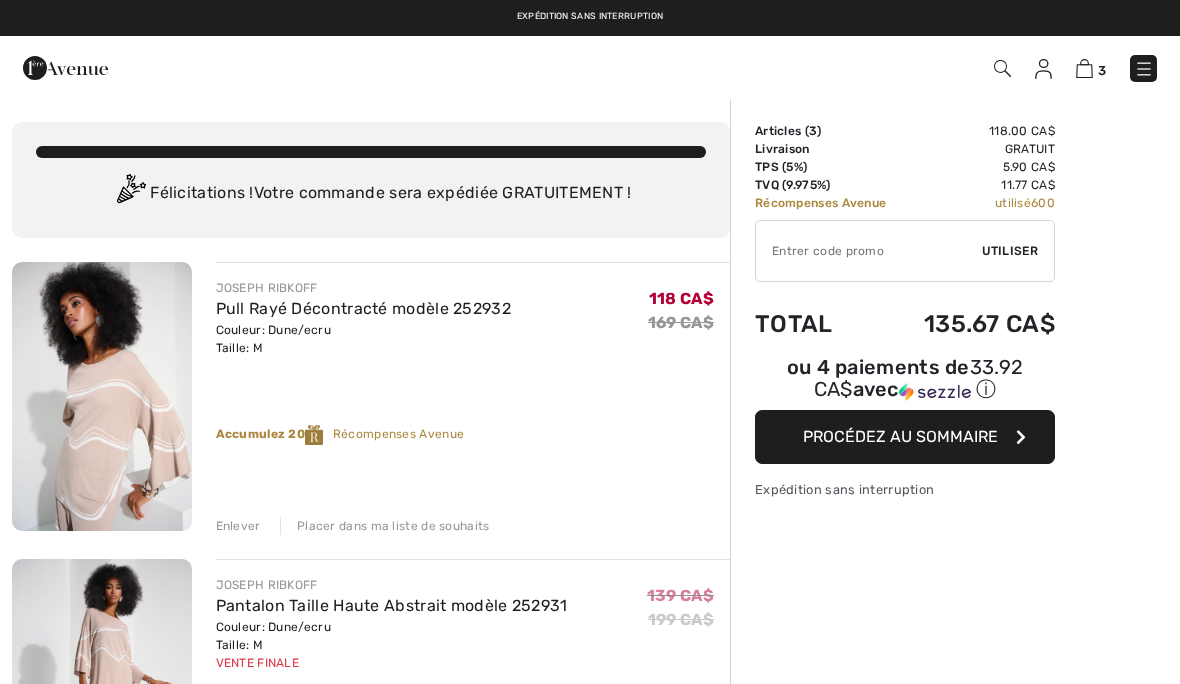scroll, scrollTop: 148, scrollLeft: 0, axis: vertical 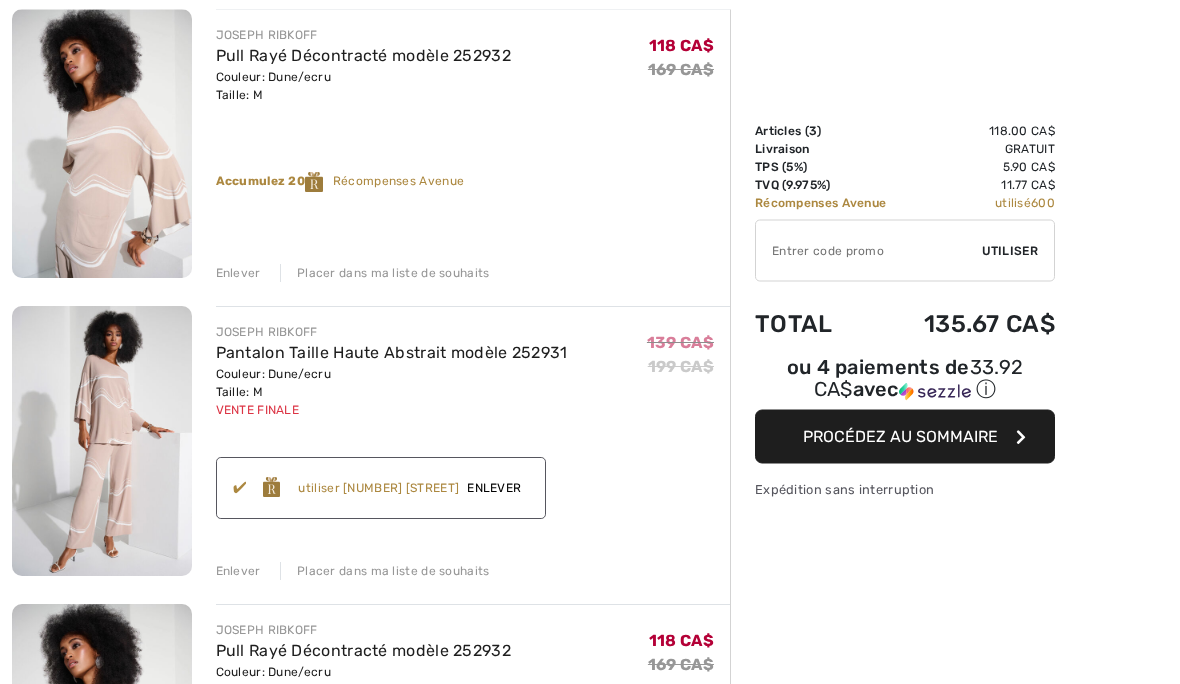 click at bounding box center (102, 441) 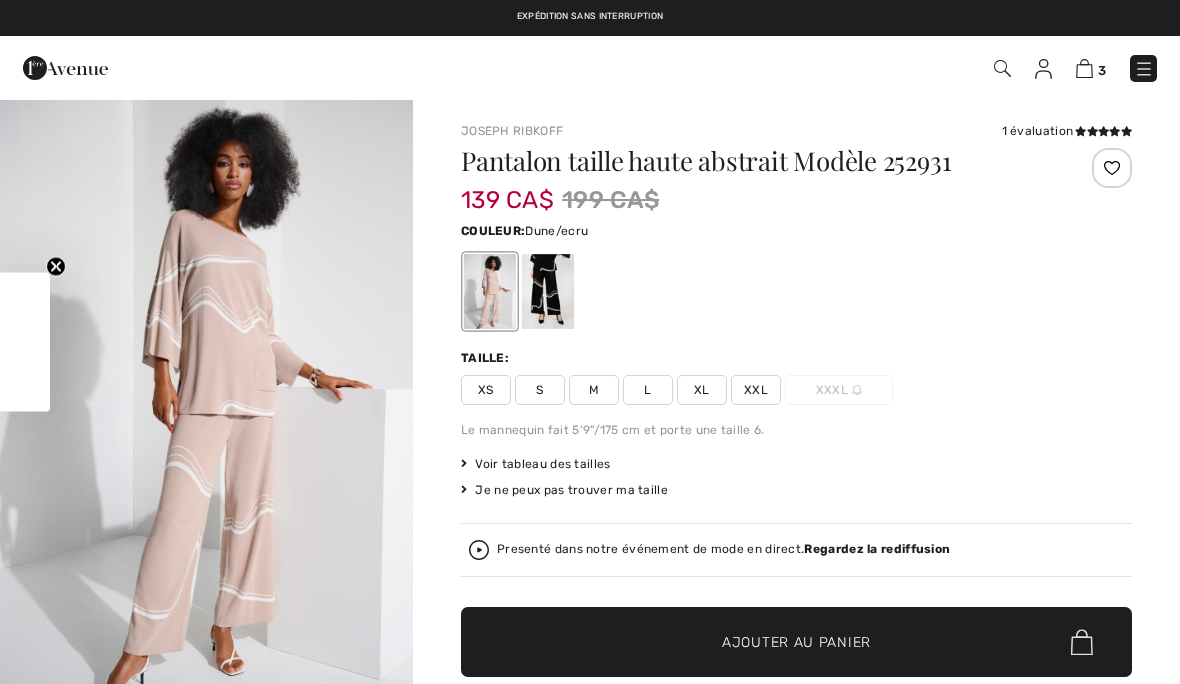 checkbox on "true" 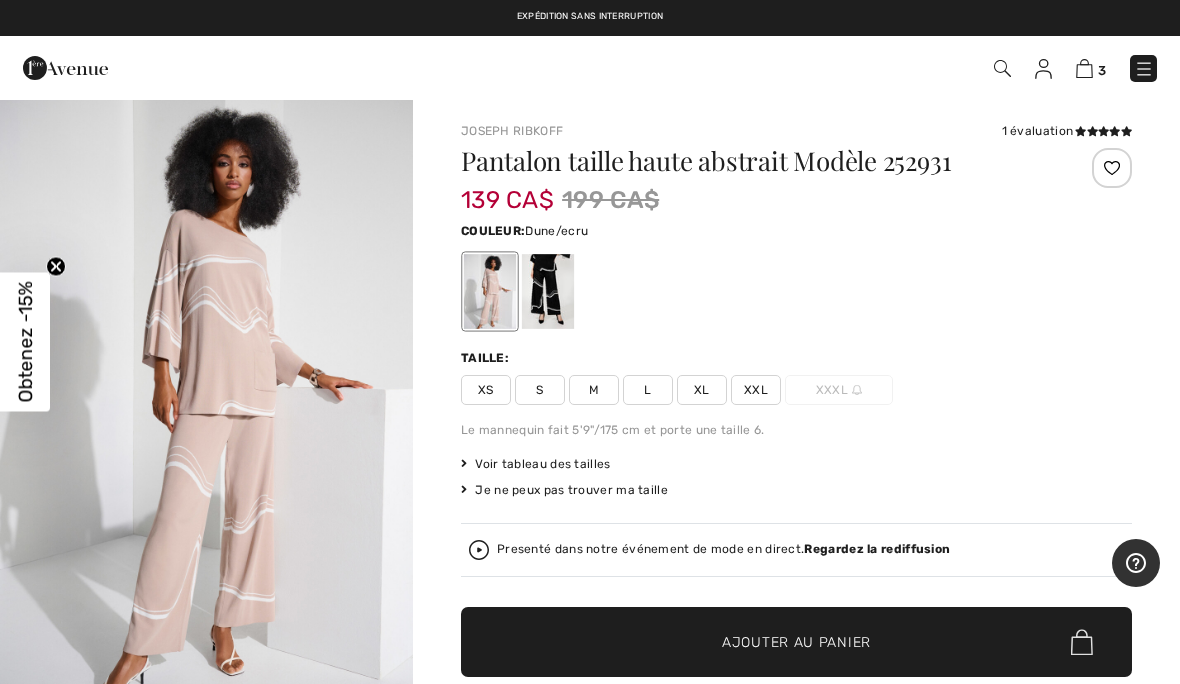 click on "L" at bounding box center (648, 390) 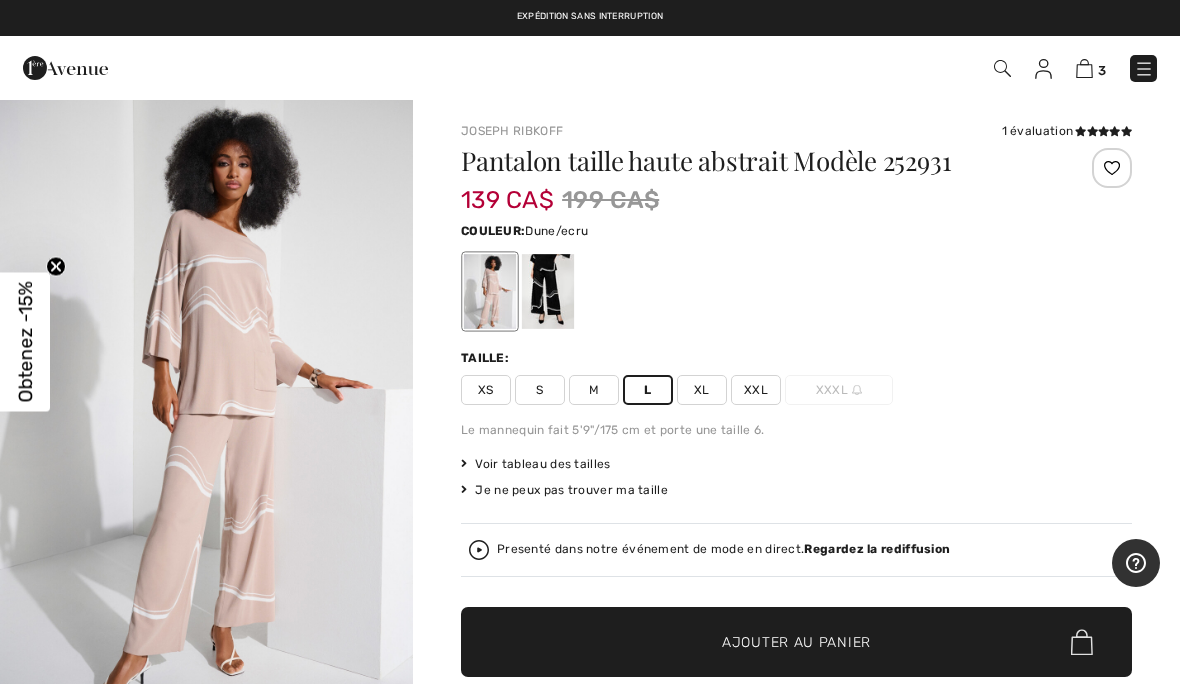 click on "✔ Ajouté au panier
Ajouter au panier" at bounding box center (796, 642) 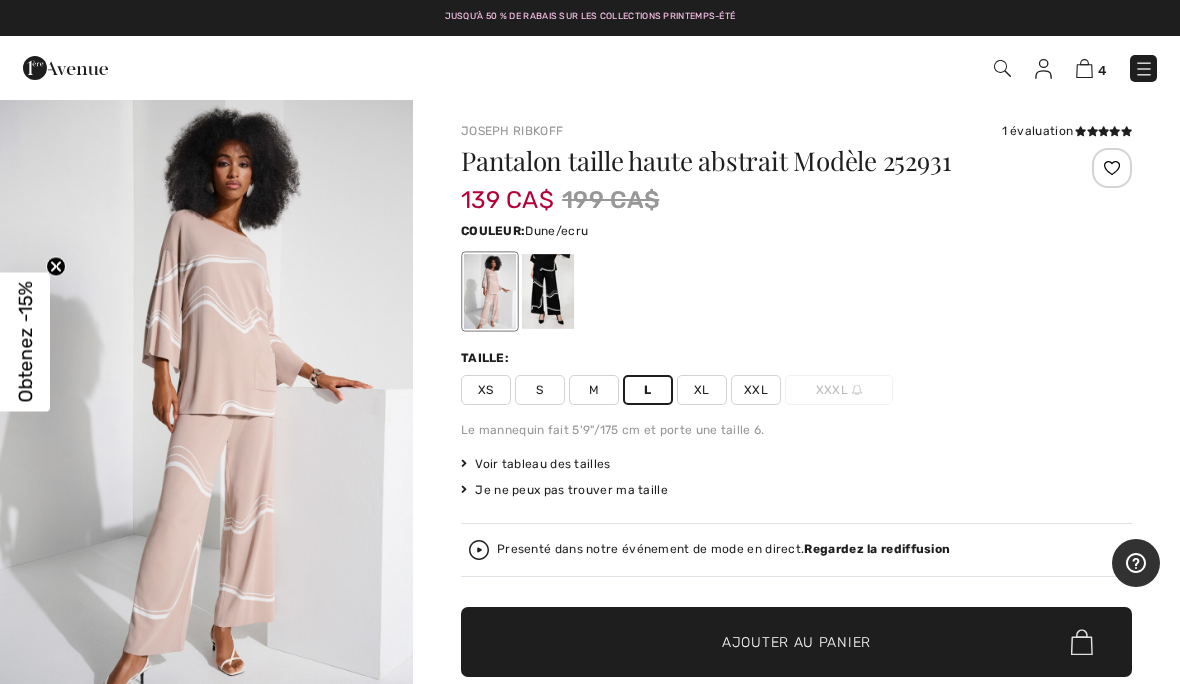 click at bounding box center [1084, 68] 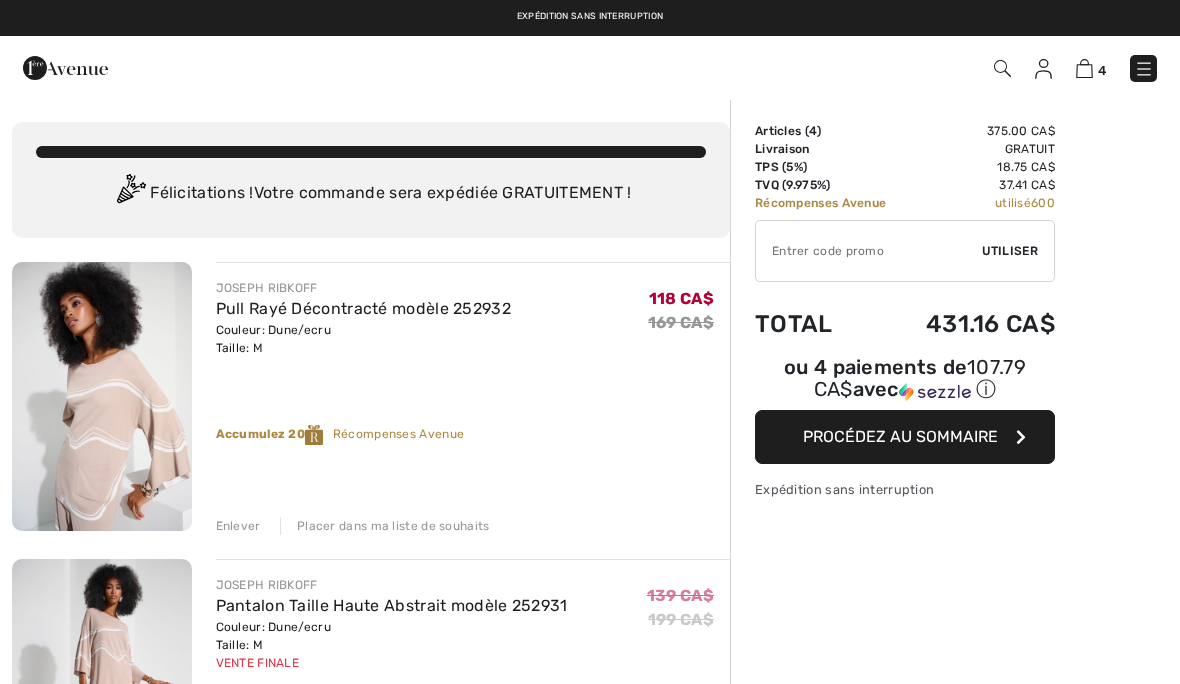 checkbox on "true" 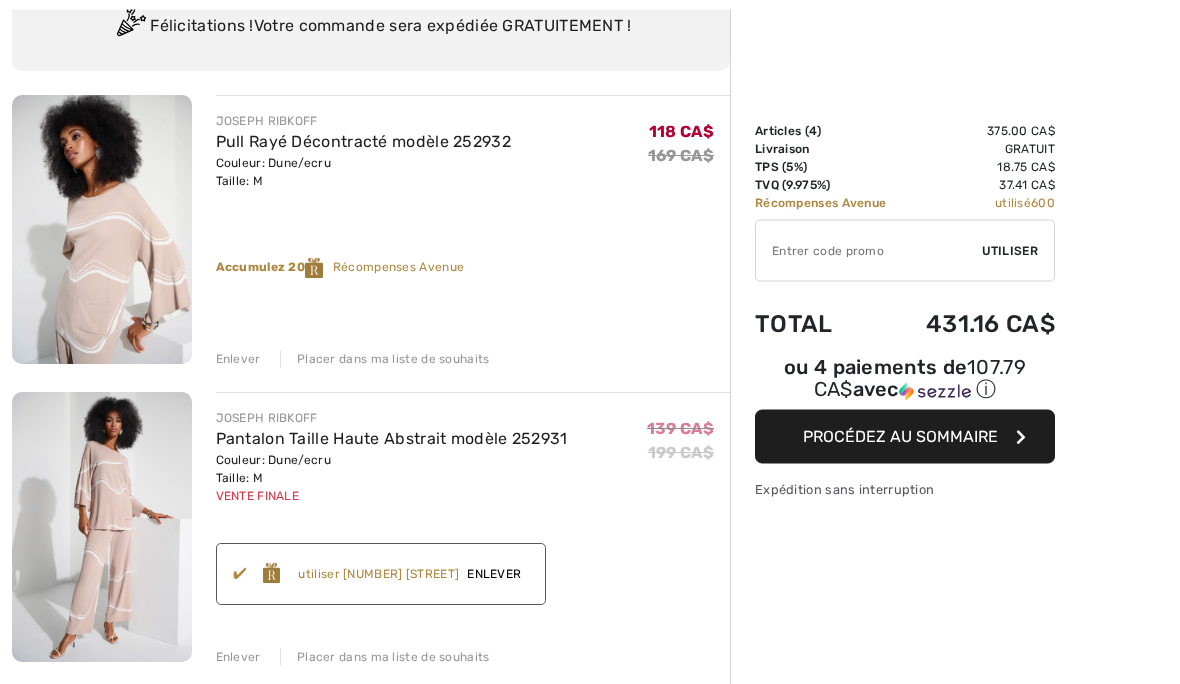 scroll, scrollTop: 170, scrollLeft: 0, axis: vertical 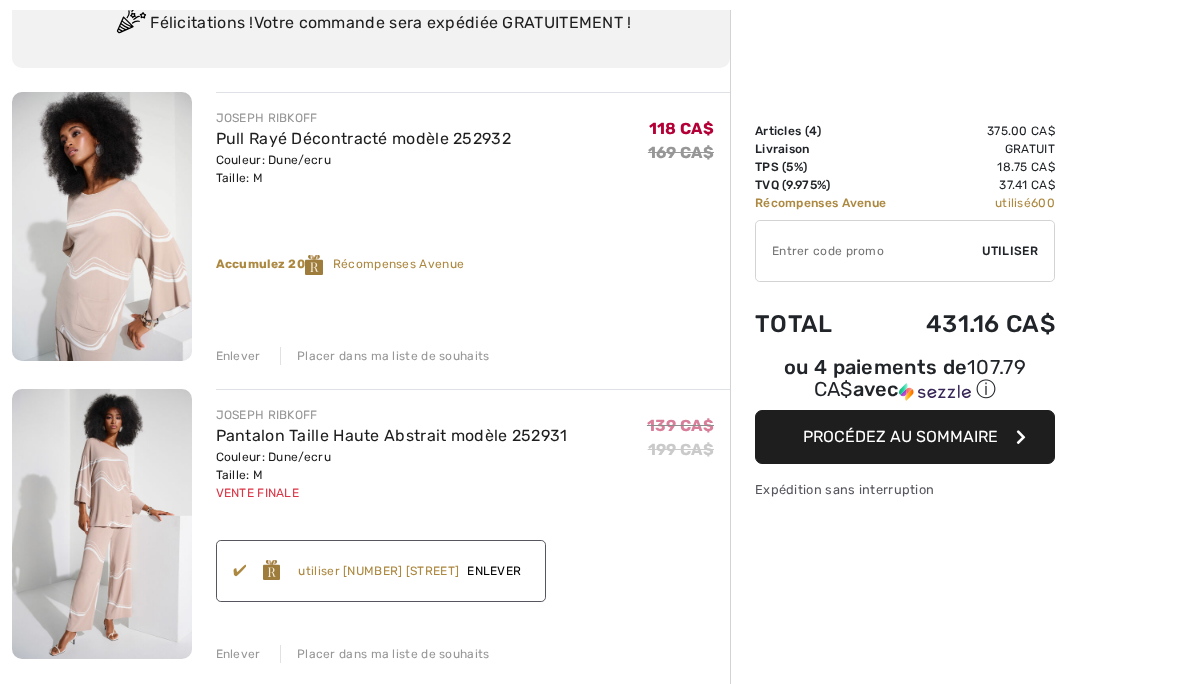 click on "Enlever" at bounding box center (238, 356) 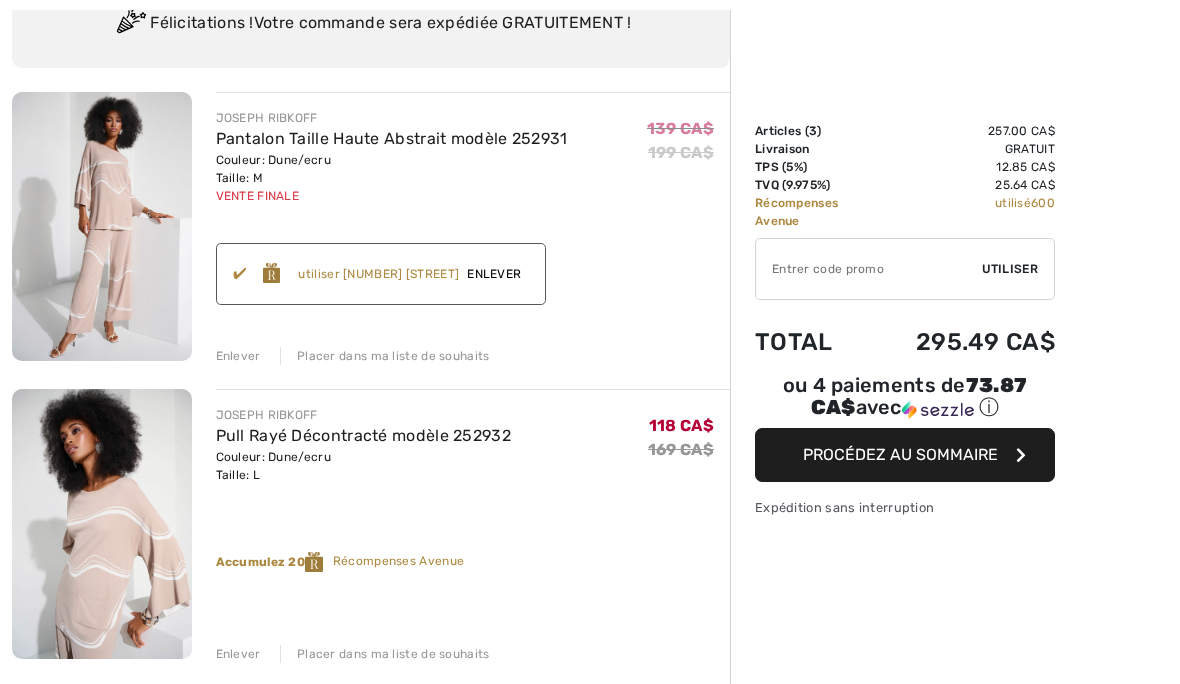 click on "Enlever" at bounding box center (238, 356) 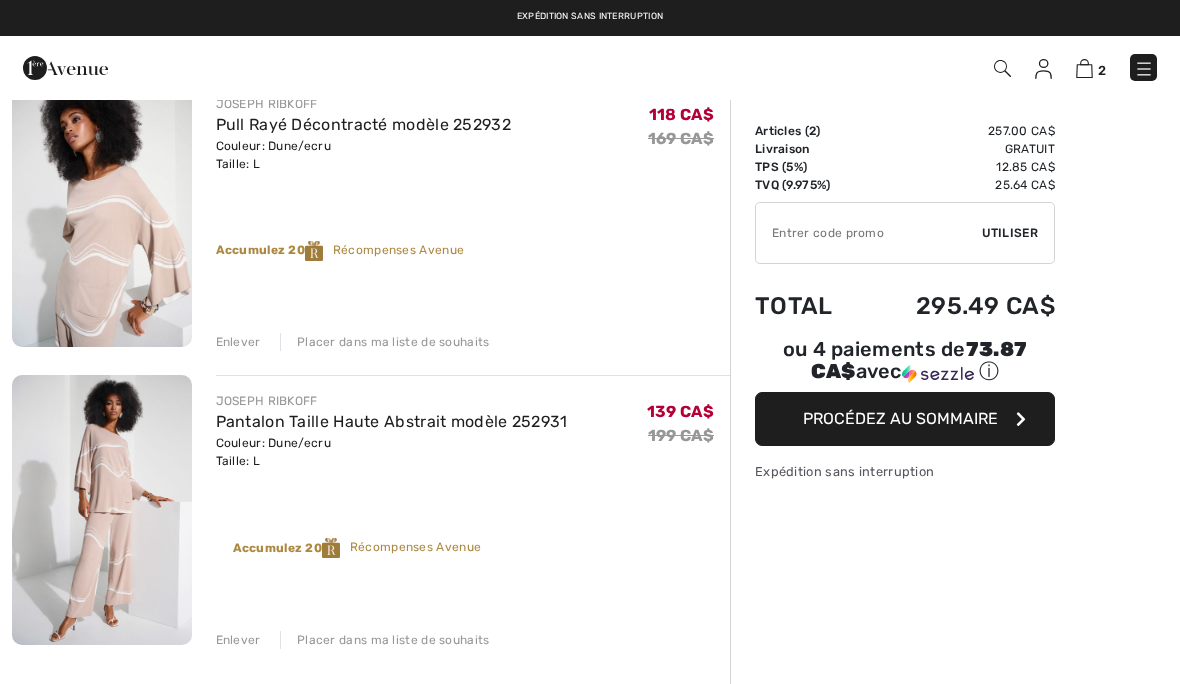 scroll, scrollTop: 0, scrollLeft: 0, axis: both 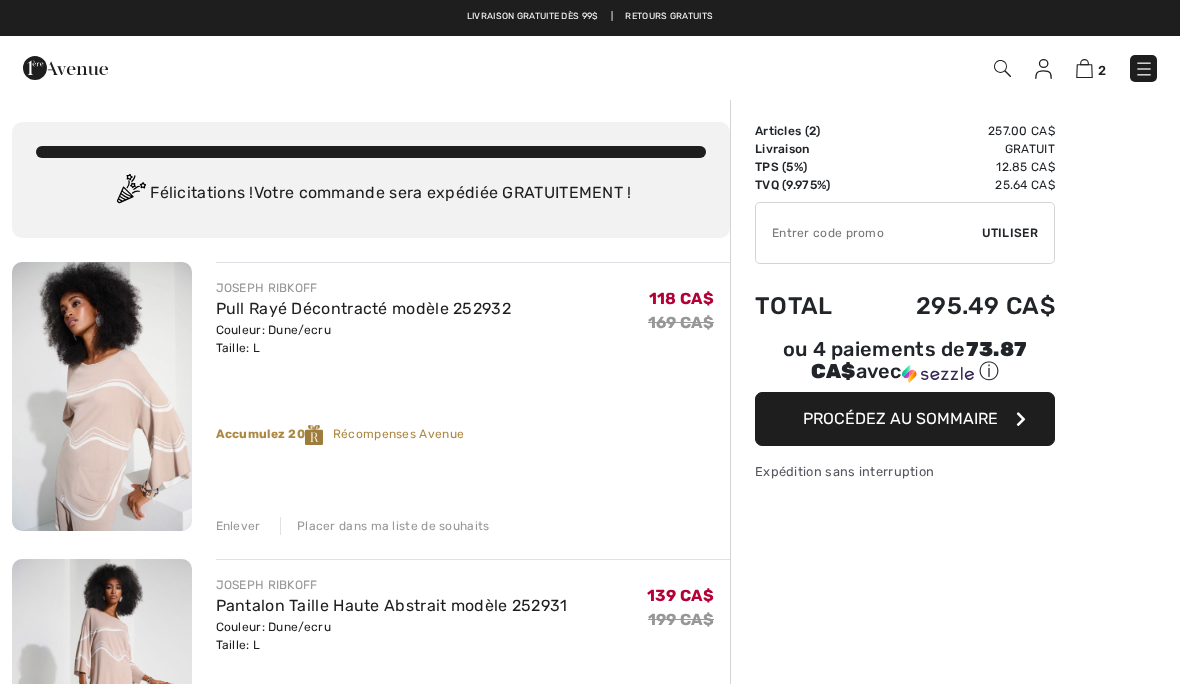 click at bounding box center (1144, 69) 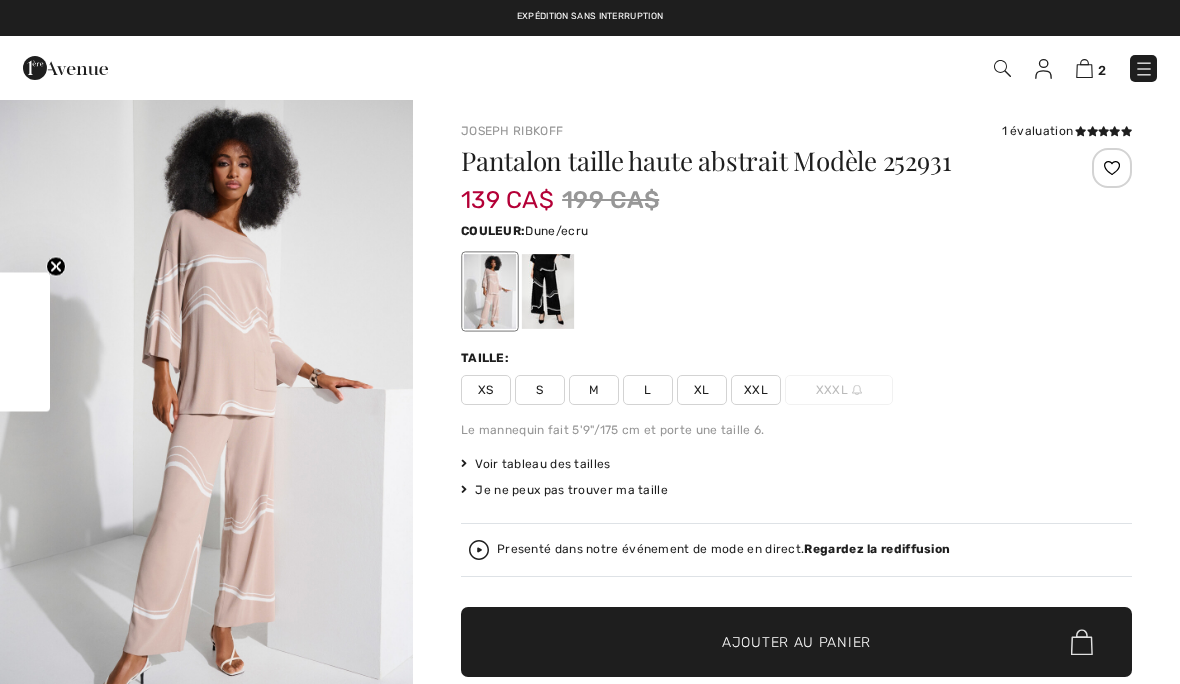 checkbox on "true" 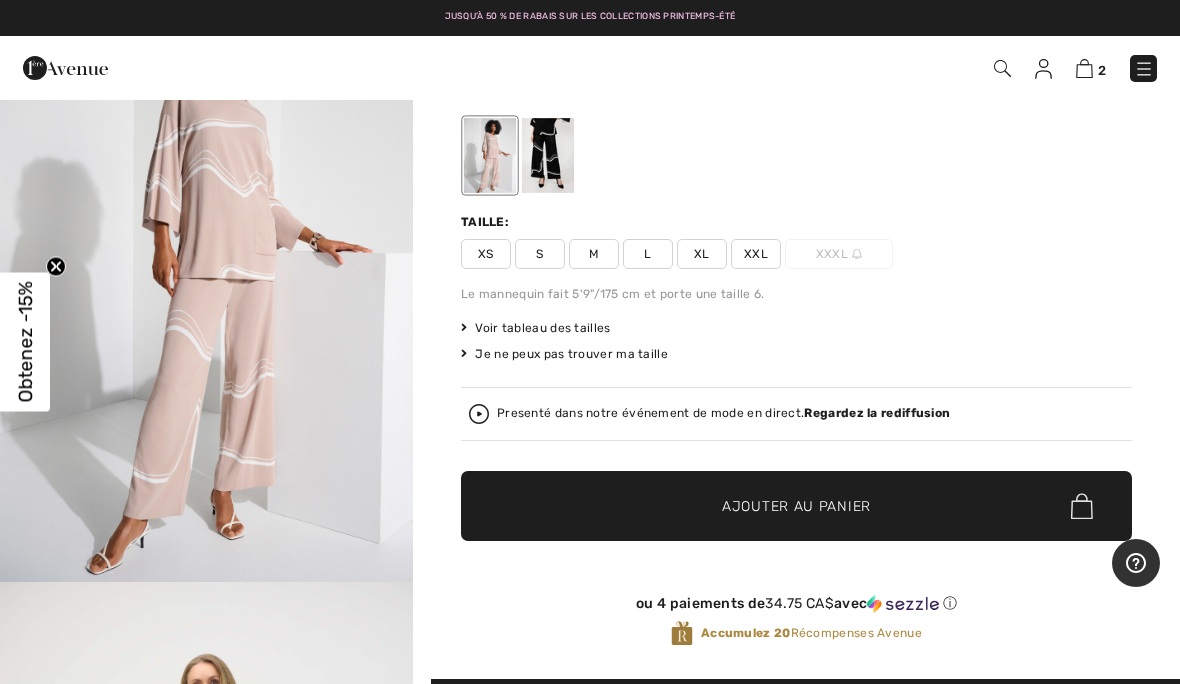scroll, scrollTop: 153, scrollLeft: 0, axis: vertical 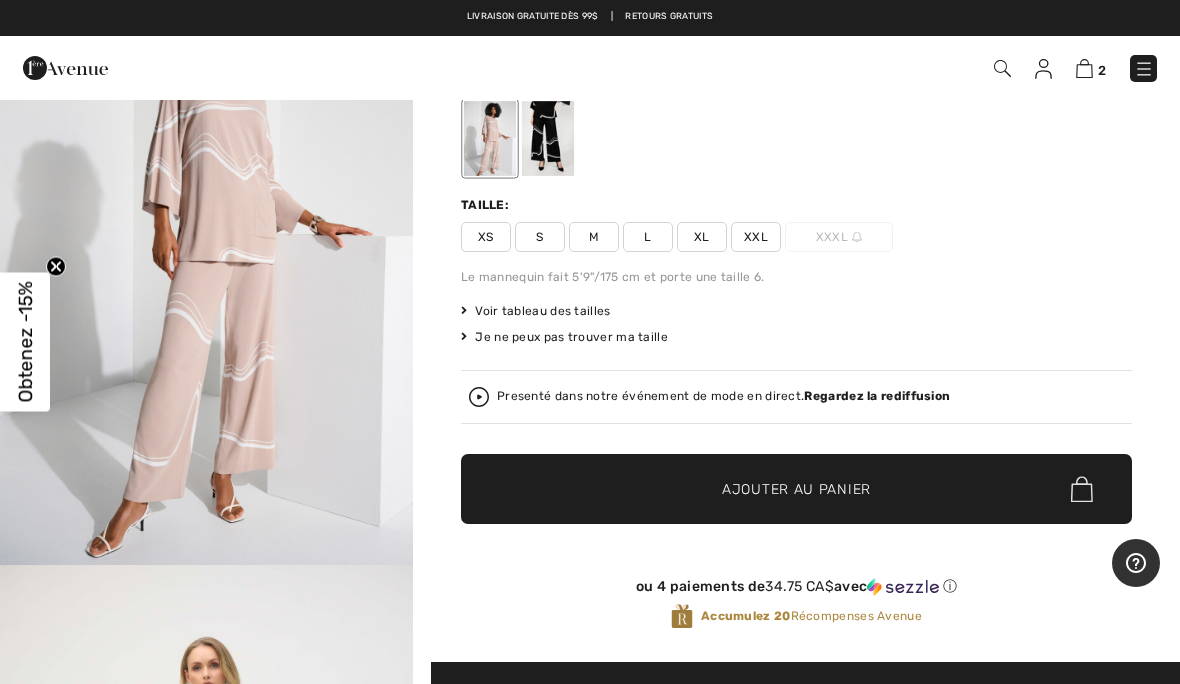 click on "L" at bounding box center [648, 237] 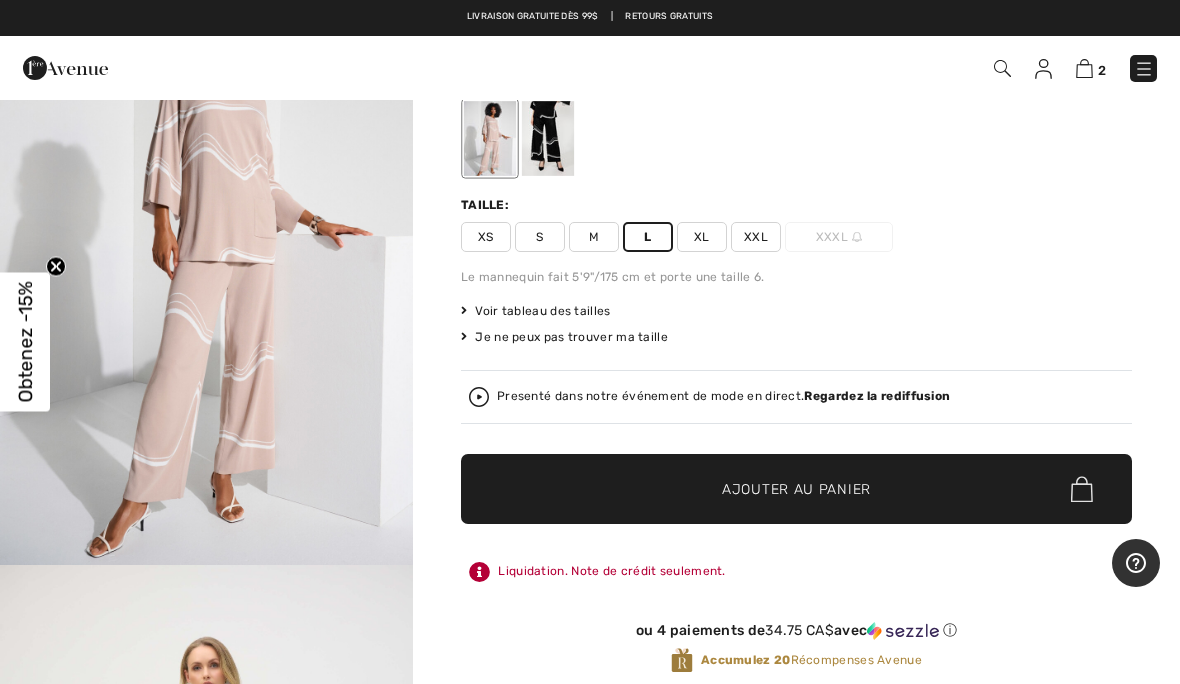 click on "Ajouter au panier" at bounding box center (796, 489) 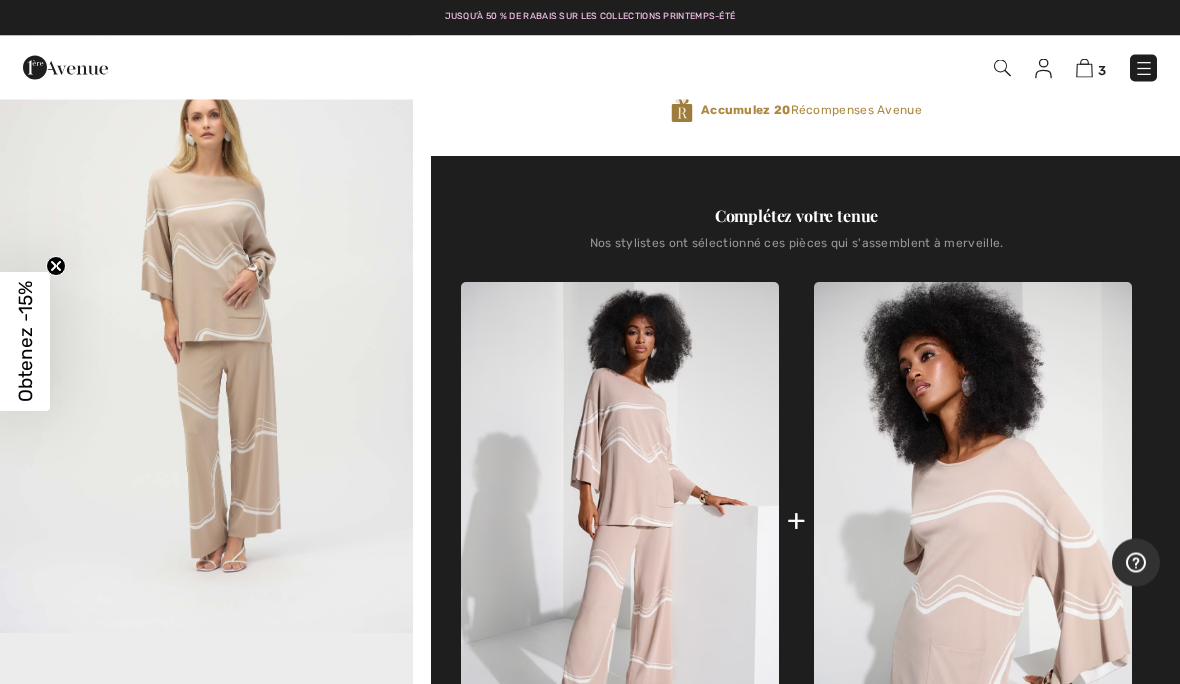 scroll, scrollTop: 703, scrollLeft: 0, axis: vertical 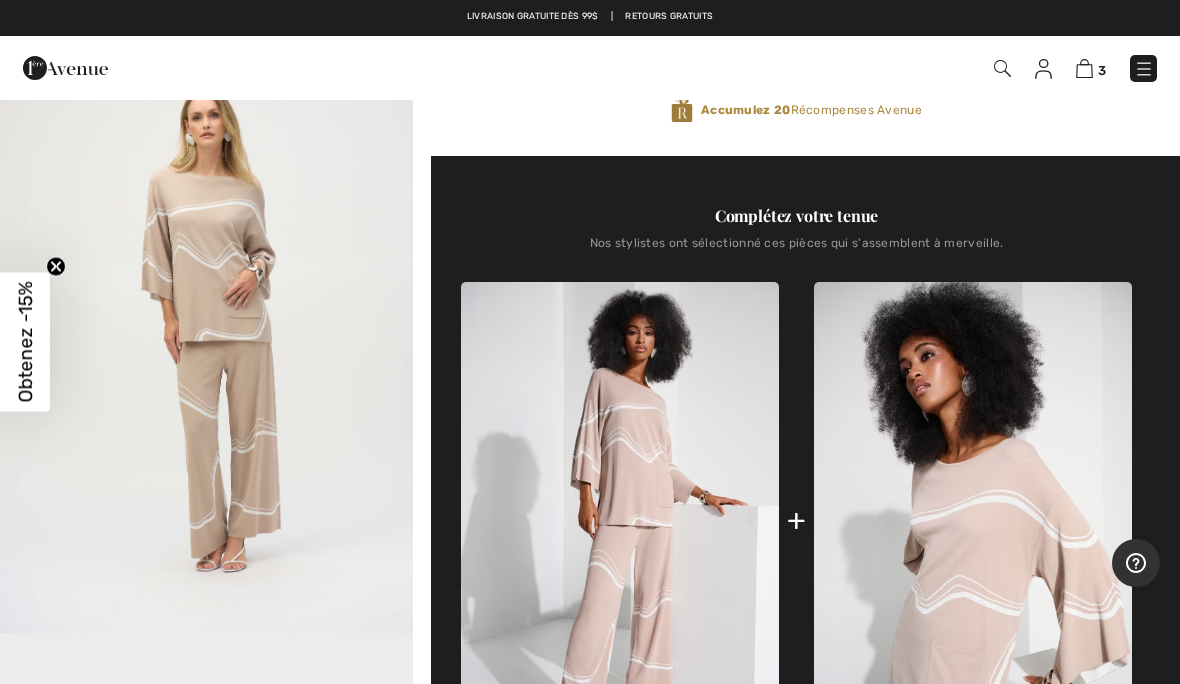 click at bounding box center (1084, 68) 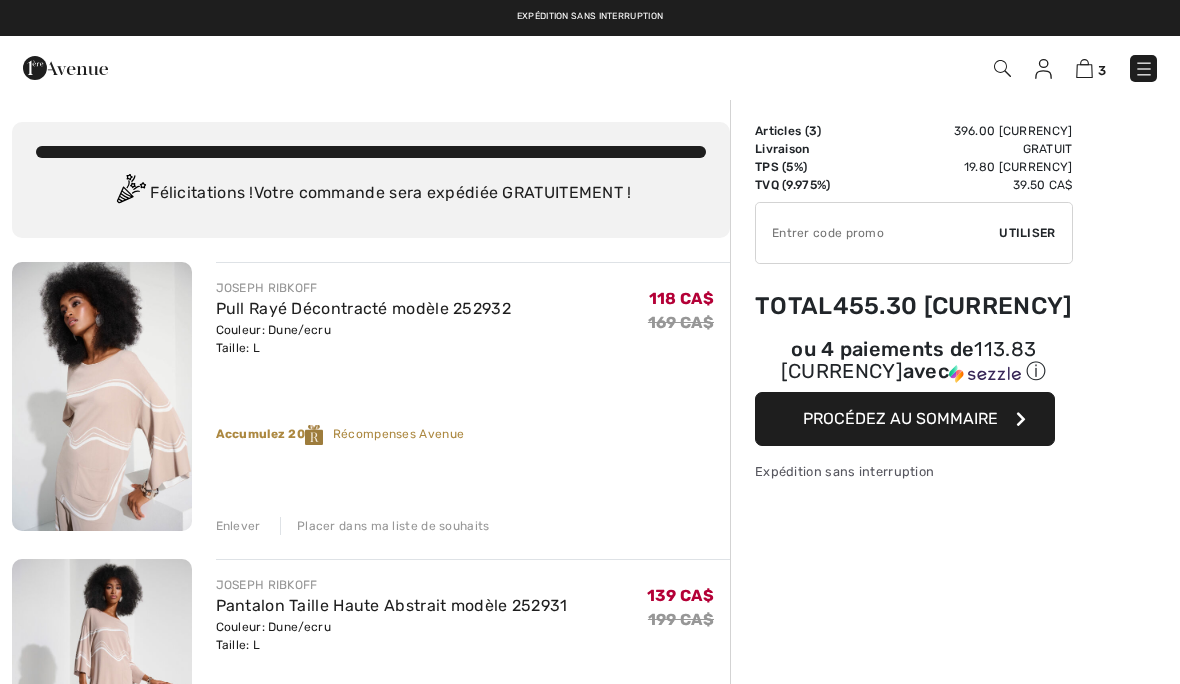 scroll, scrollTop: 0, scrollLeft: 0, axis: both 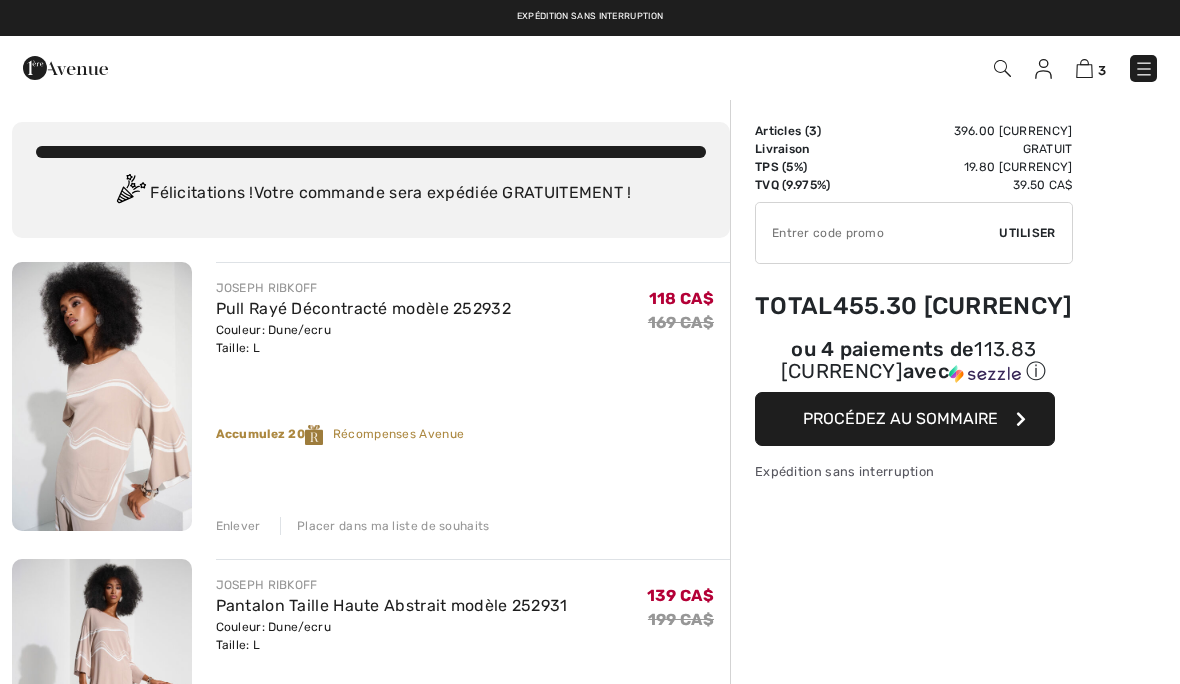 click at bounding box center [1043, 69] 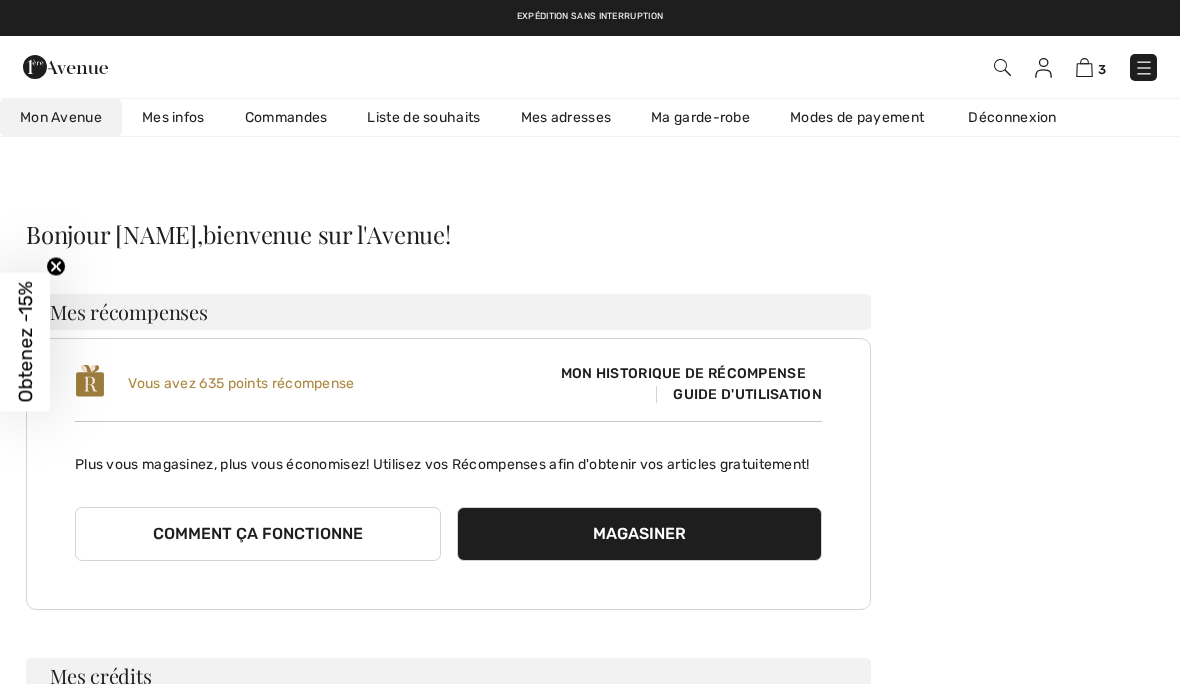 checkbox on "true" 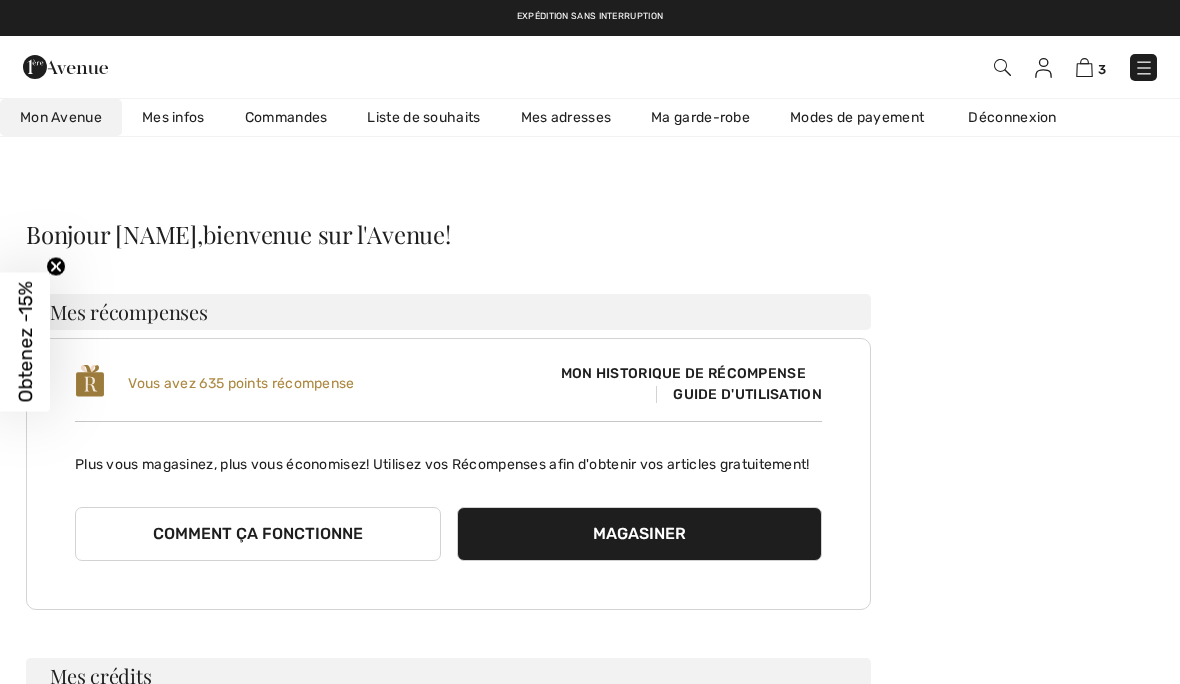 click at bounding box center [1084, 67] 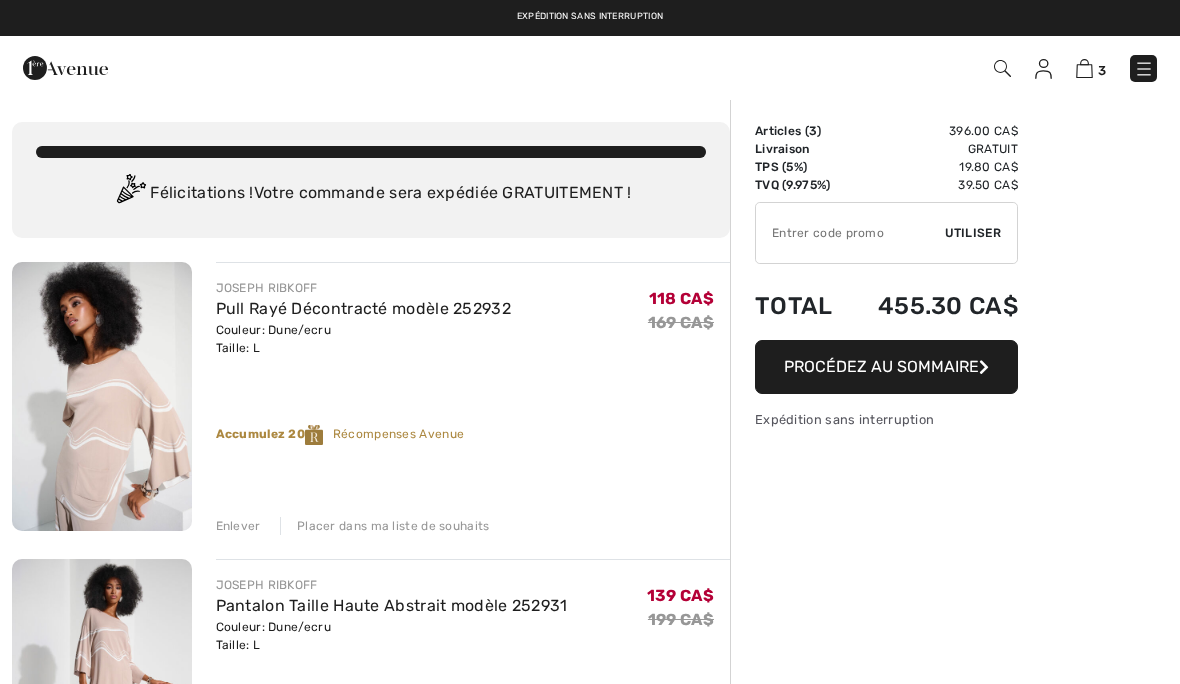 scroll, scrollTop: 0, scrollLeft: 0, axis: both 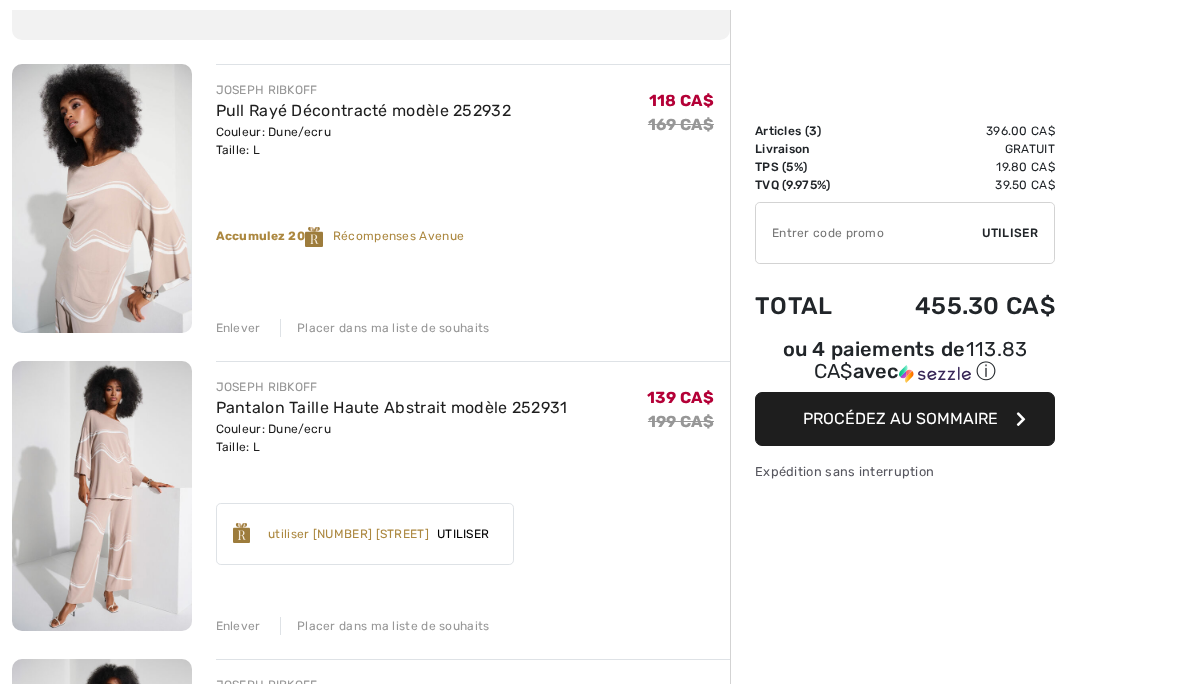 click on "Utiliser" at bounding box center [463, 534] 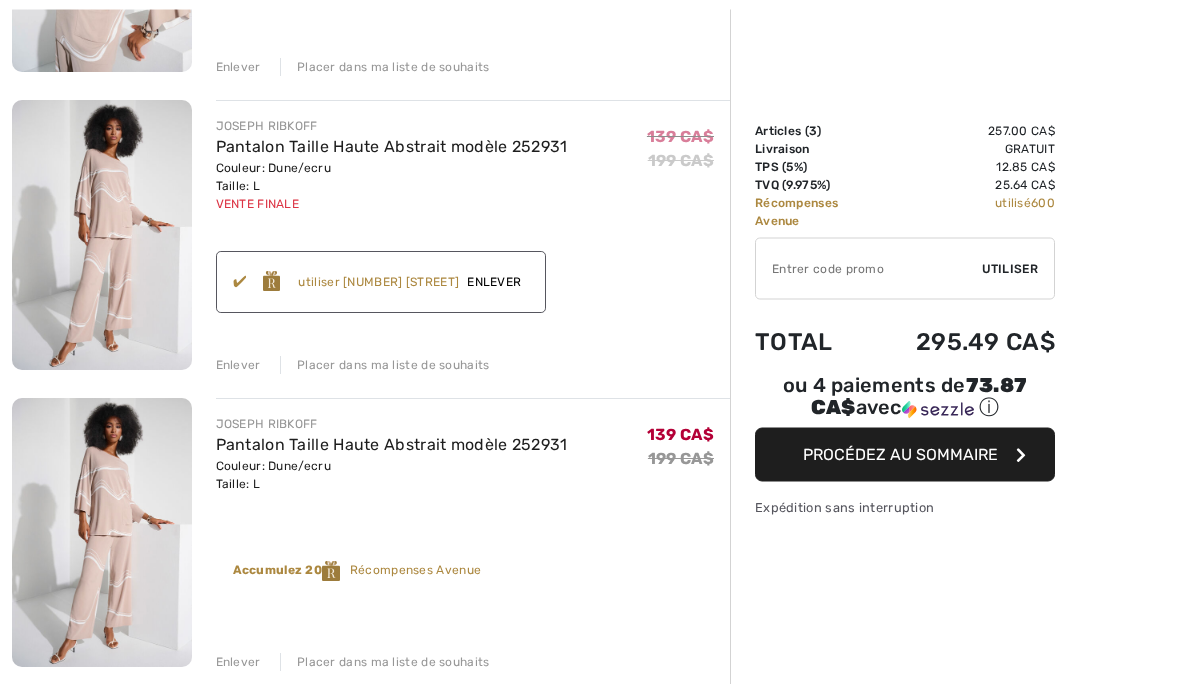 scroll, scrollTop: 459, scrollLeft: 0, axis: vertical 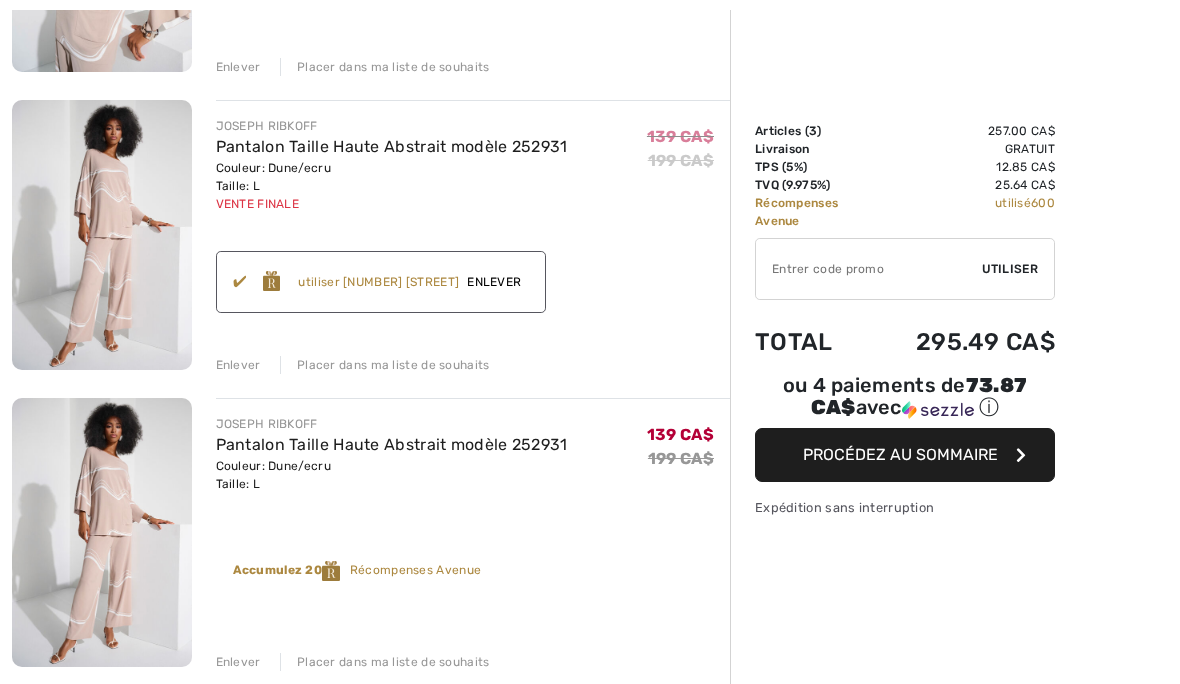 click on "Enlever" at bounding box center [238, 662] 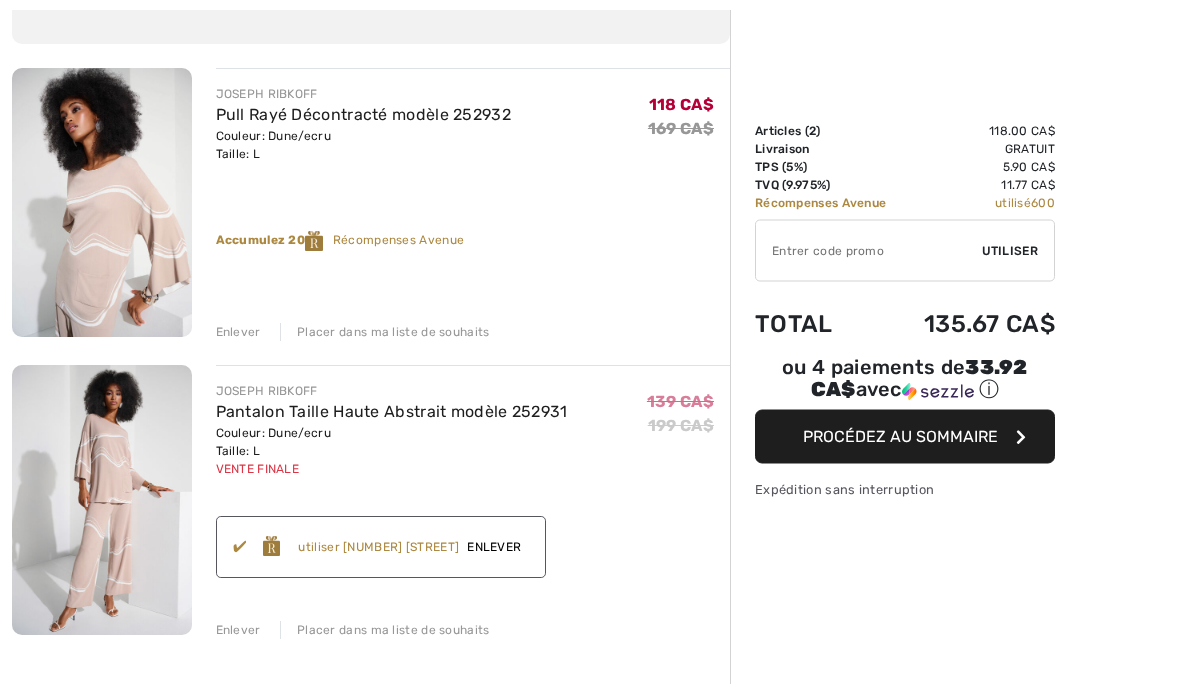 scroll, scrollTop: 195, scrollLeft: 0, axis: vertical 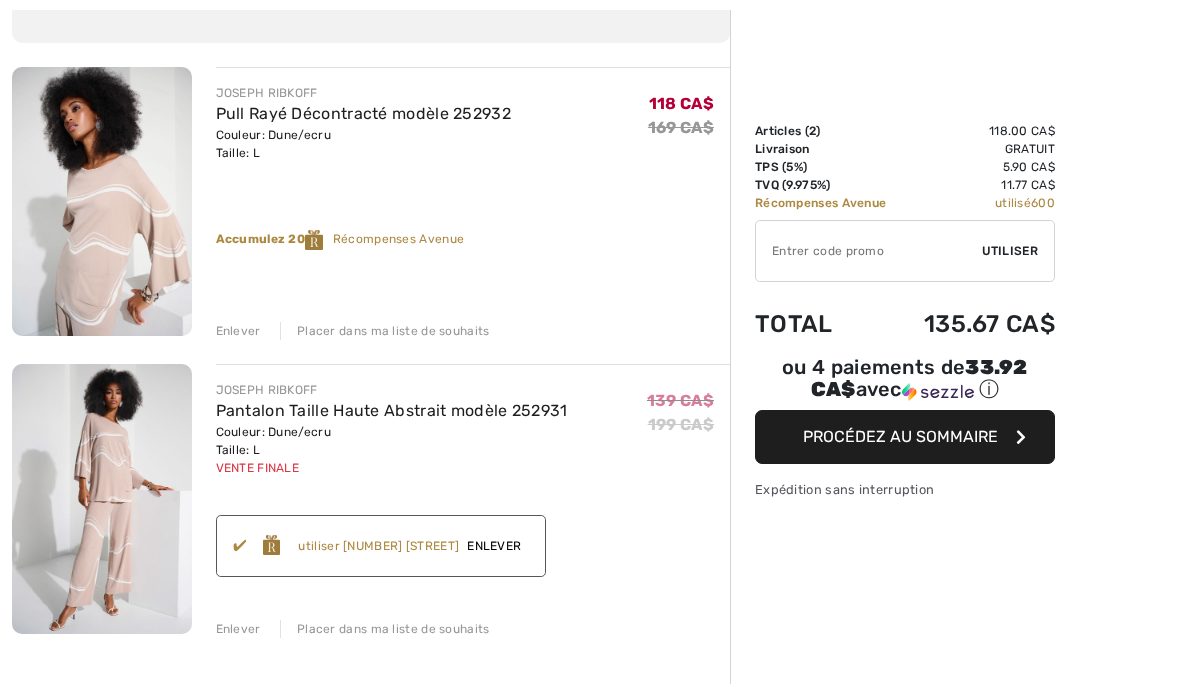 click on "Enlever
Placer dans ma liste de souhaits" at bounding box center [473, 329] 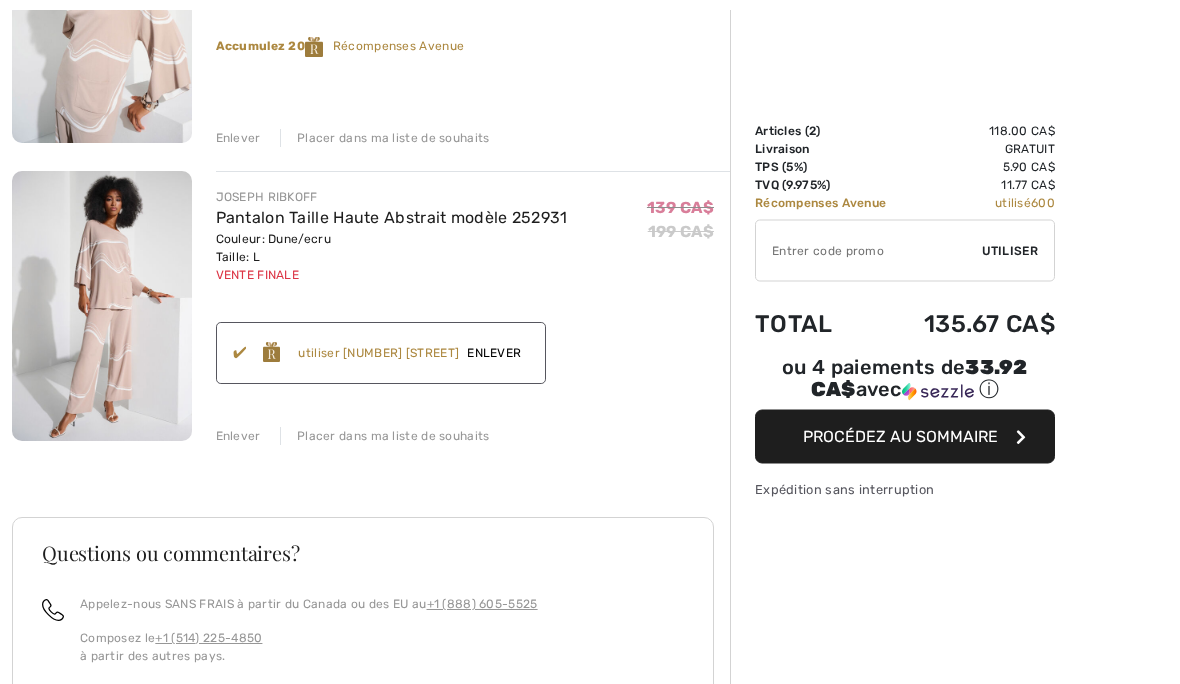 scroll, scrollTop: 388, scrollLeft: 0, axis: vertical 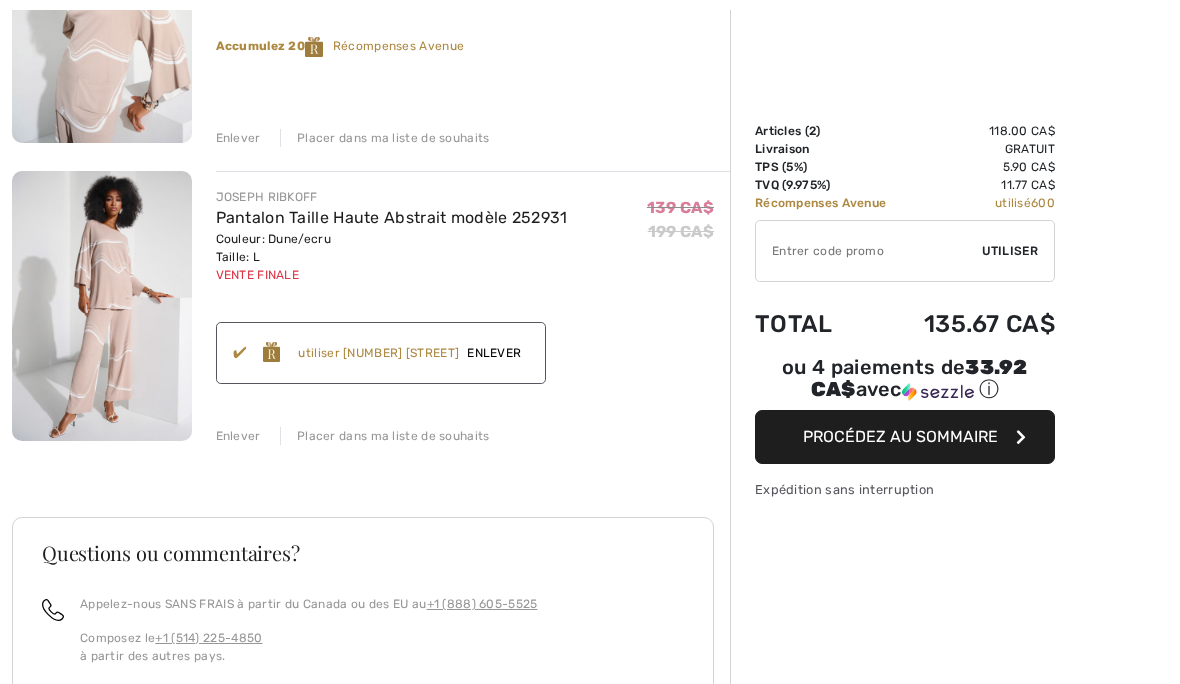 click on "Procédez au sommaire" at bounding box center (900, 436) 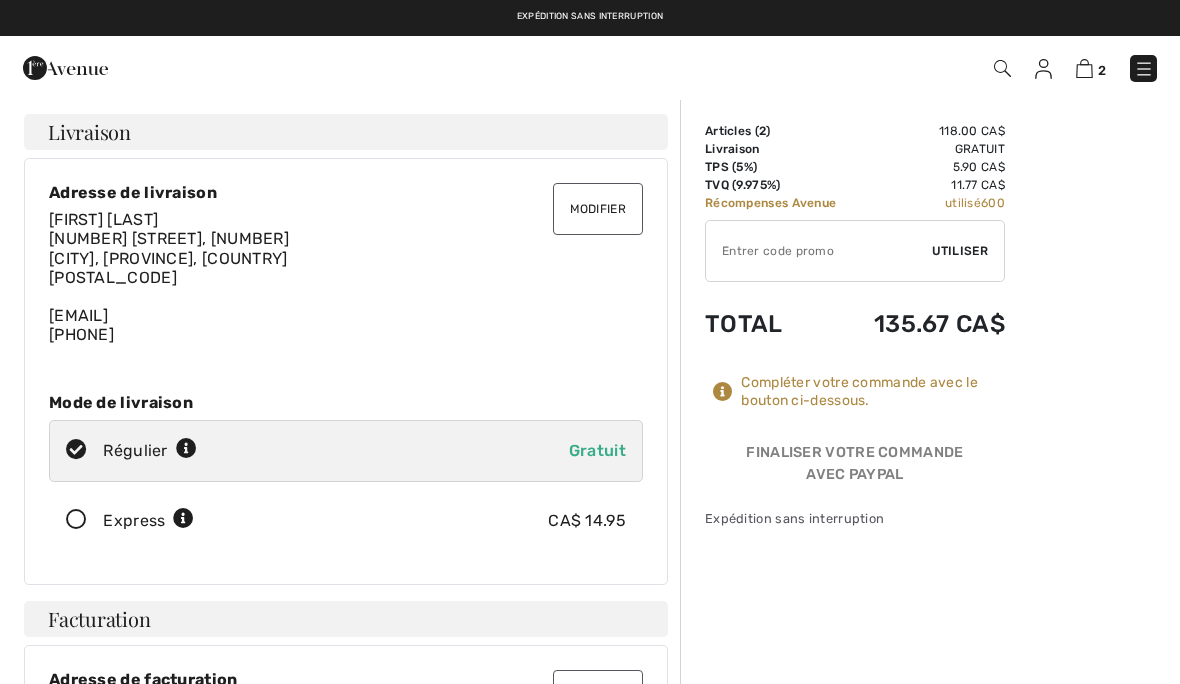 scroll, scrollTop: 0, scrollLeft: 0, axis: both 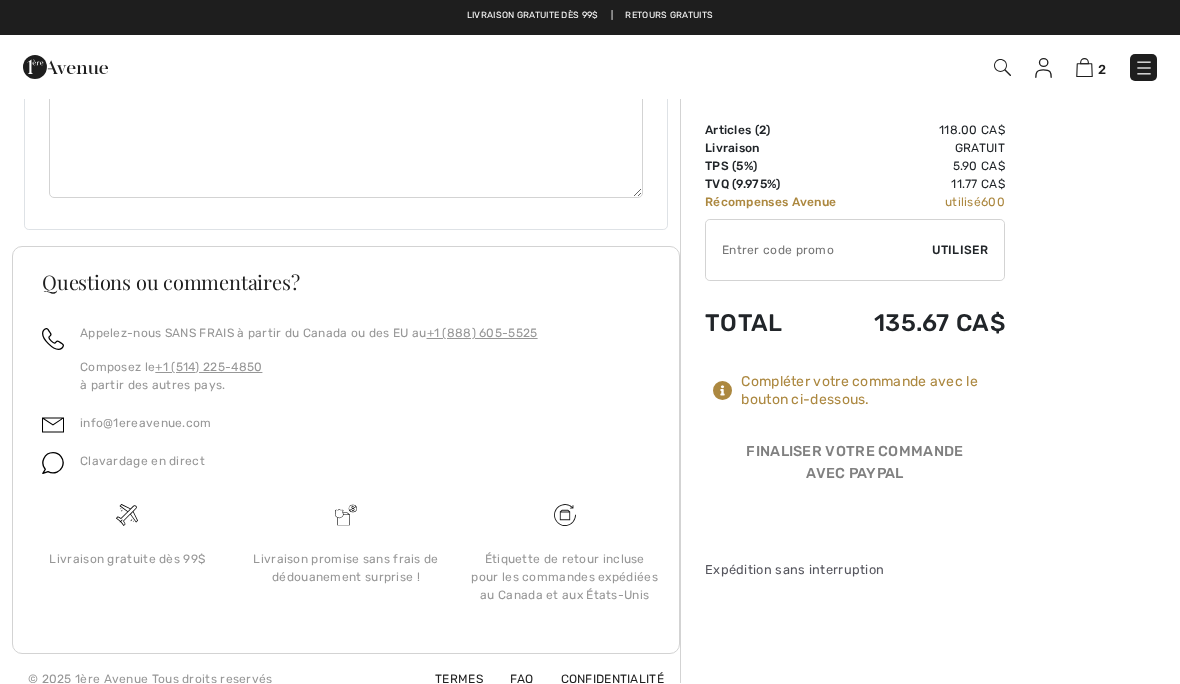 click on "Compléter votre commande avec le bouton ci-dessous." at bounding box center [873, 392] 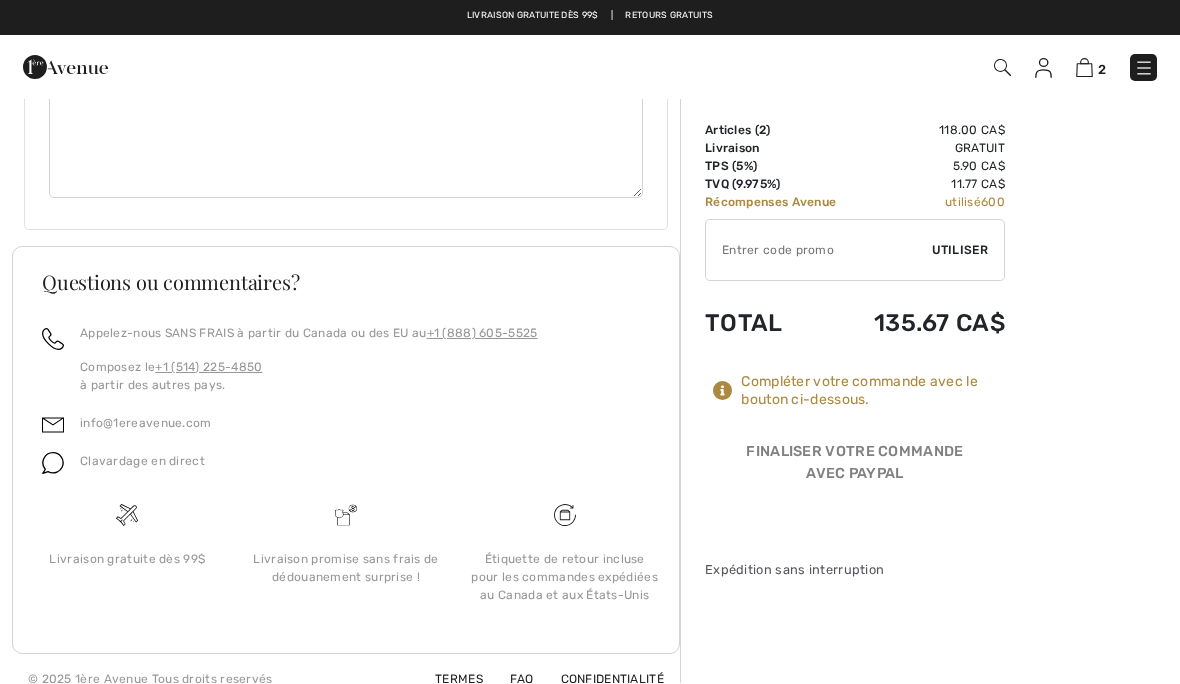 click on "Compléter votre commande avec le bouton ci-dessous." at bounding box center [873, 392] 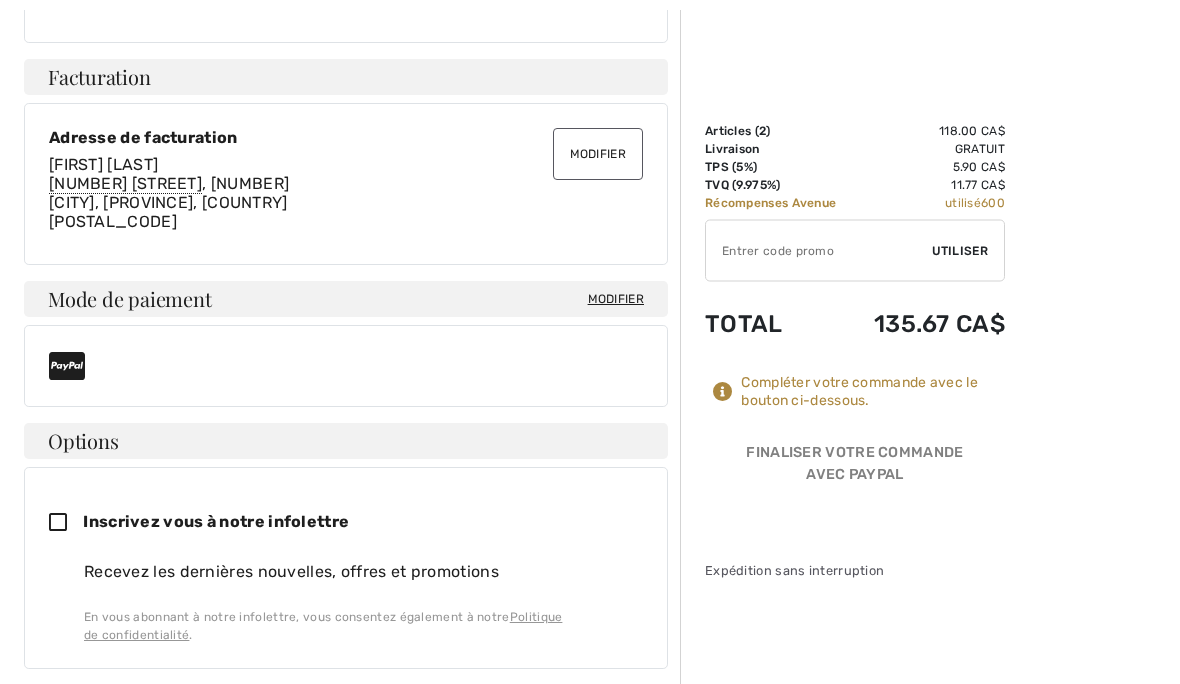 scroll, scrollTop: 548, scrollLeft: 0, axis: vertical 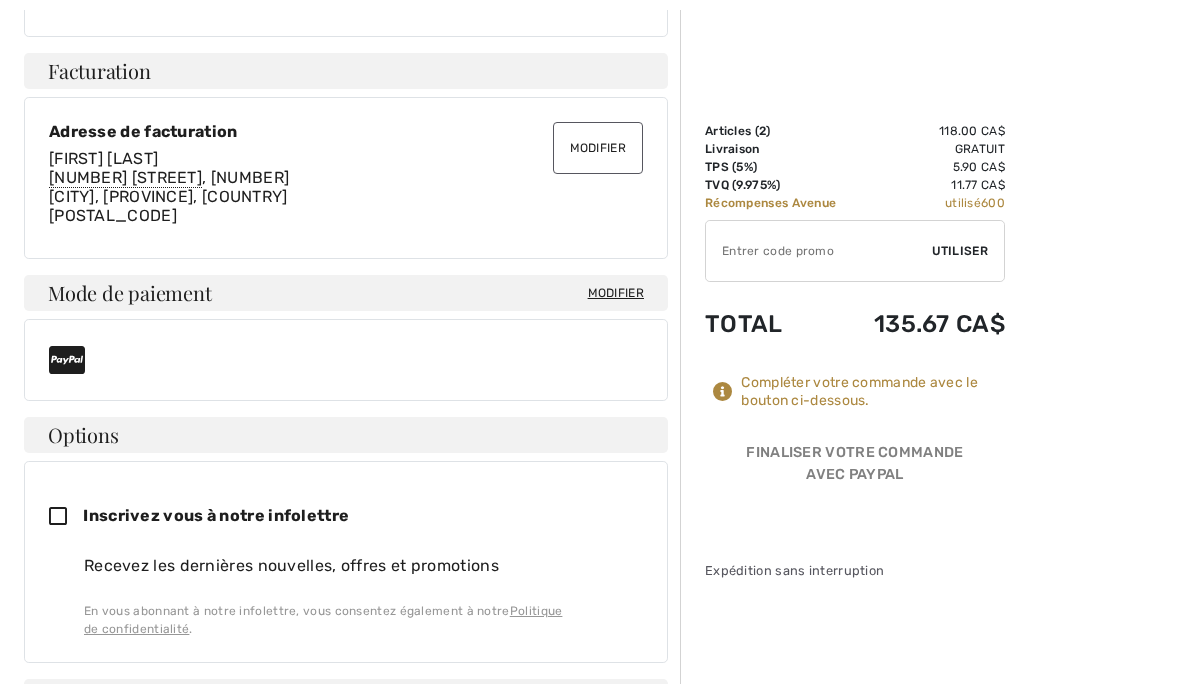 click on "Modifier" at bounding box center (616, 293) 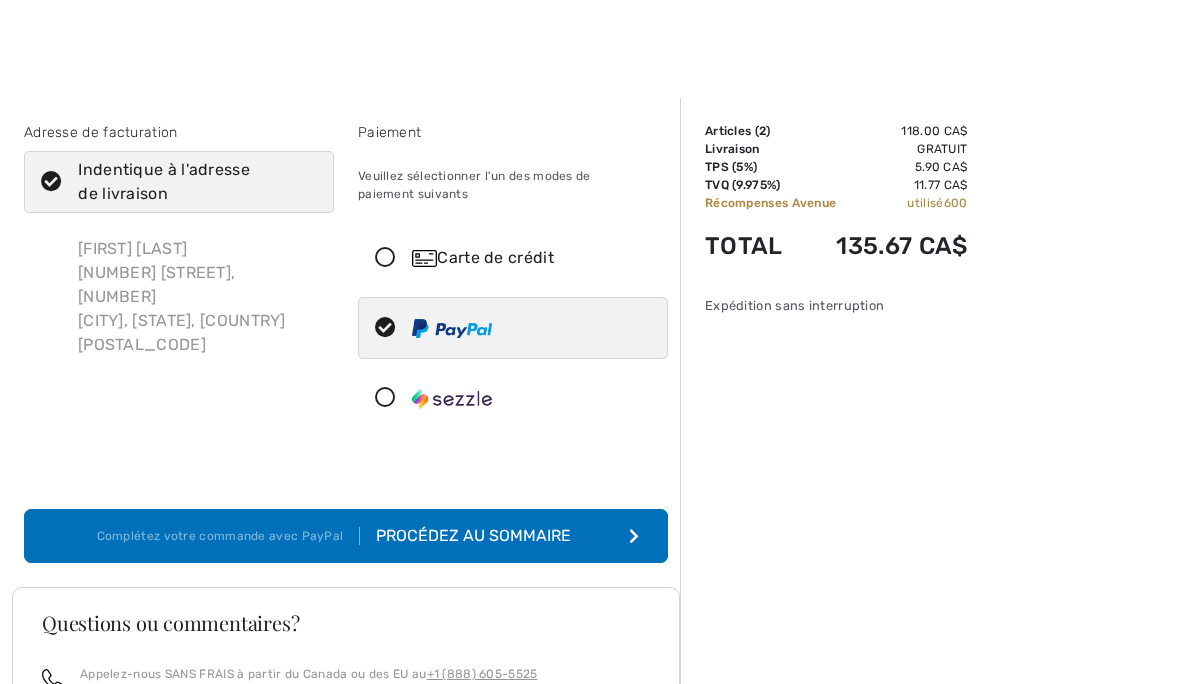 scroll, scrollTop: 37, scrollLeft: 0, axis: vertical 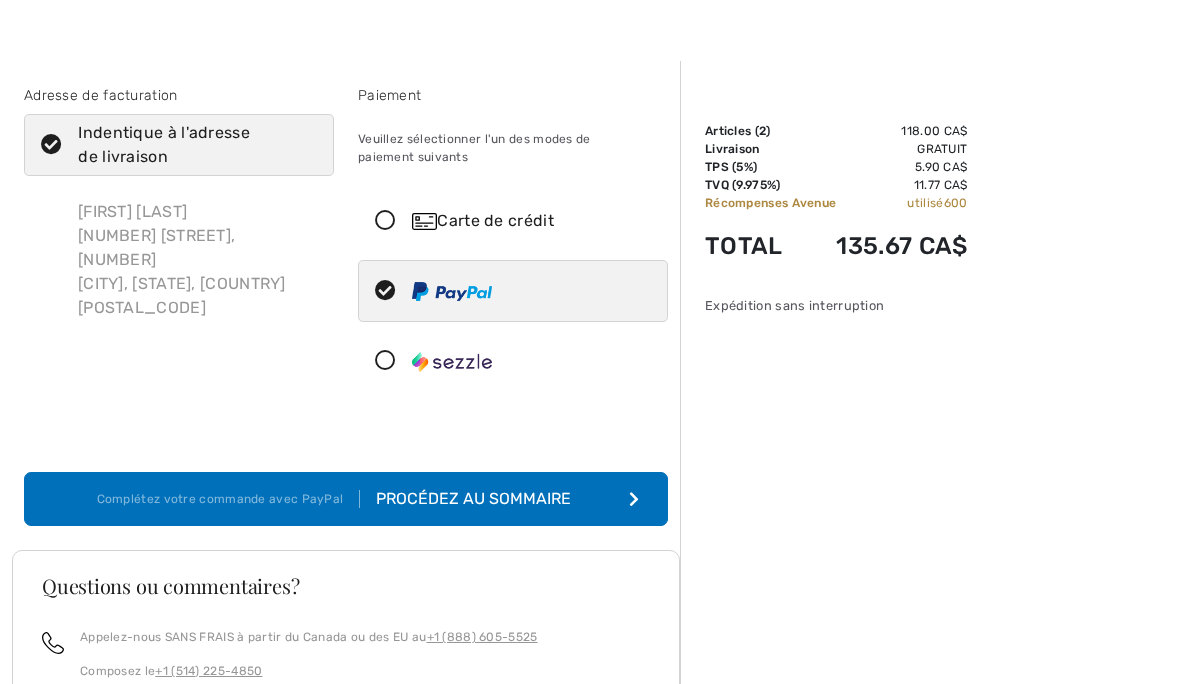 click on "Carte de crédit" at bounding box center (513, 221) 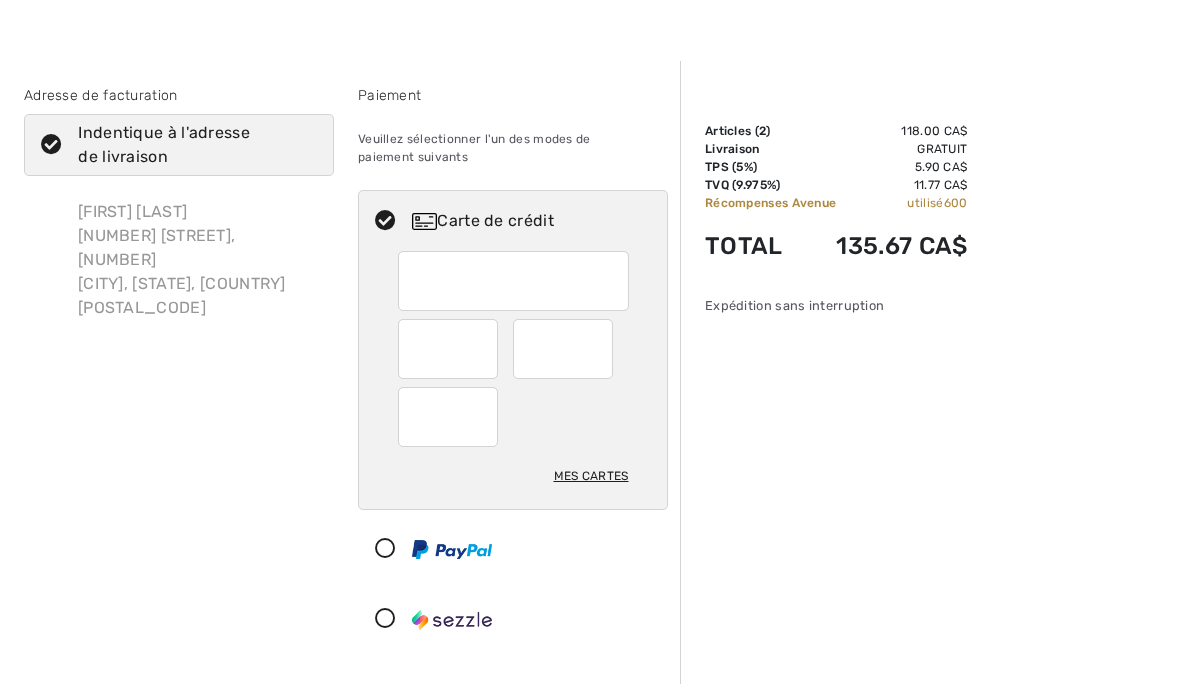 click on "Mes cartes" at bounding box center (591, 476) 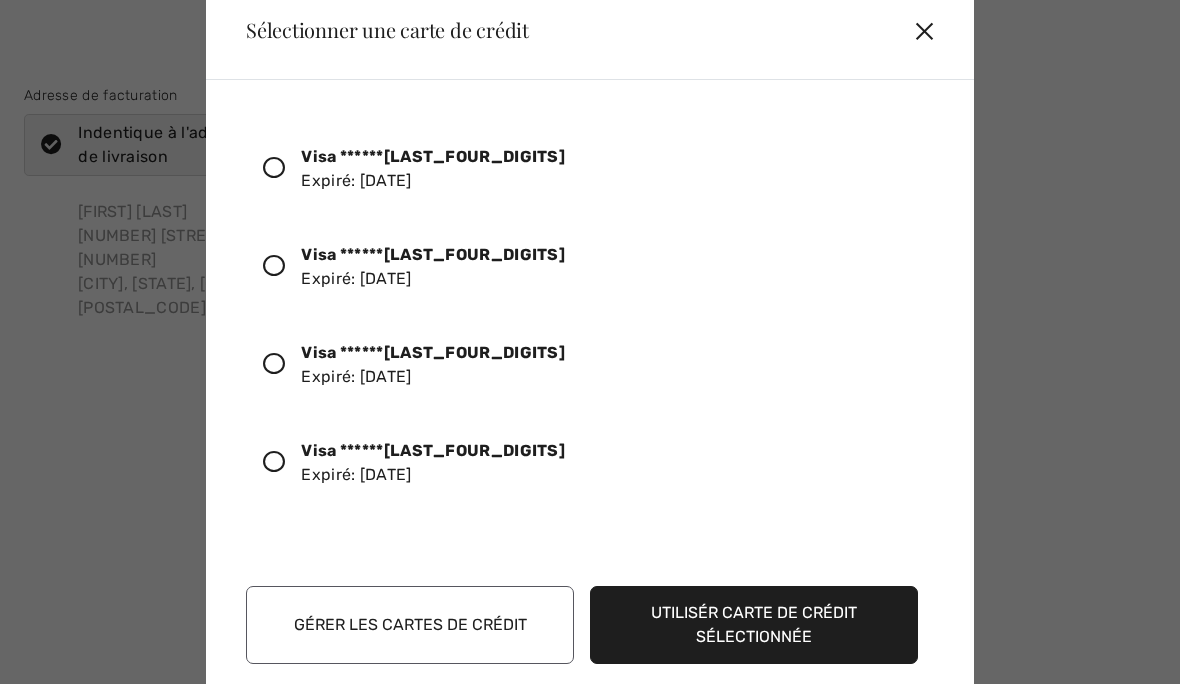 click on "Visa ******7038" at bounding box center (433, 450) 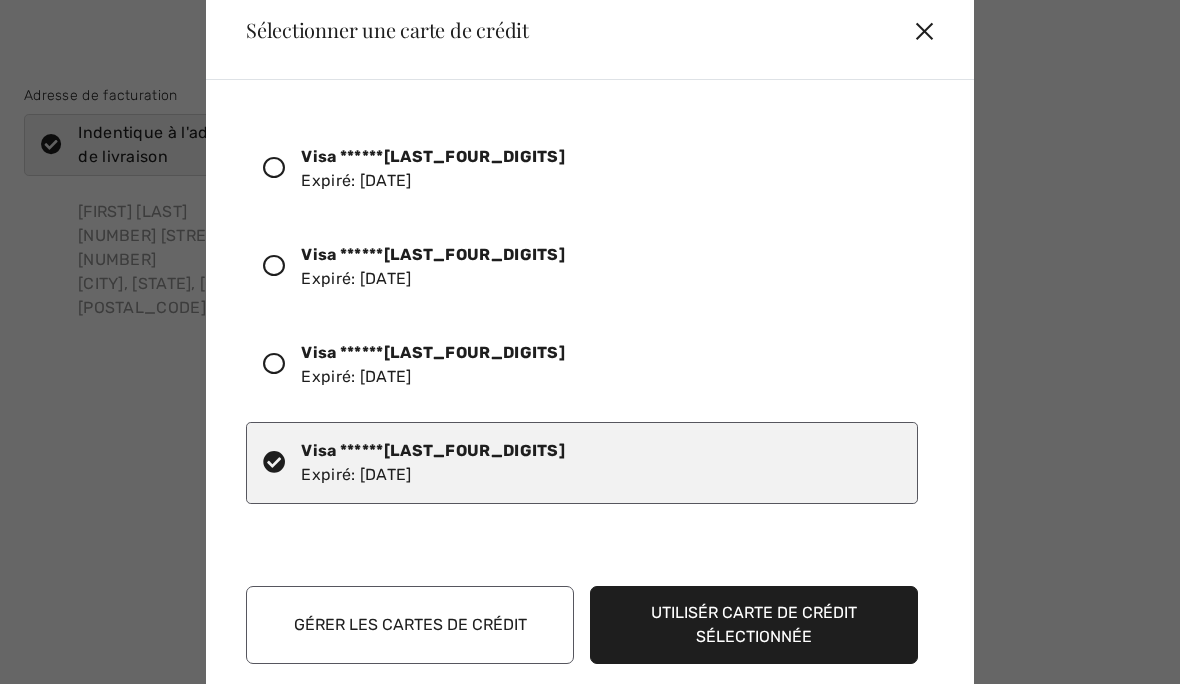 click on "Utilisér carte de crédit sélectionnée" at bounding box center (754, 625) 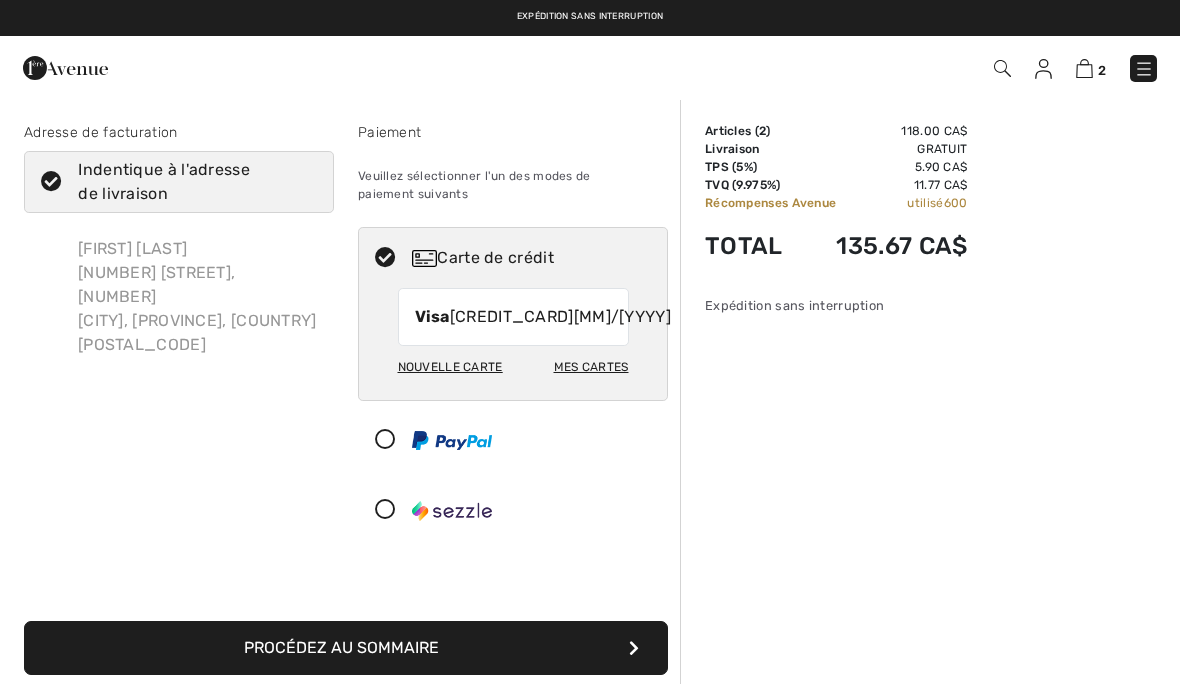 scroll, scrollTop: 0, scrollLeft: 0, axis: both 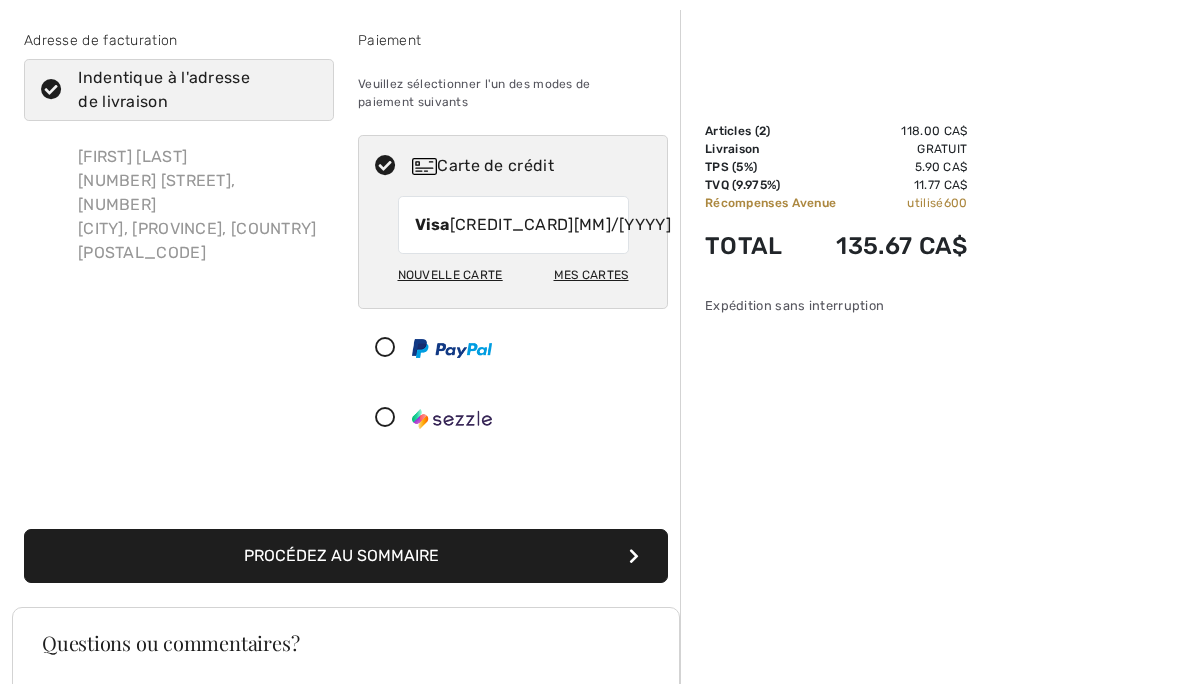 click on "Procédez au sommaire" at bounding box center [346, 556] 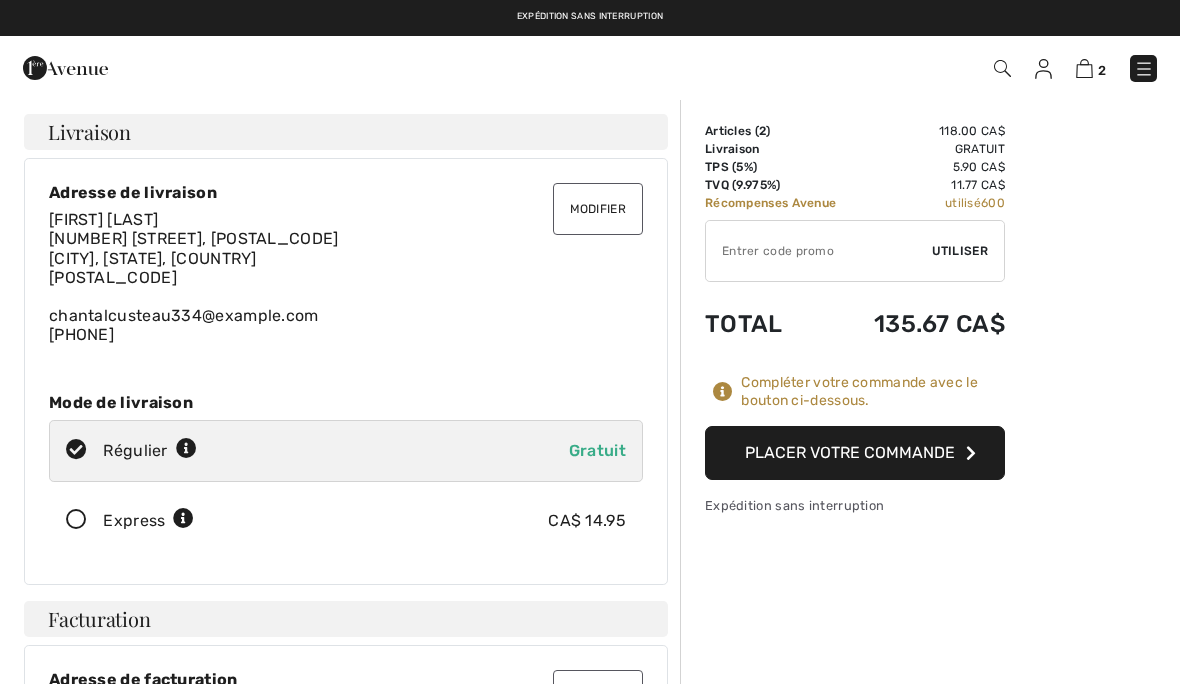 scroll, scrollTop: 0, scrollLeft: 0, axis: both 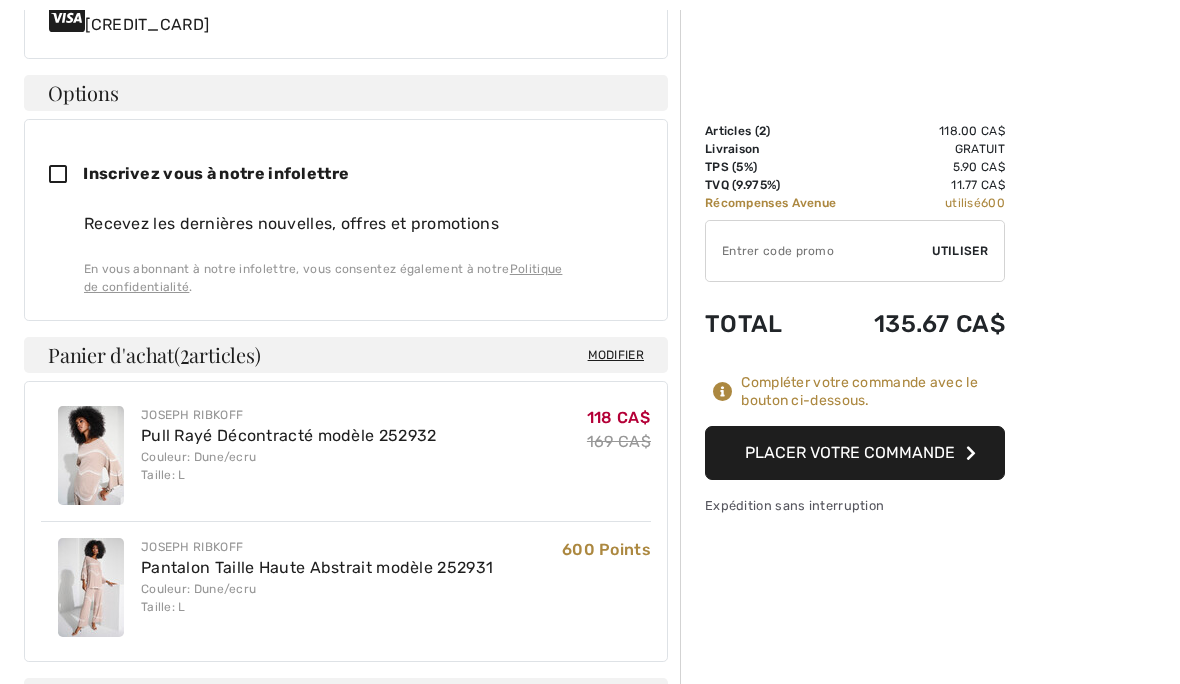 click on "Inscrivez vous à notre infolettre" at bounding box center (346, 174) 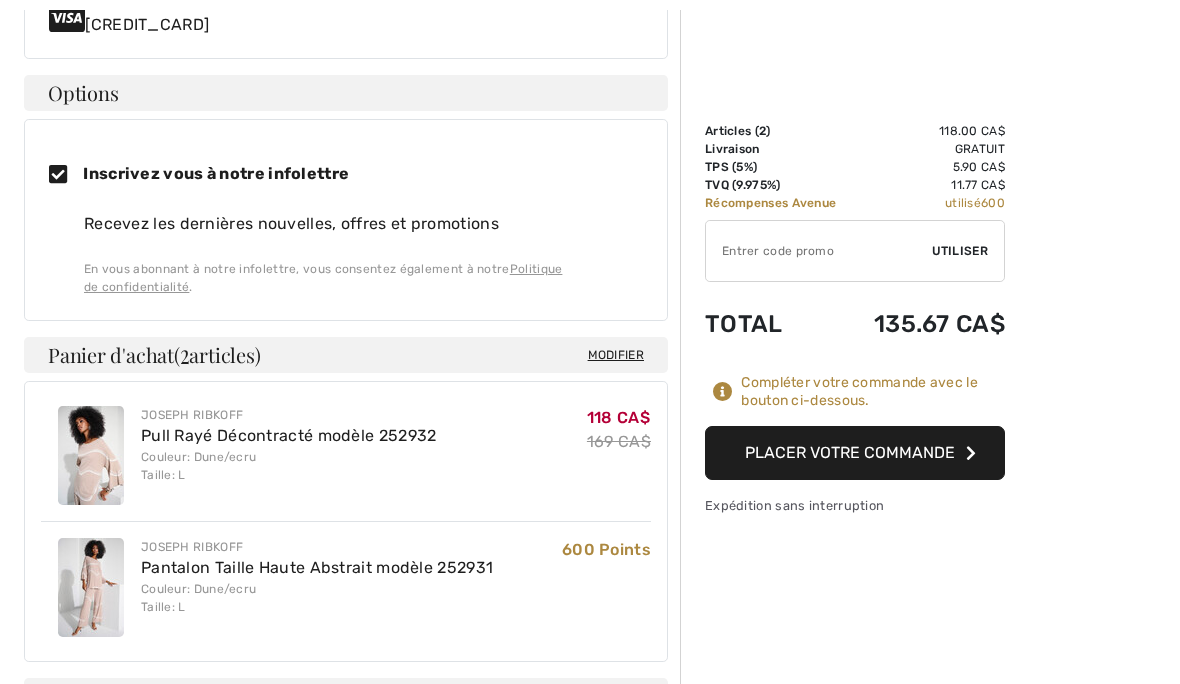 click on "Placer votre commande" at bounding box center [855, 453] 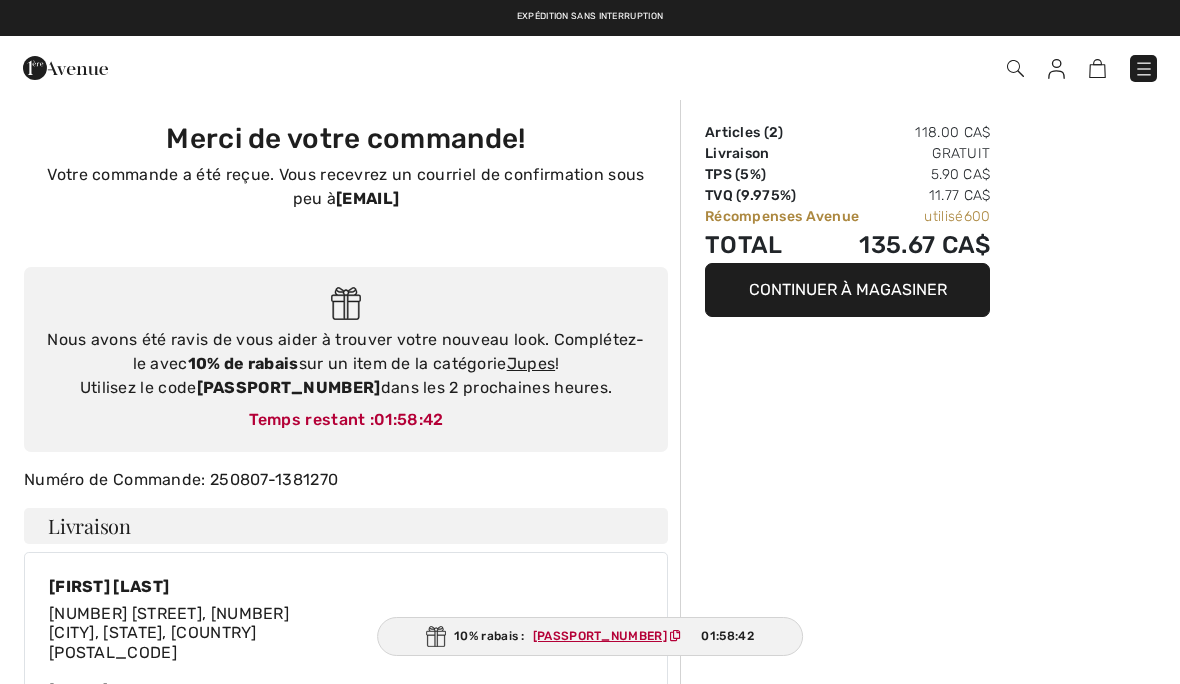 checkbox on "true" 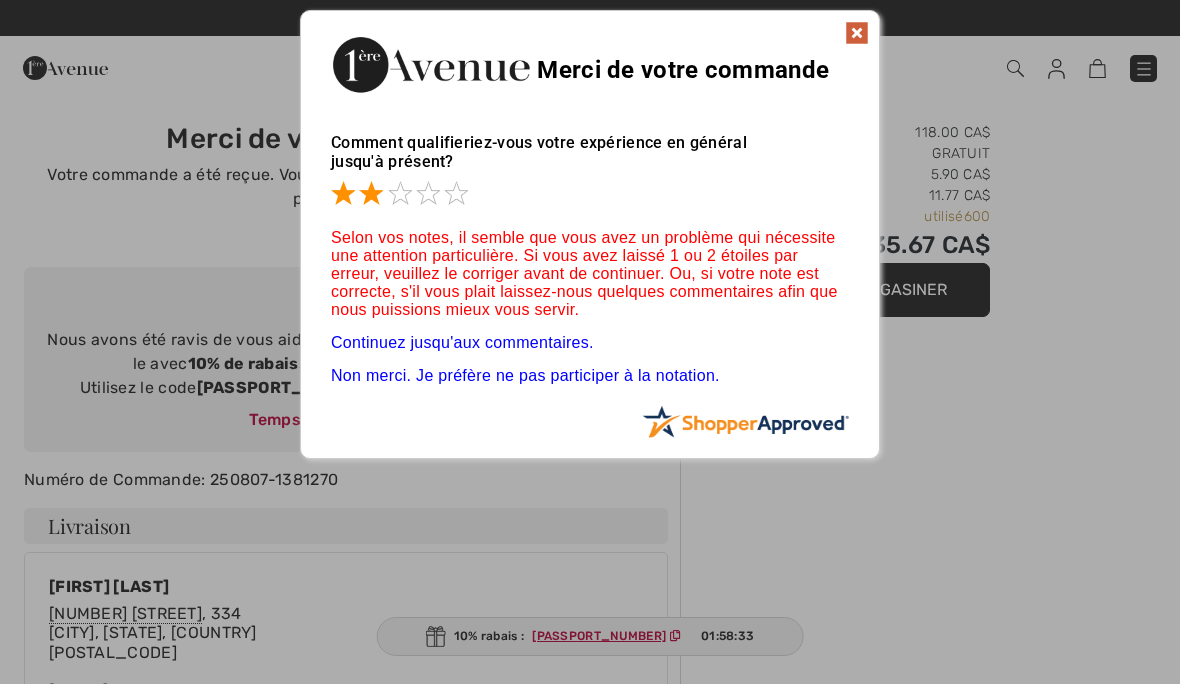 click at bounding box center (371, 193) 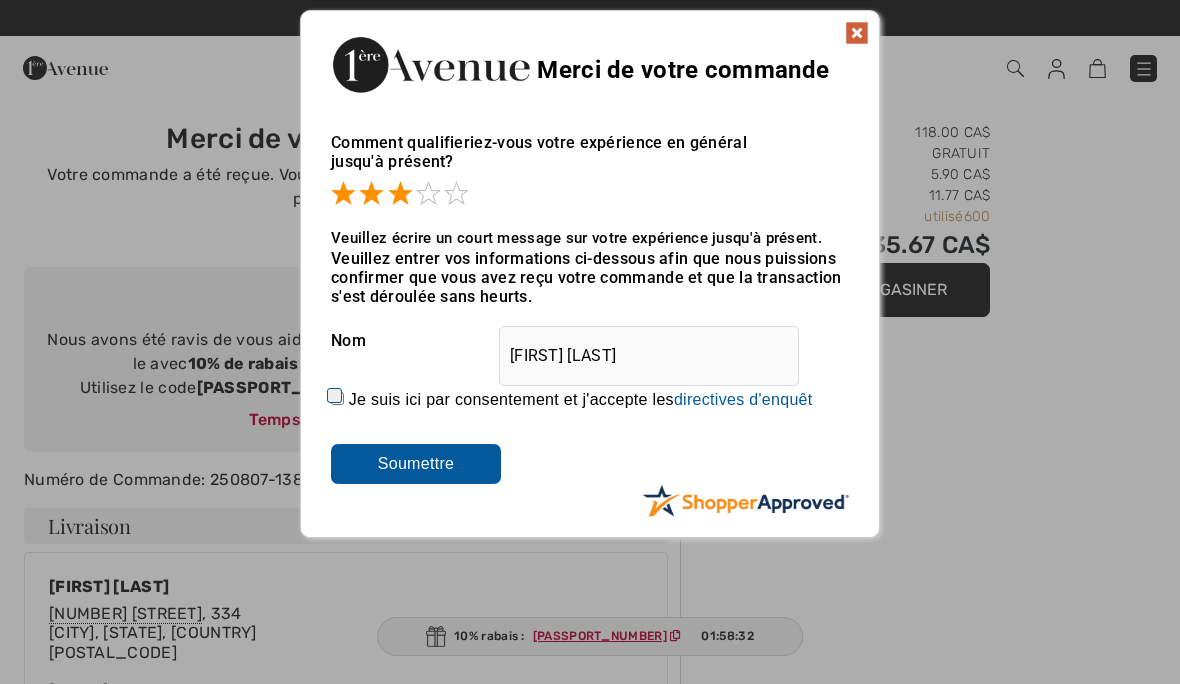 click at bounding box center [428, 193] 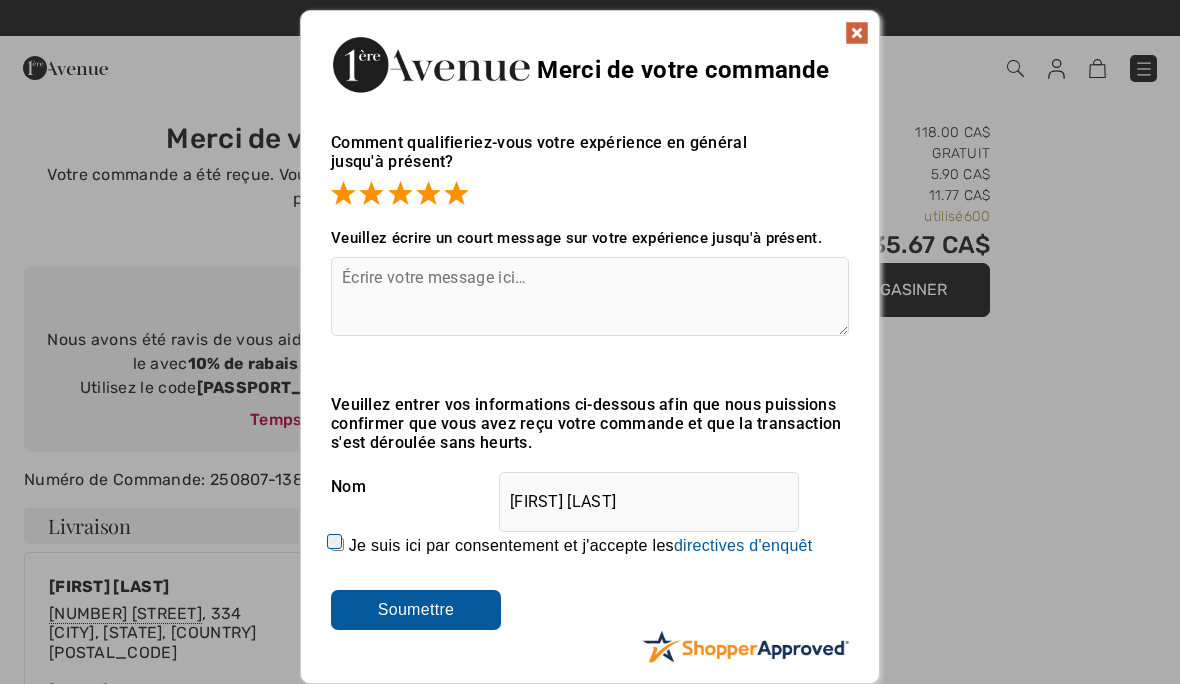 click at bounding box center (456, 193) 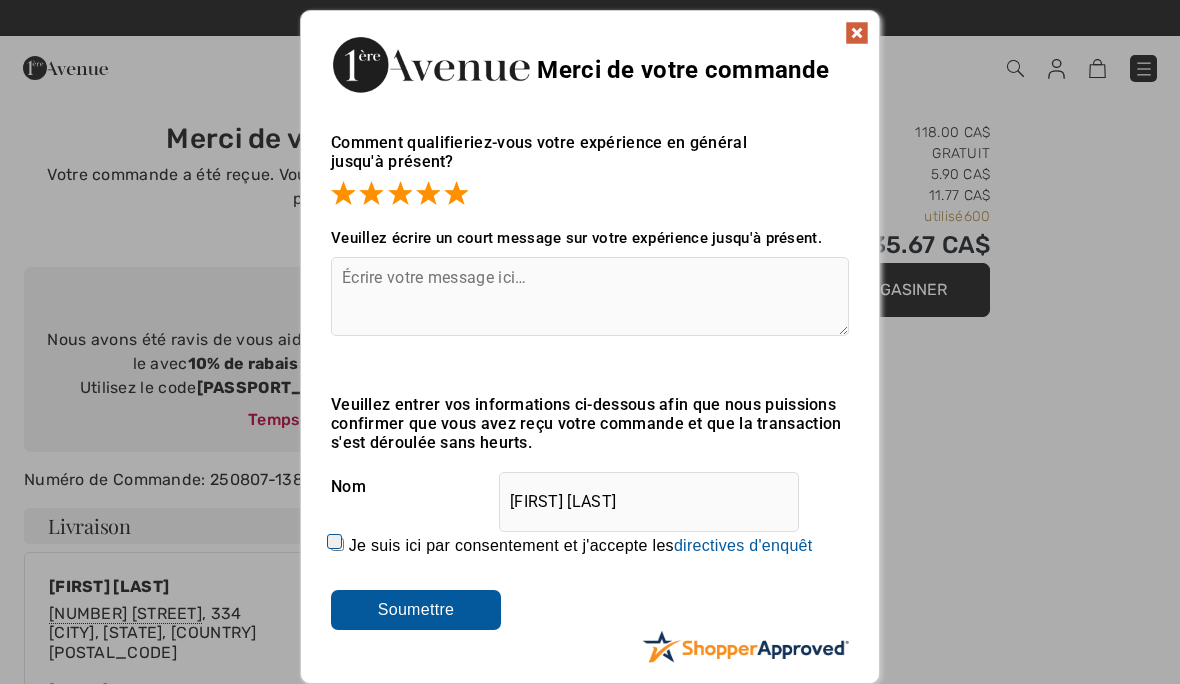 click on "Soumettre" at bounding box center [416, 610] 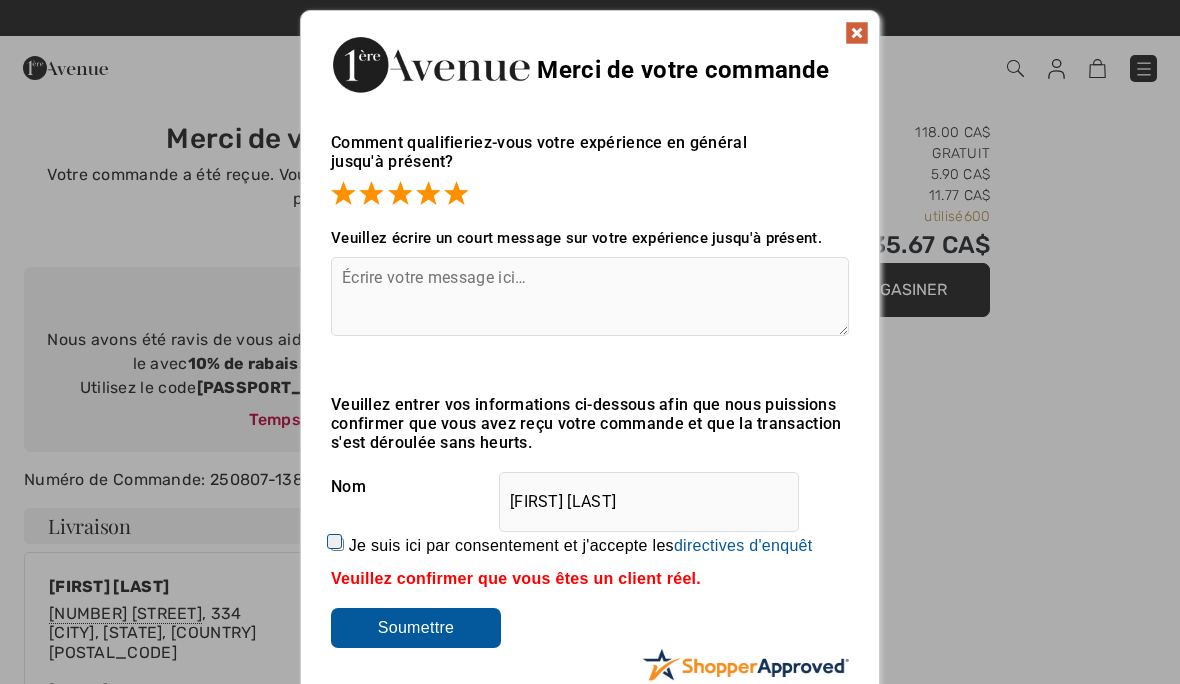 click on "Je suis ici par consentement et j'accepte les  En soumettant une évaluation, vous permettez à Shopper Approved d'afficher et de partager votre nom, évaluation et tout contenu soumis, dans le but d'aider les prochains clients de à prendre des décisions d'achats éclairées. Les renseignements personnels recueillis ou fournis en lien avec votre évaluation sont traité conformément à notre politique de confidentialité située à  https://www.shopperapproved.com/privacy.php  et est soumise également à la politique de confidentialité de . Nous ne sommes pas responsables des pratiques de confidentialité de et vous devriez évaluer le site Web de directement pour déterminer ces pratiques. Pour tout contenu soumis, vous accordez à Shopper Approved une licence non-exclusive pour utiliser, copier, modifier, effacer ou distribuer ce contenu sans compensation à votre endroit. Vous représentez et garantissez également que: Vous êtes un client actif et payant de . directives d'enquêt" at bounding box center [337, 544] 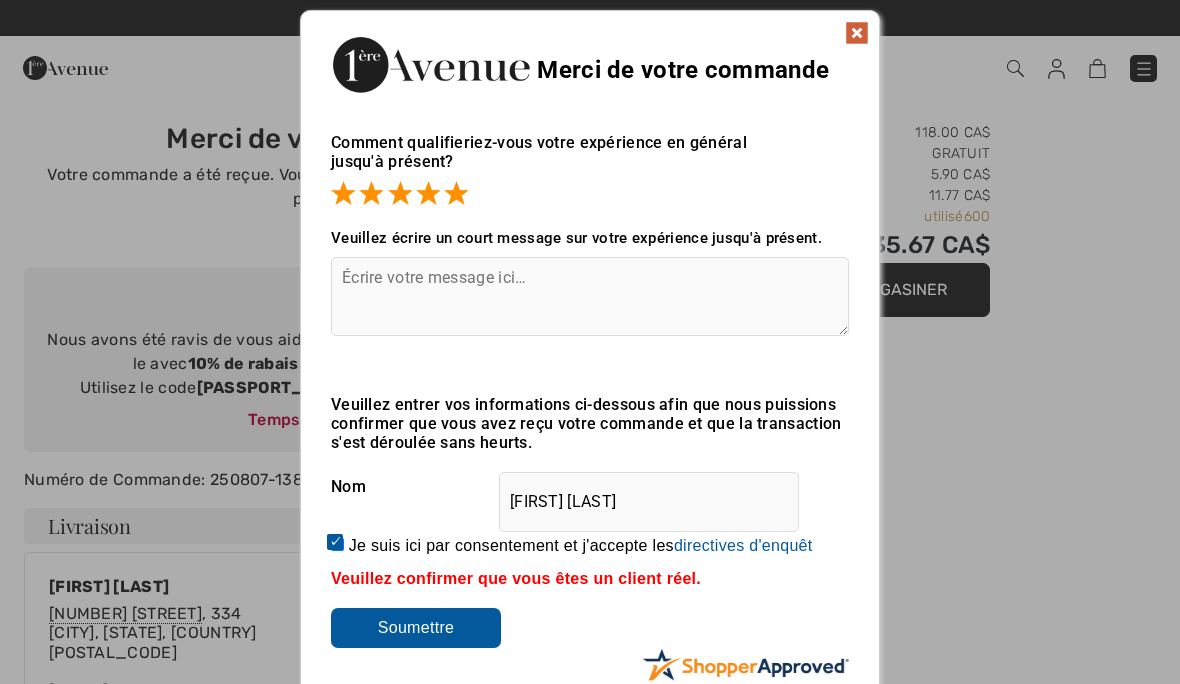 click on "Soumettre" at bounding box center (416, 628) 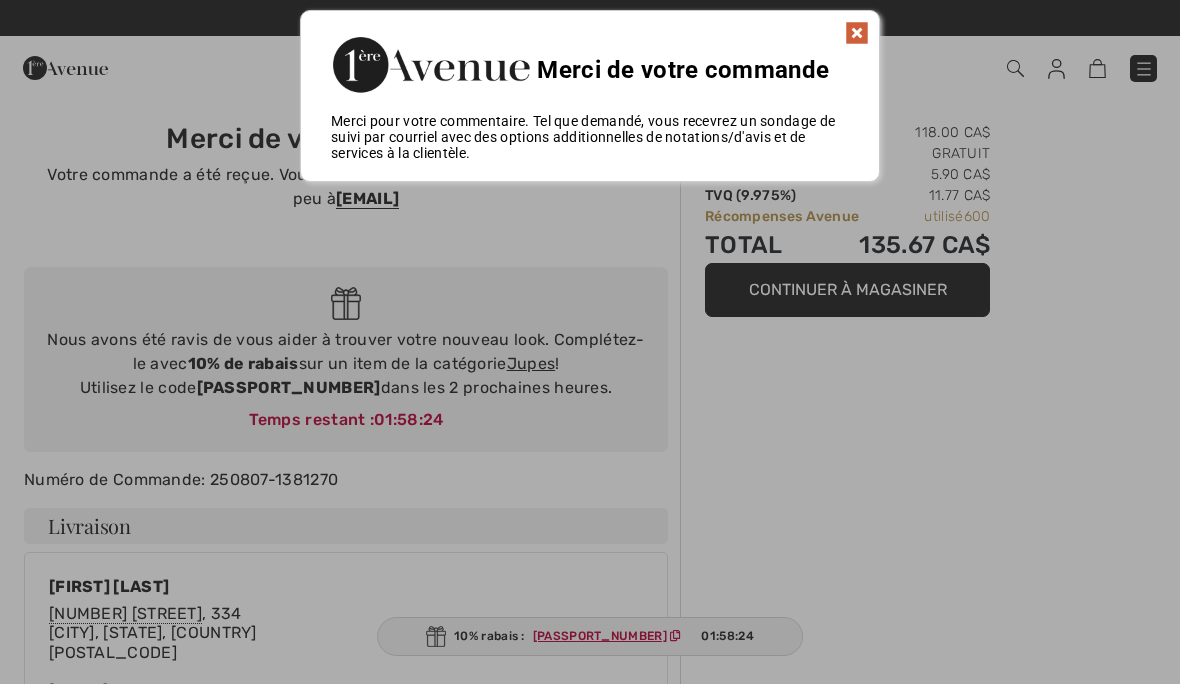 click at bounding box center [857, 33] 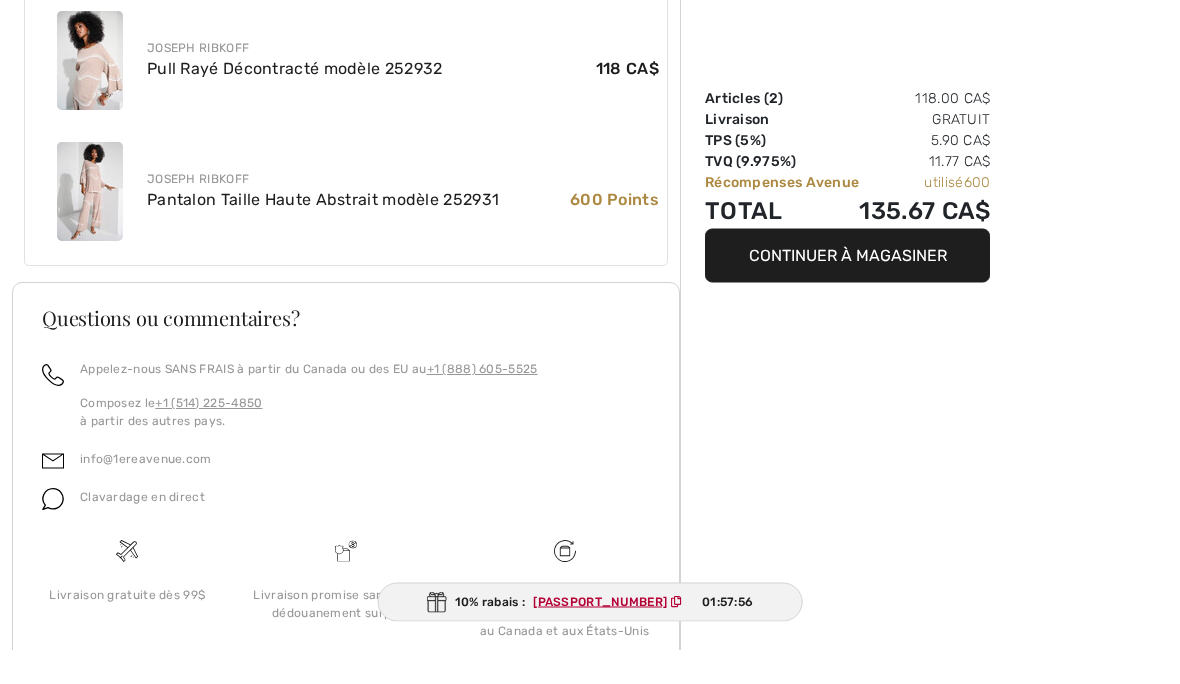 scroll, scrollTop: 1222, scrollLeft: 0, axis: vertical 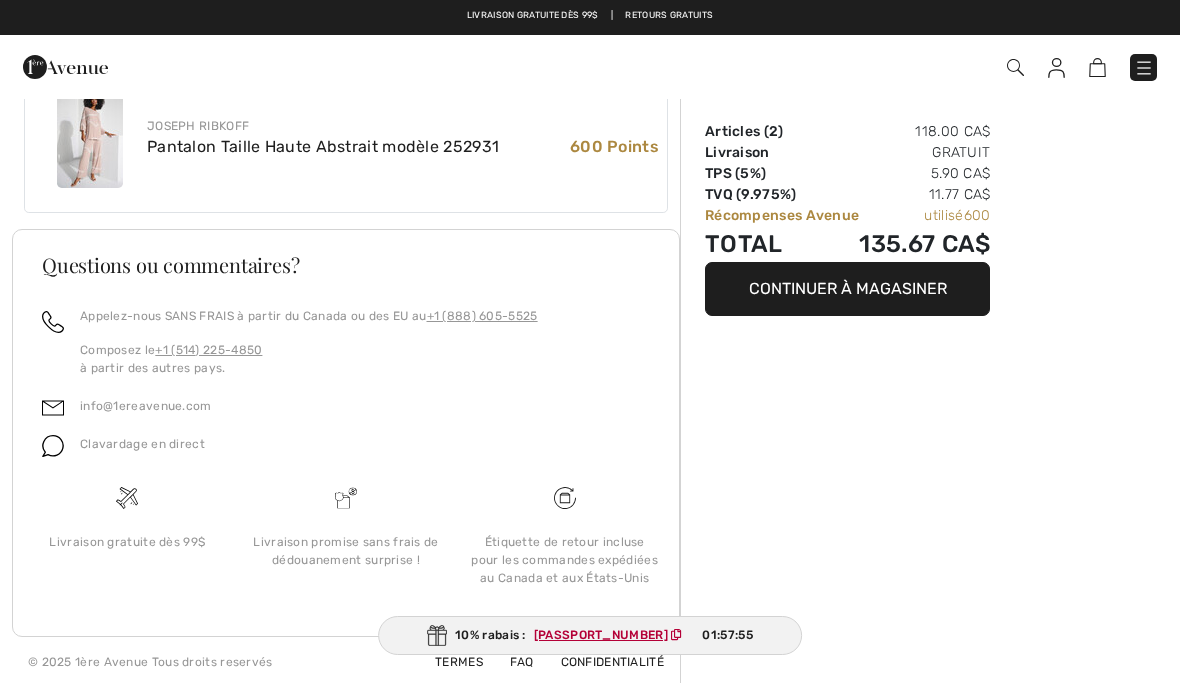 click on "Continuer à magasiner" at bounding box center [847, 290] 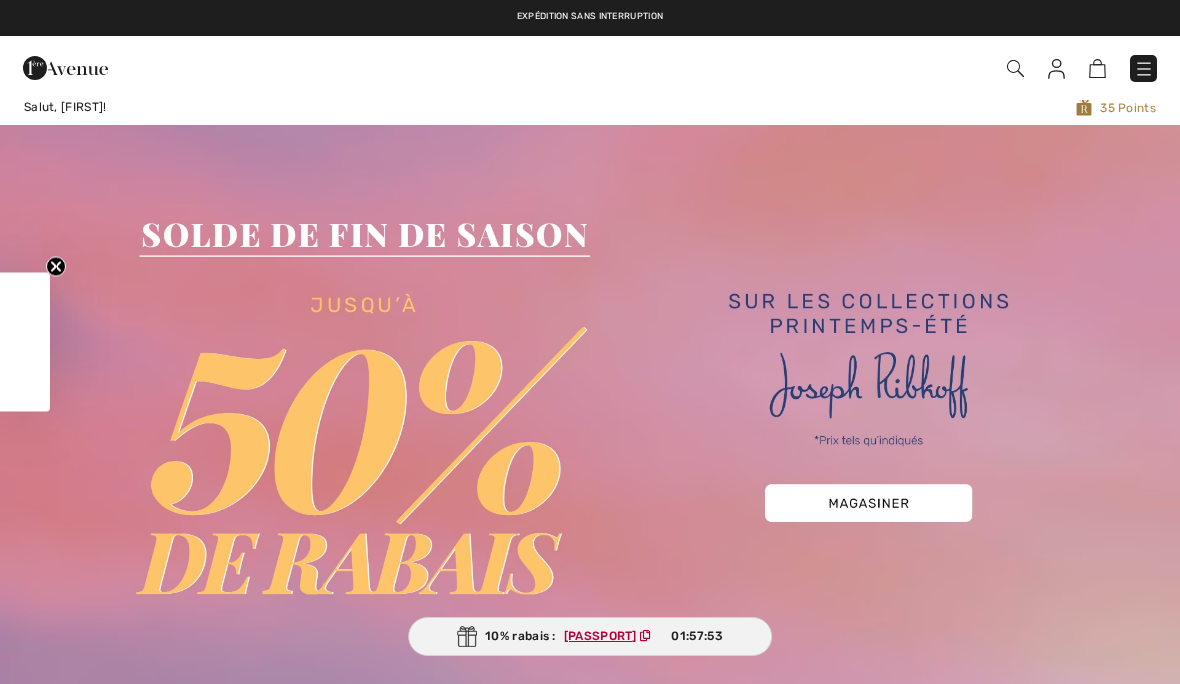 checkbox on "true" 